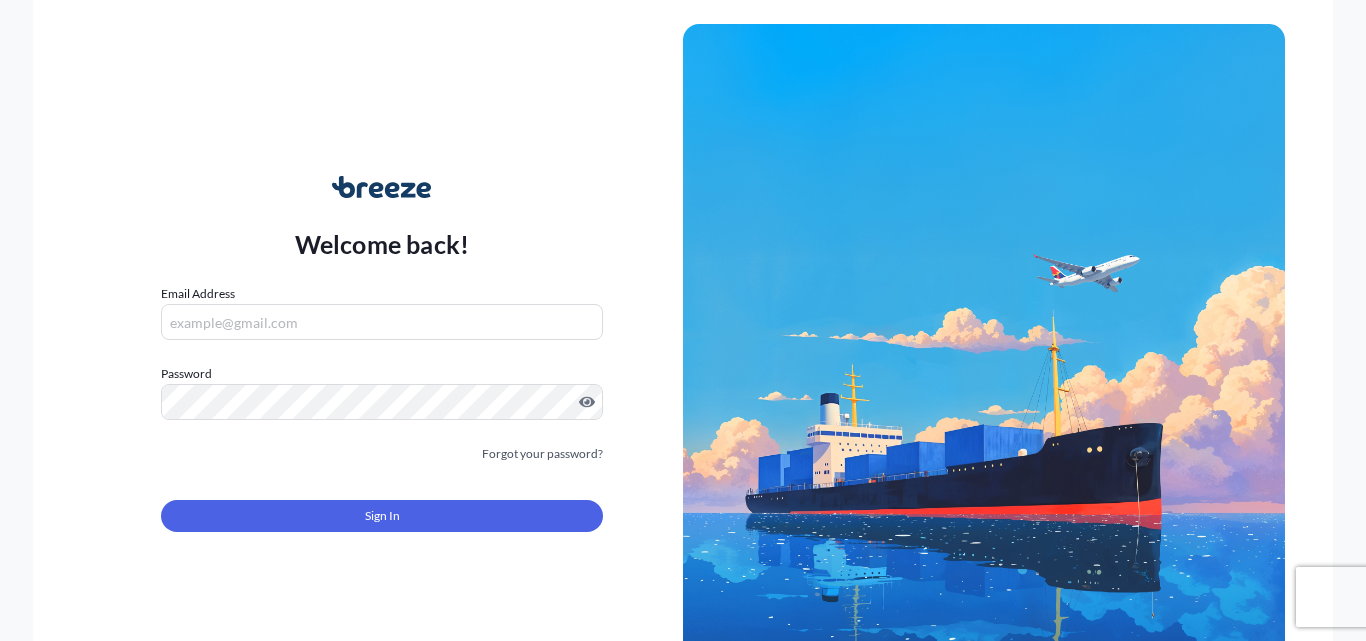 scroll, scrollTop: 0, scrollLeft: 0, axis: both 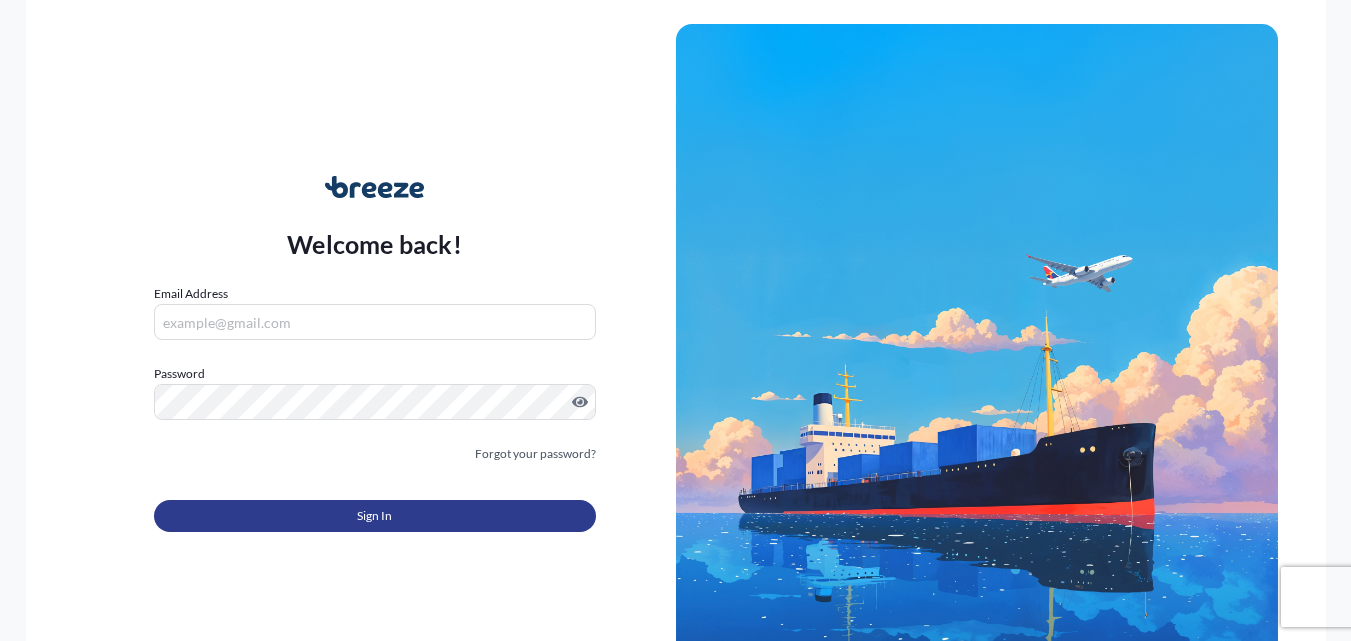 type on "[EMAIL]" 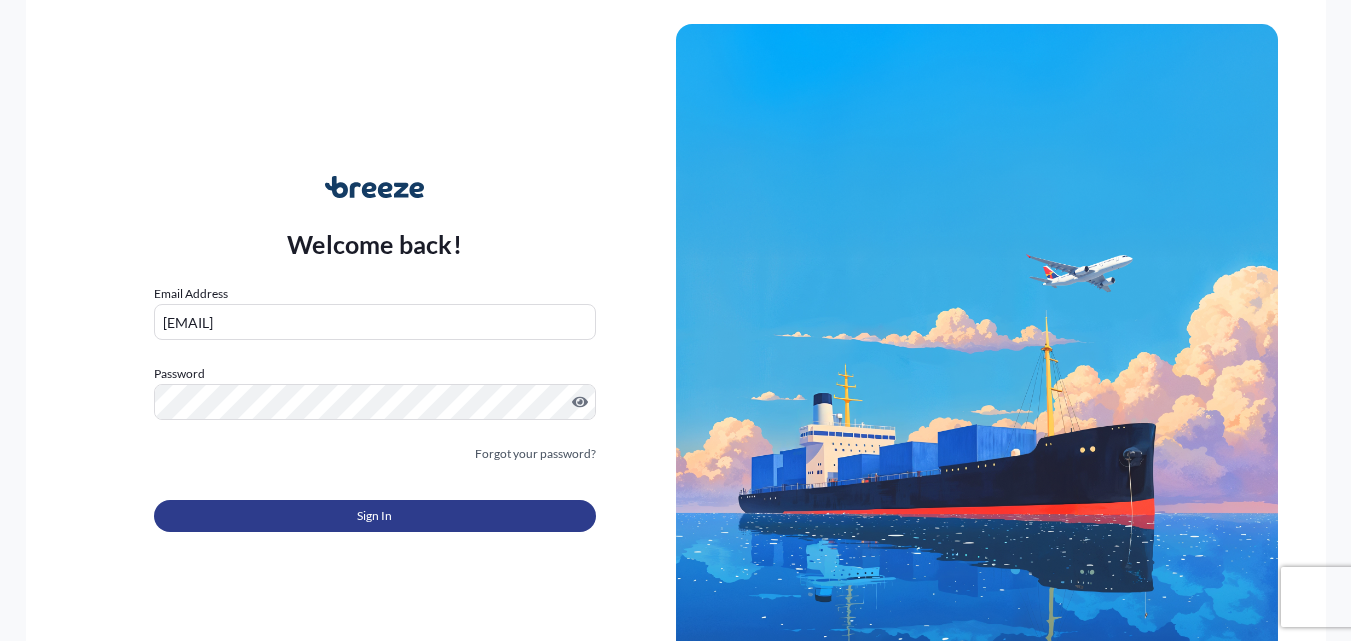 click on "Sign In" at bounding box center [375, 516] 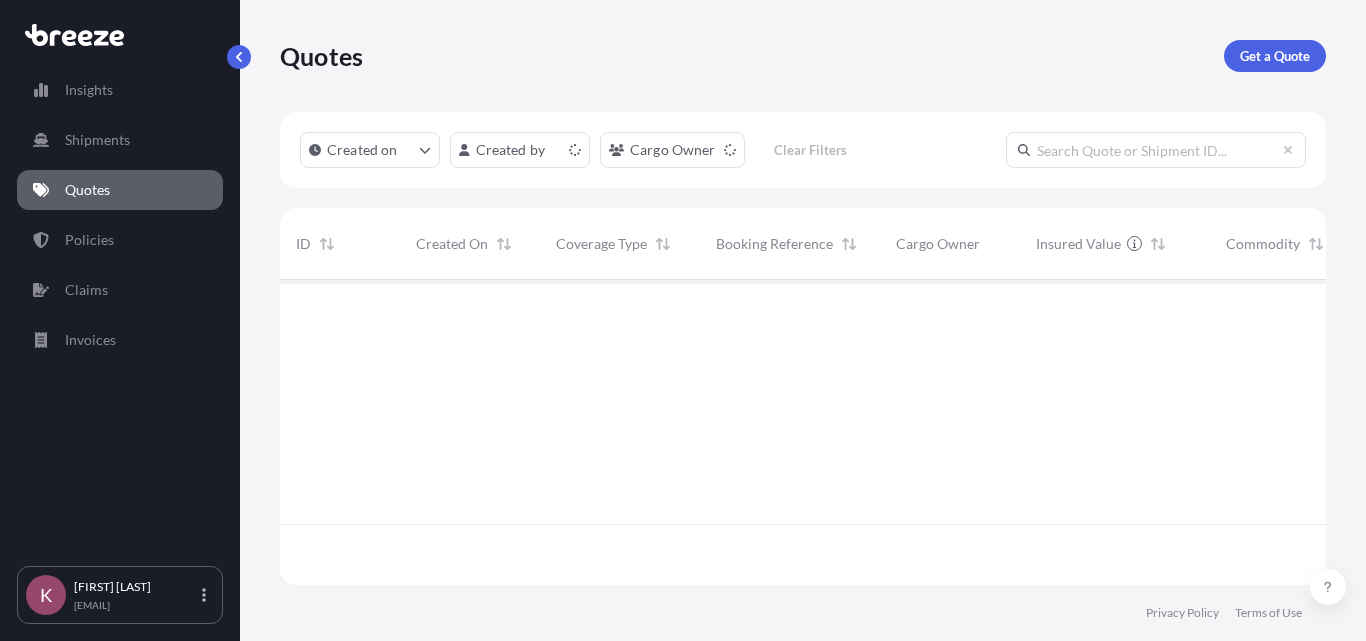 scroll, scrollTop: 16, scrollLeft: 16, axis: both 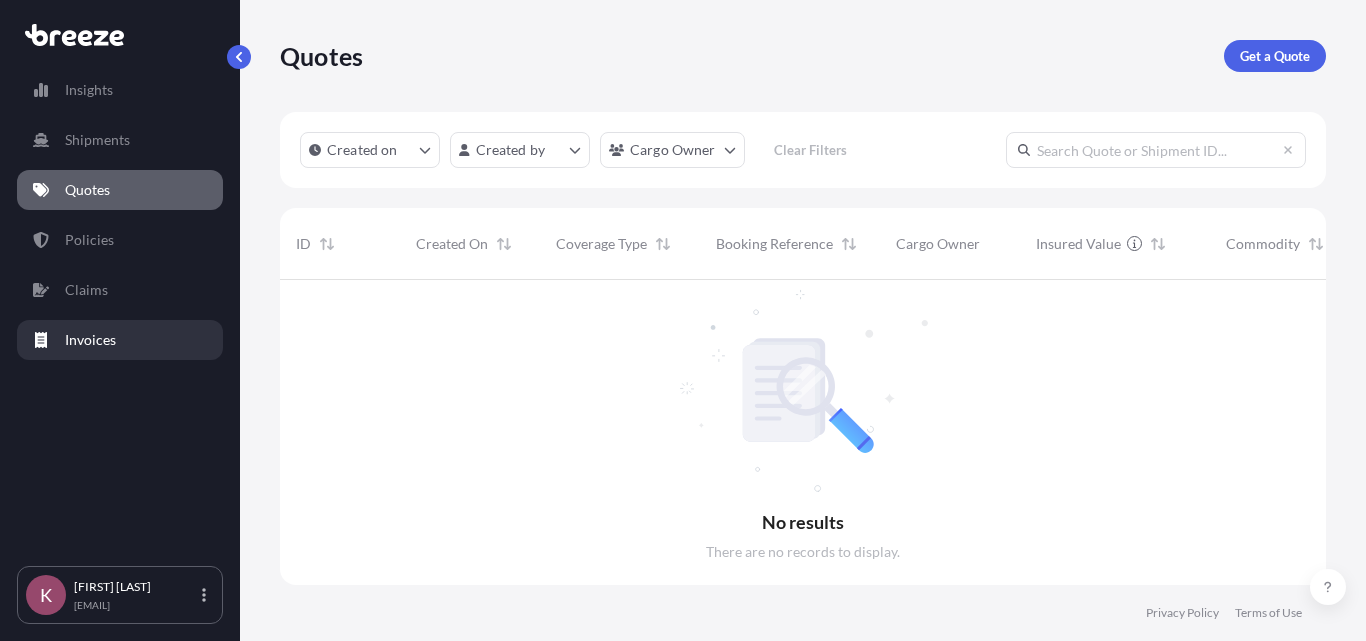 click on "Invoices" at bounding box center [120, 340] 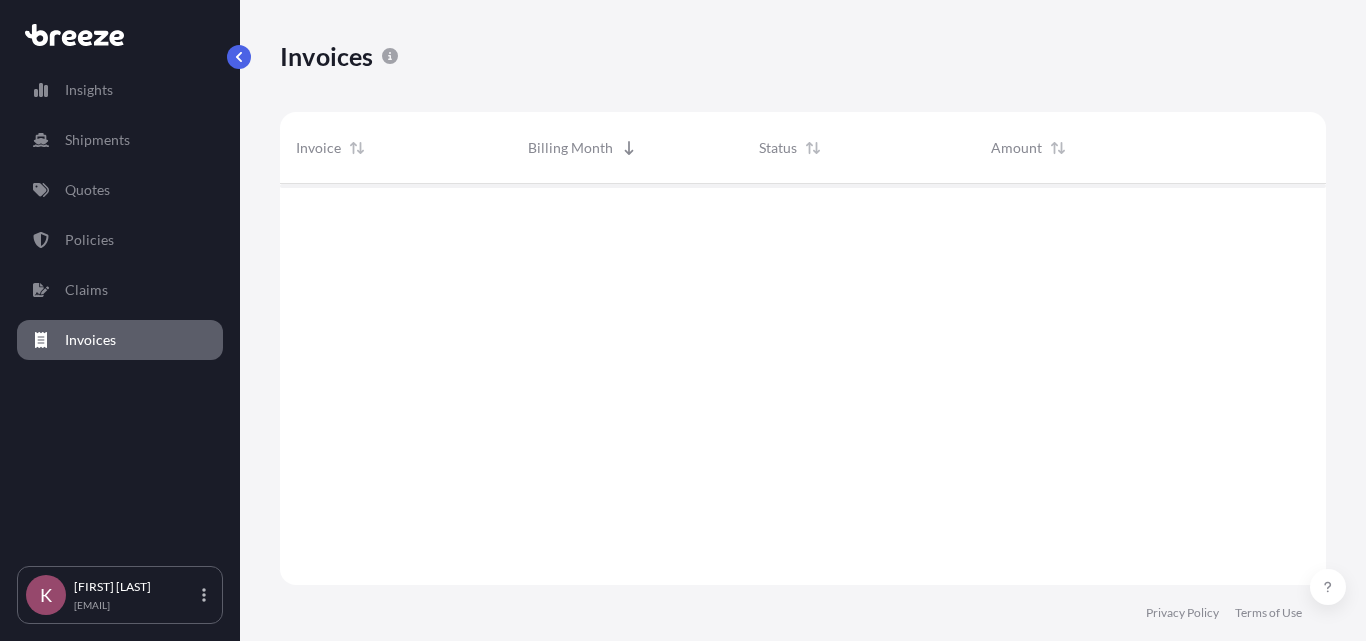 scroll, scrollTop: 16, scrollLeft: 16, axis: both 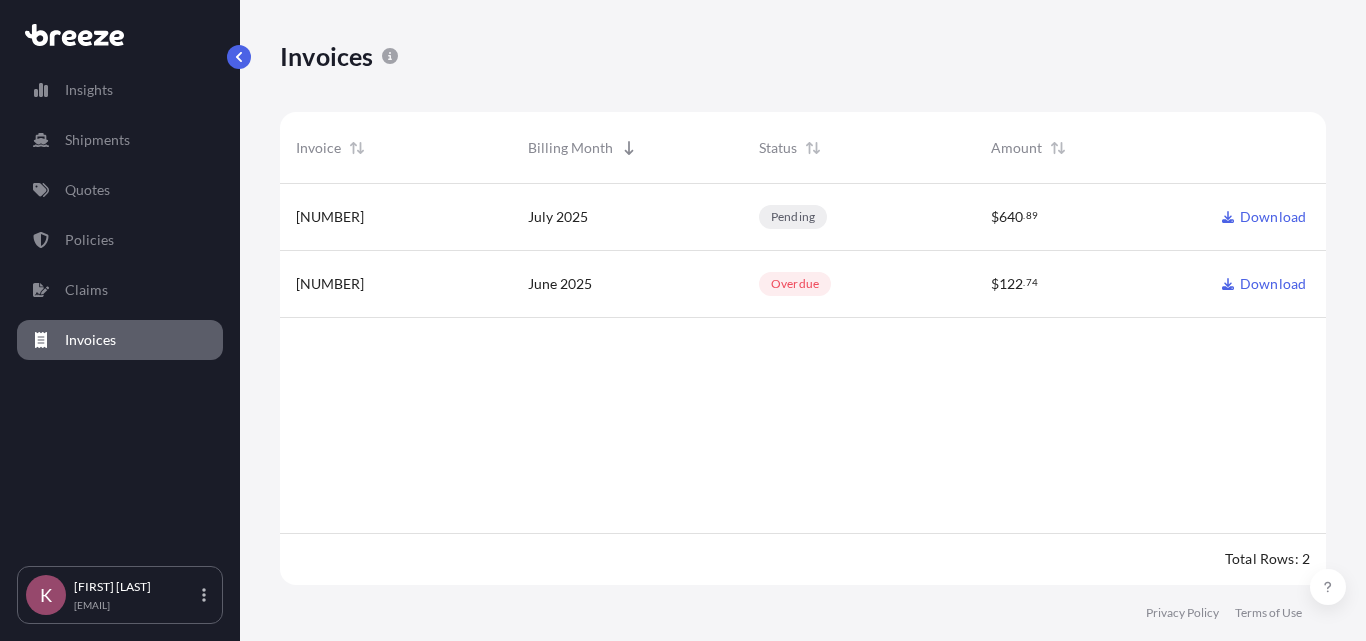 drag, startPoint x: 376, startPoint y: 290, endPoint x: 289, endPoint y: 294, distance: 87.0919 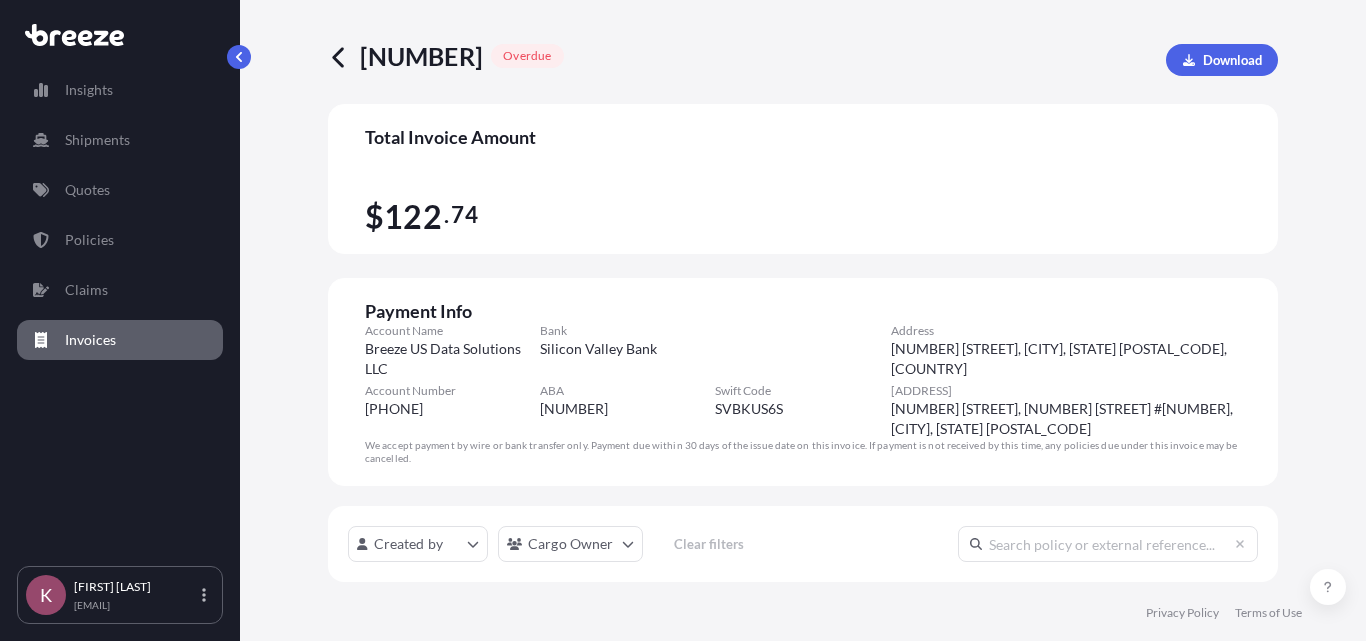 scroll, scrollTop: 16, scrollLeft: 16, axis: both 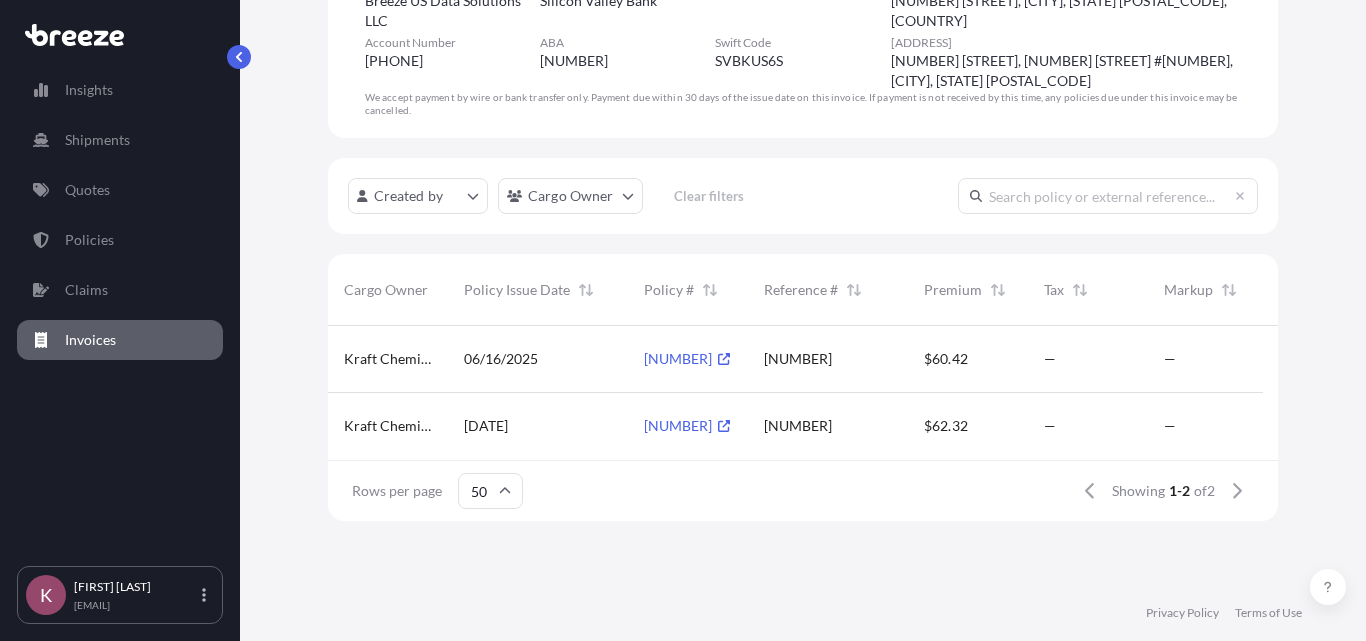 click on "[NUMBER]" at bounding box center [798, 426] 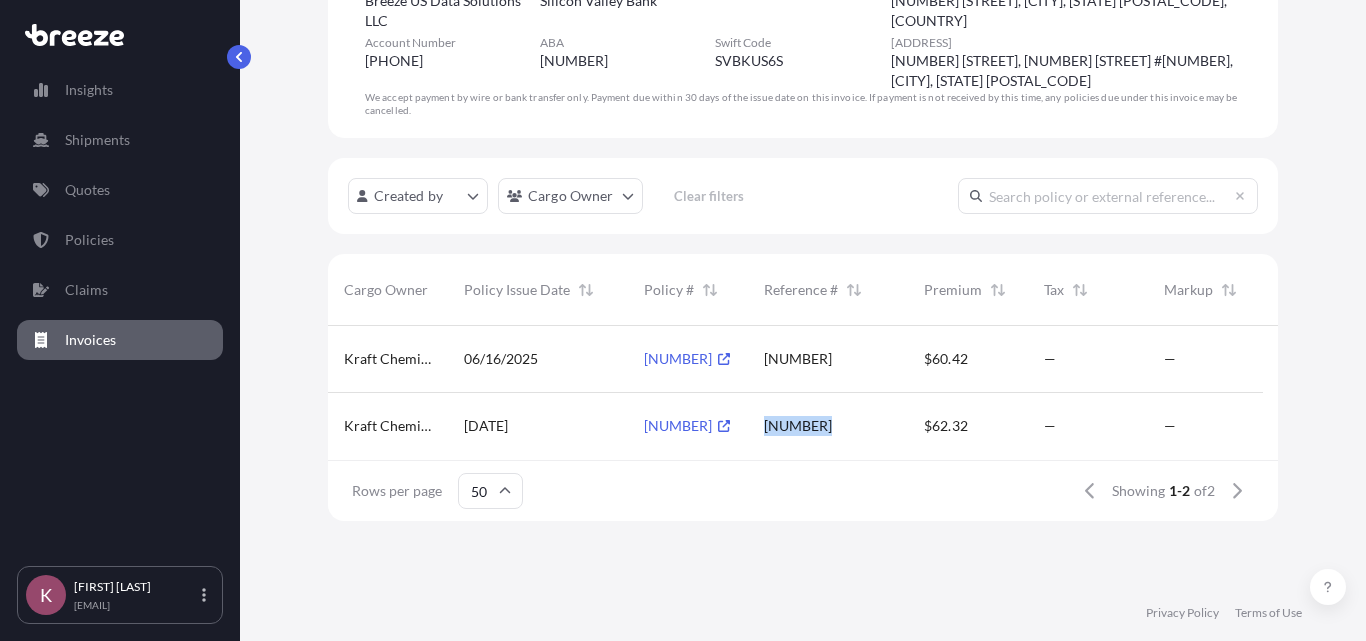 click on "[NUMBER]" at bounding box center (798, 426) 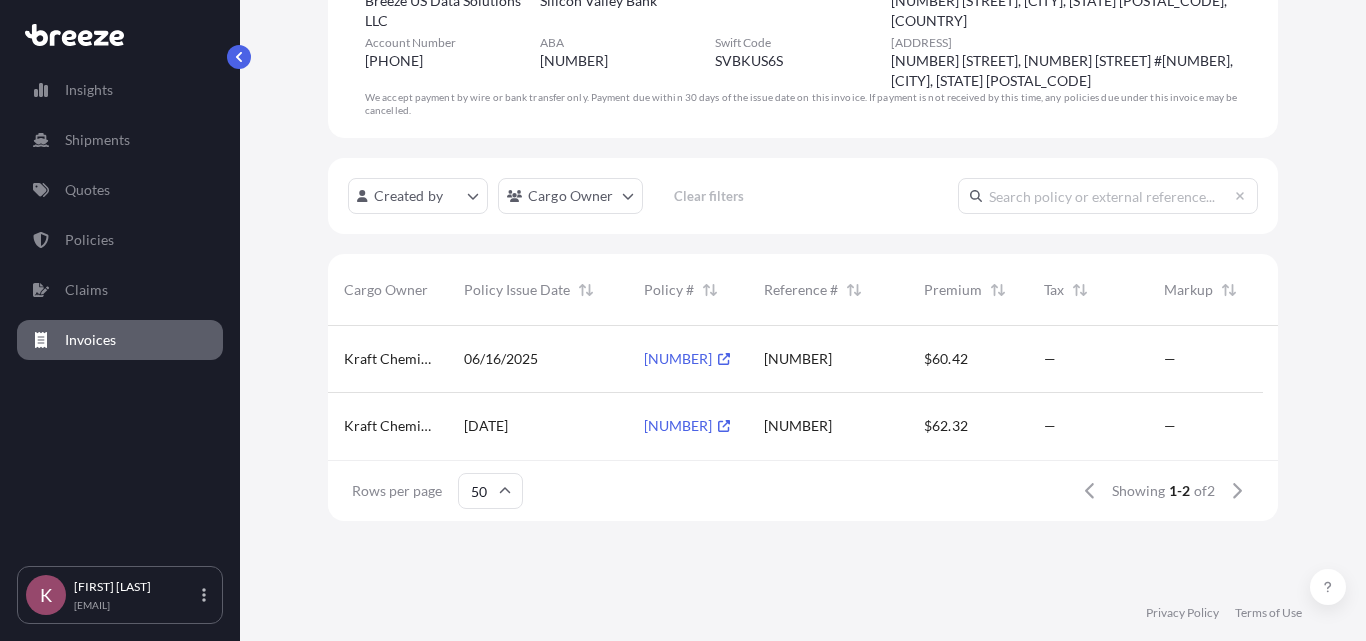 click on "[PRODUCT_NAME]" at bounding box center [687, 425] 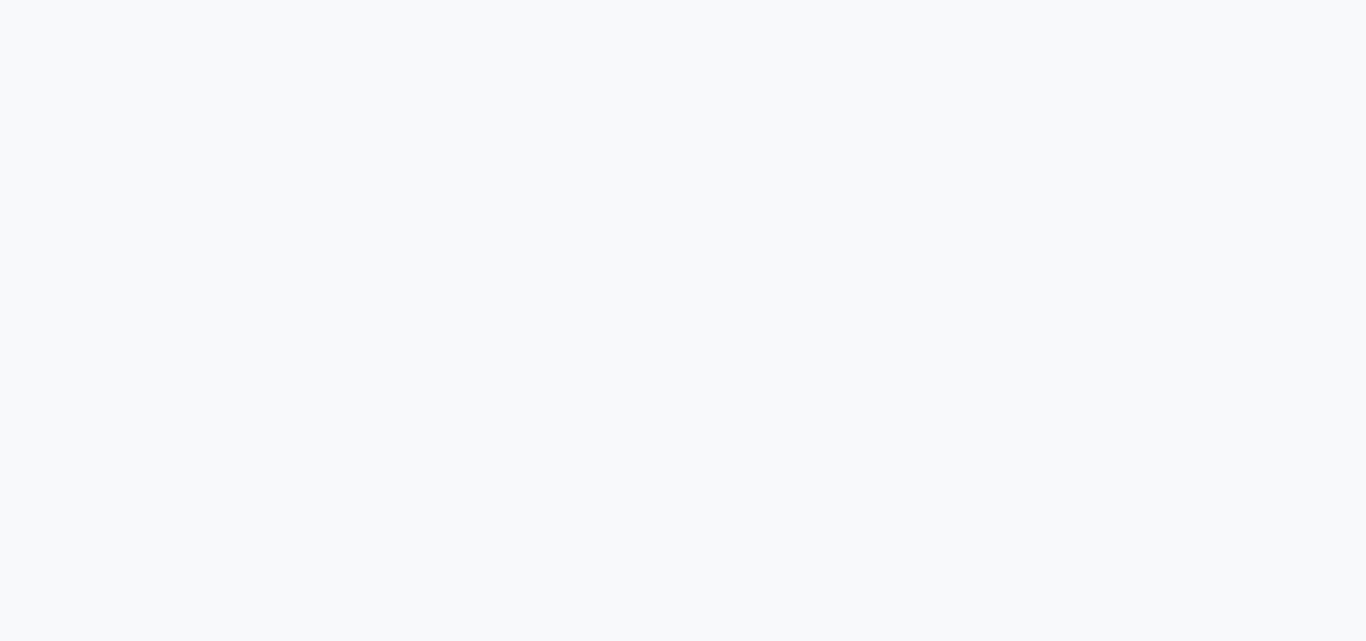 scroll, scrollTop: 0, scrollLeft: 0, axis: both 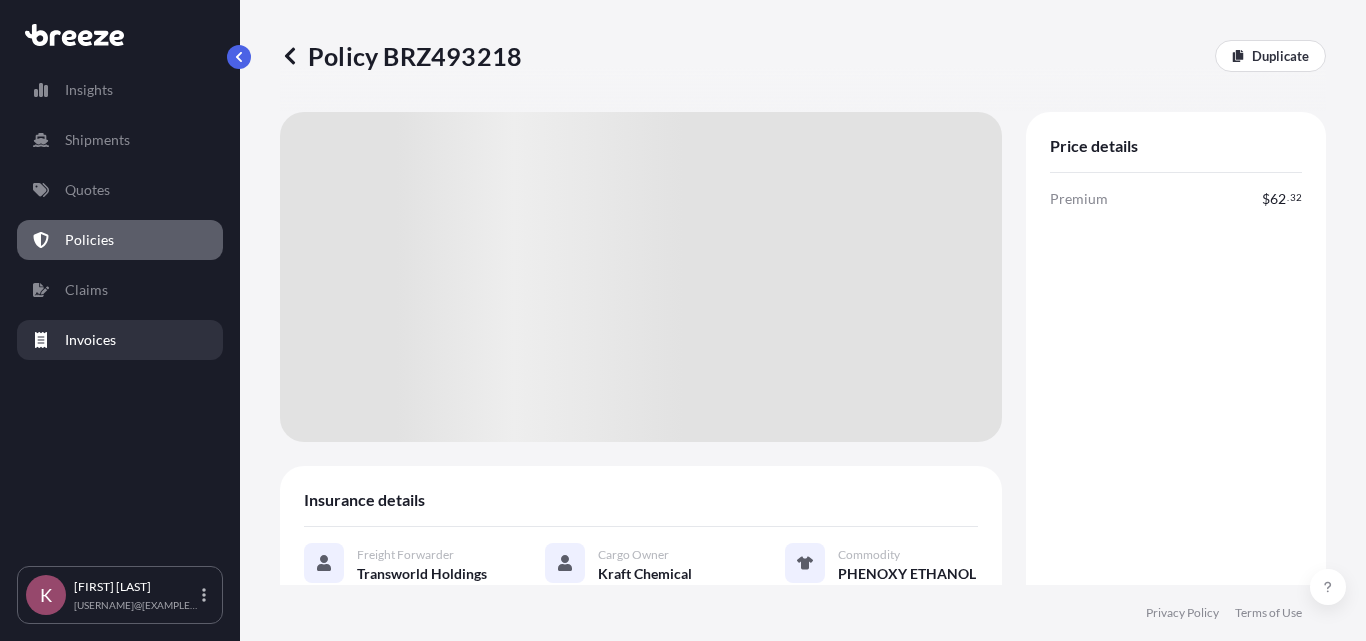 click on "Invoices" at bounding box center [120, 340] 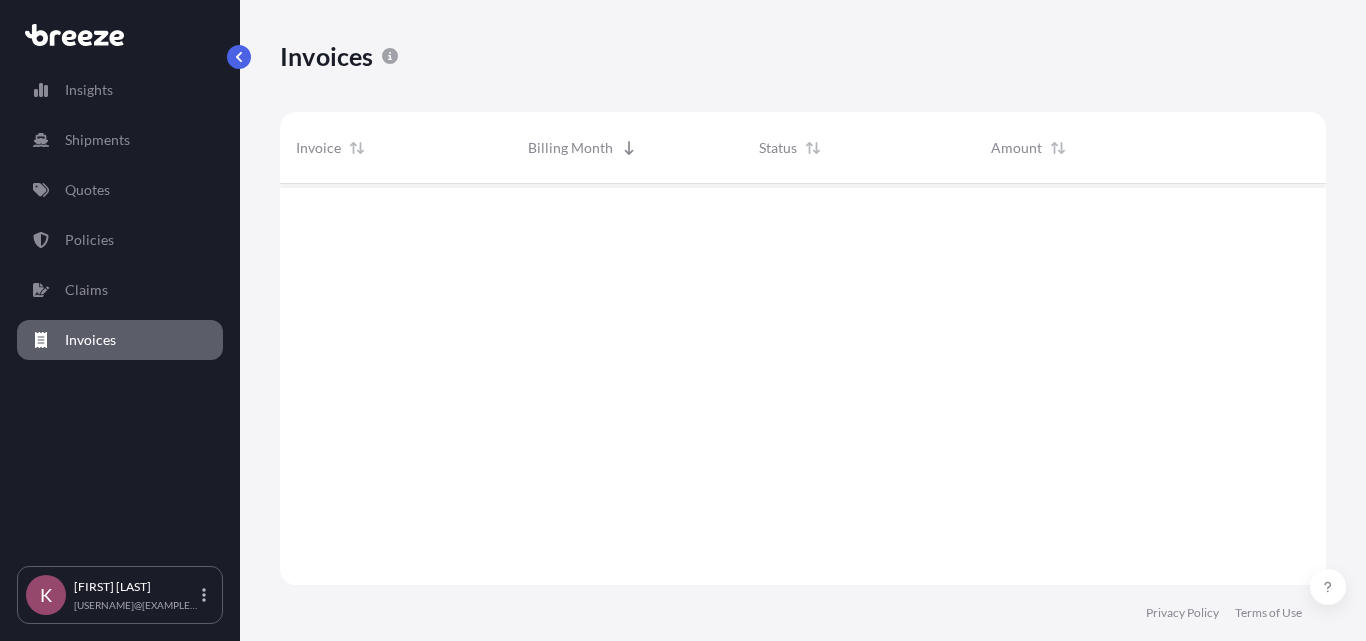 scroll, scrollTop: 16, scrollLeft: 16, axis: both 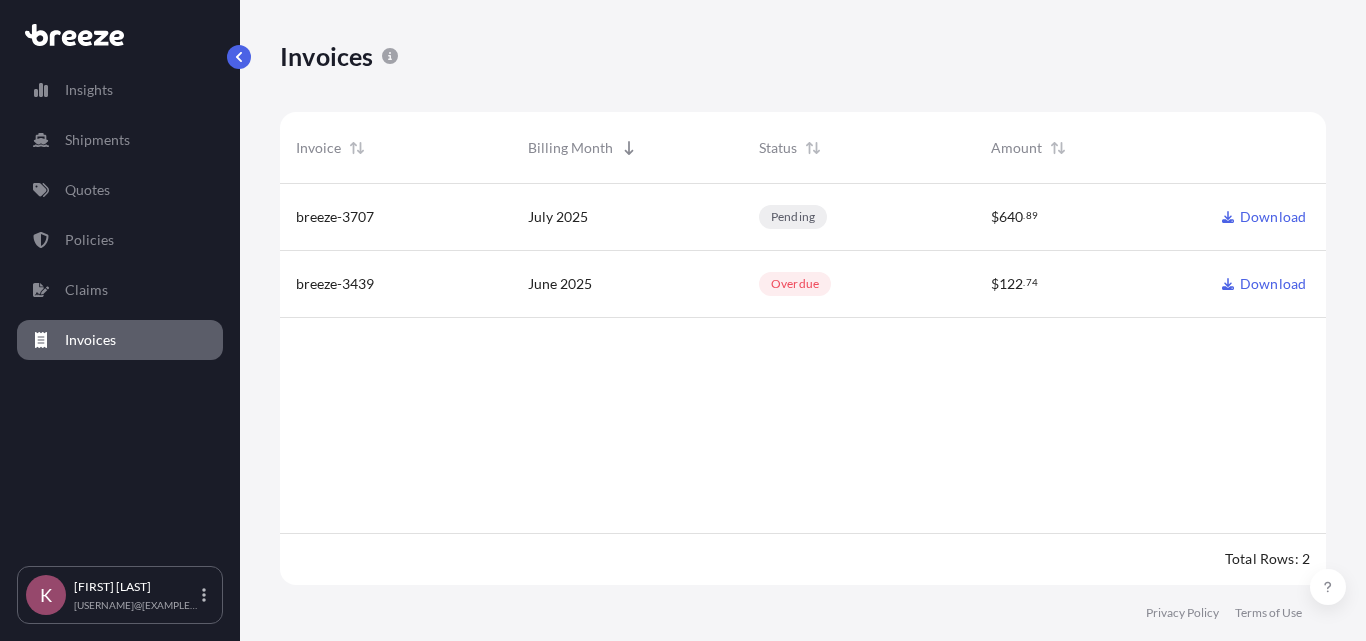 click on "Download" at bounding box center (1264, 284) 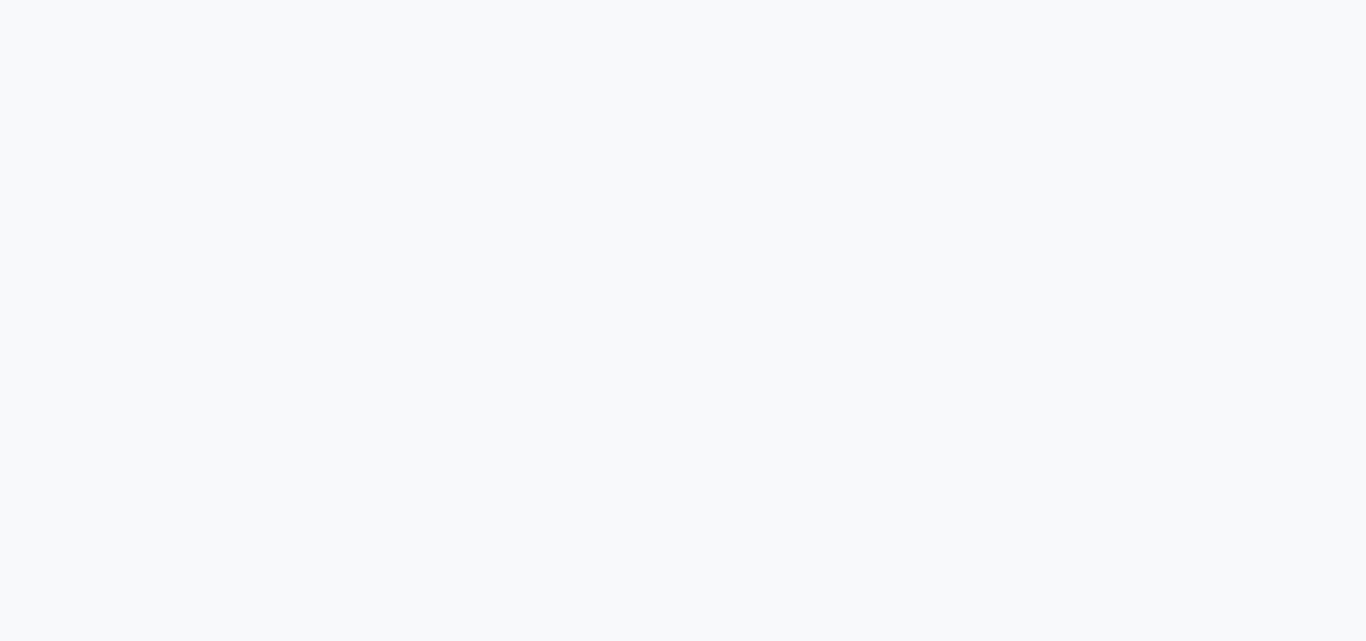 scroll, scrollTop: 0, scrollLeft: 0, axis: both 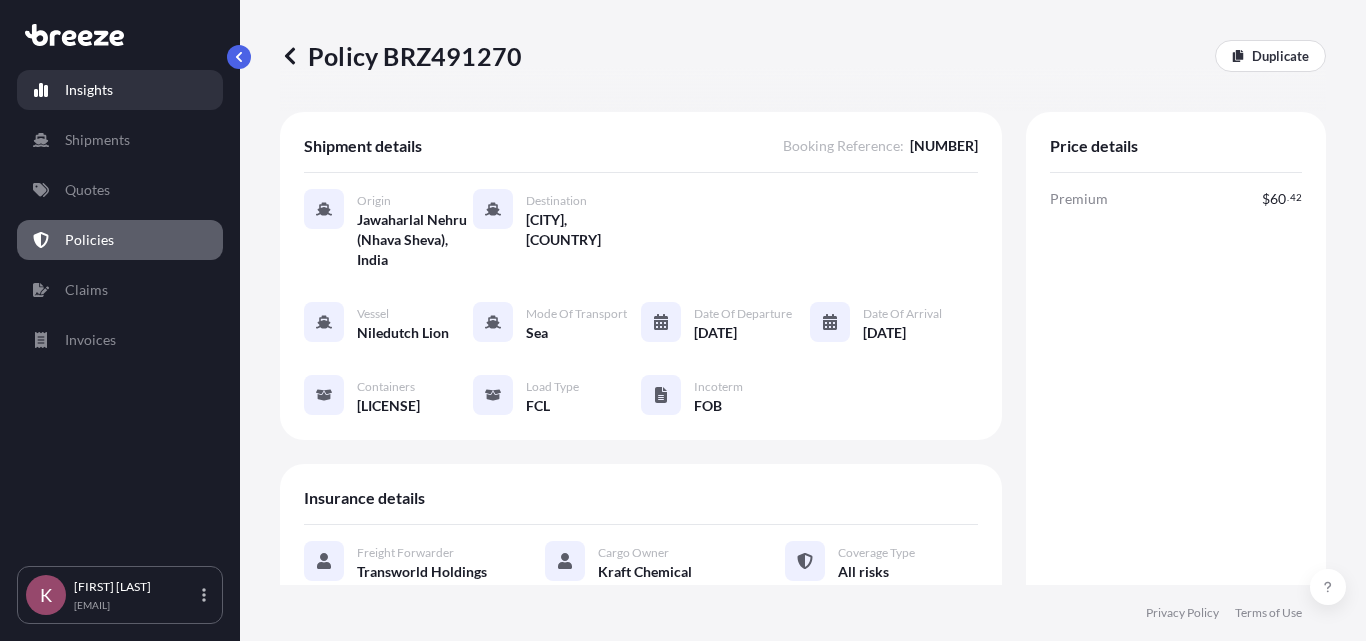click on "Insights" at bounding box center [89, 90] 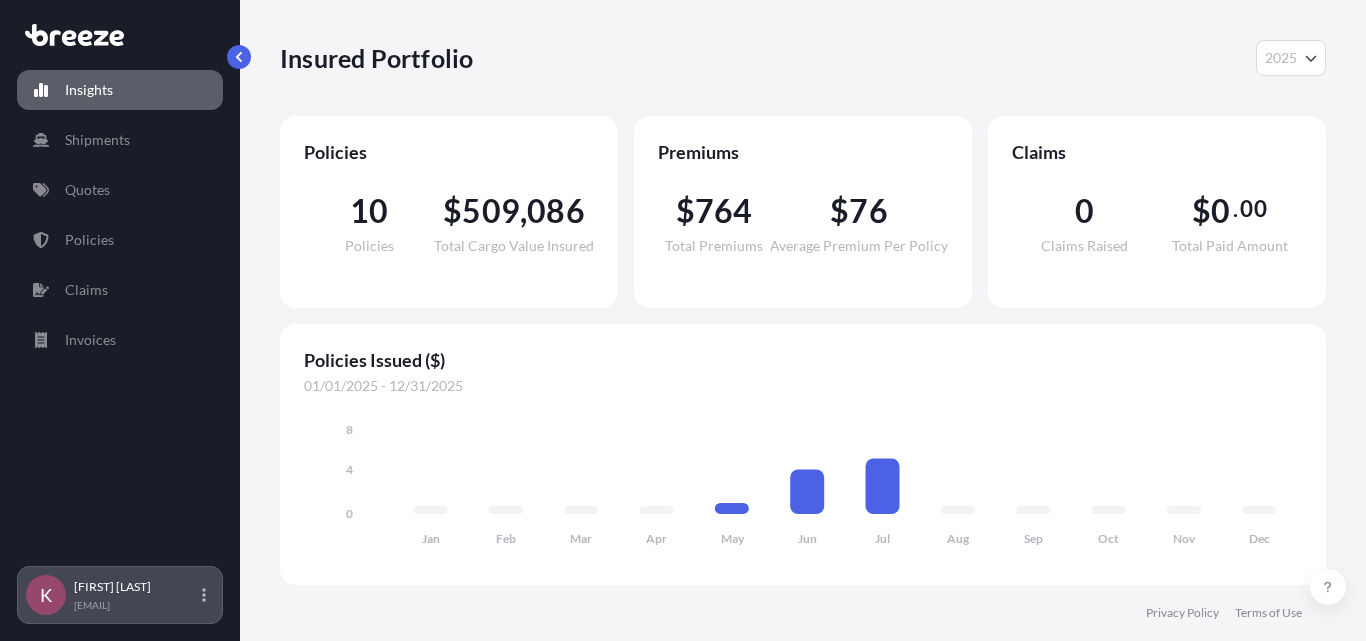 click on "Kishor   Pawar kishor.pawar@transworld.com" at bounding box center [120, 595] 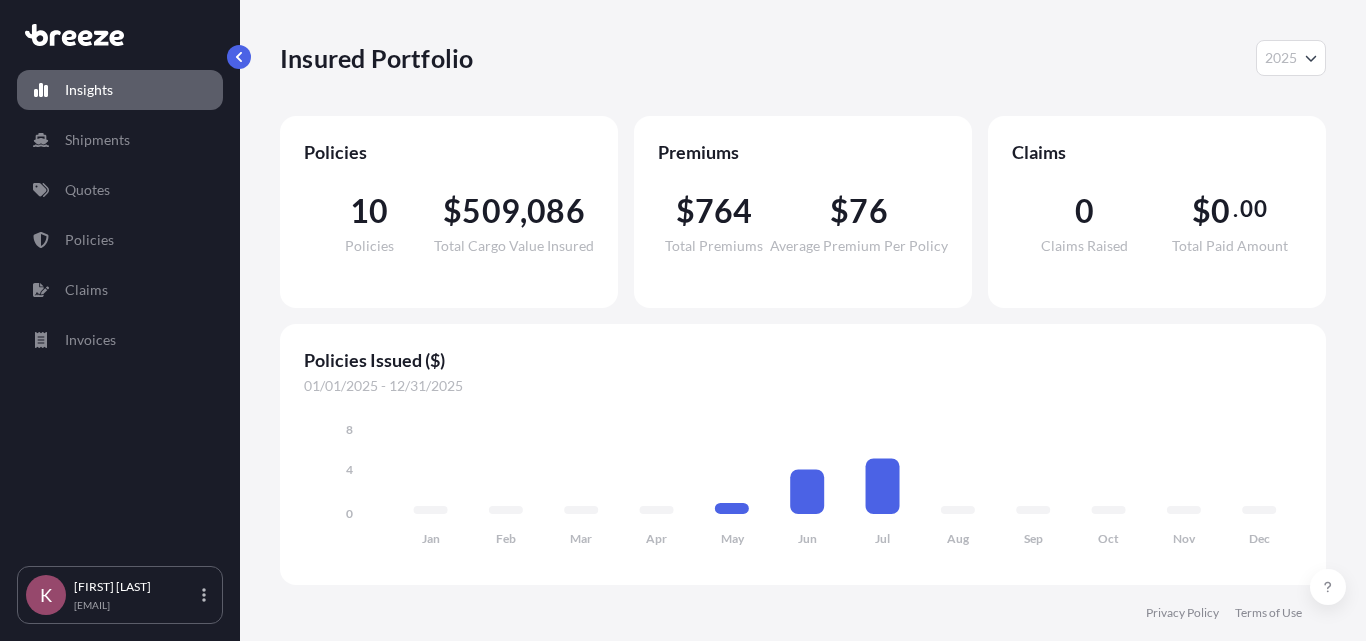click on "Premiums $ 764 Total Premiums $ 76 Average Premium Per Policy" at bounding box center (803, 212) 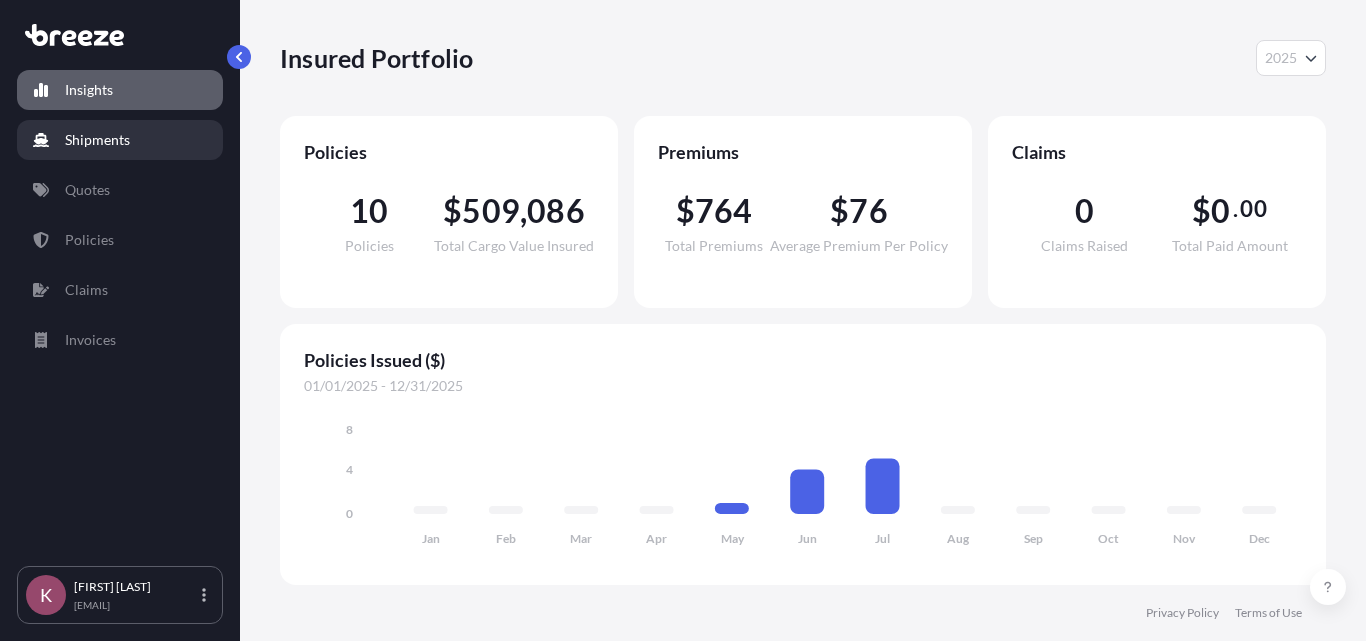 click on "Shipments" at bounding box center (120, 140) 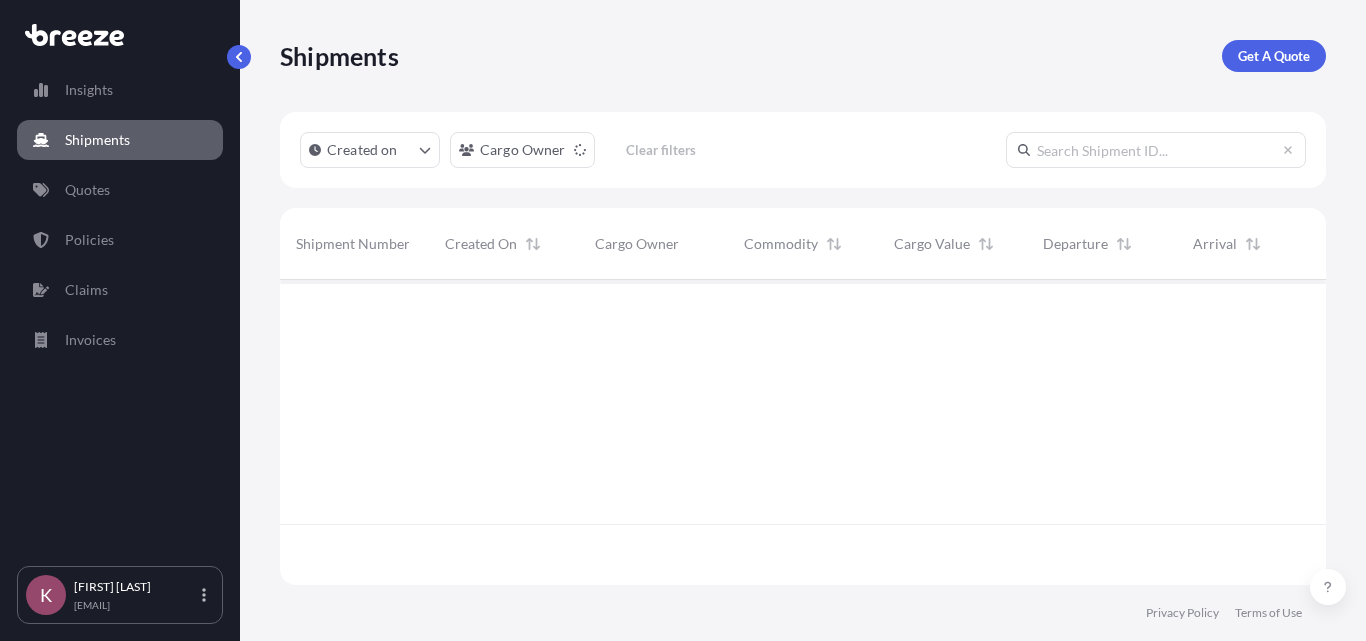 scroll, scrollTop: 16, scrollLeft: 16, axis: both 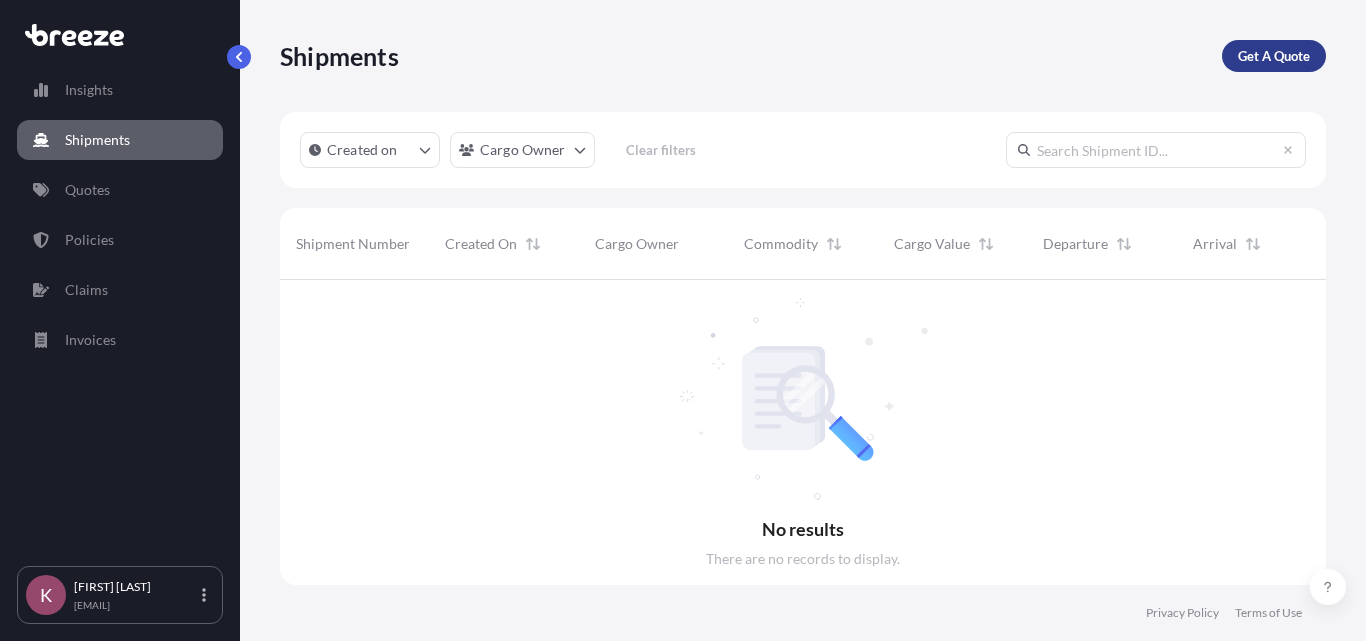 click on "Get A Quote" at bounding box center [1274, 56] 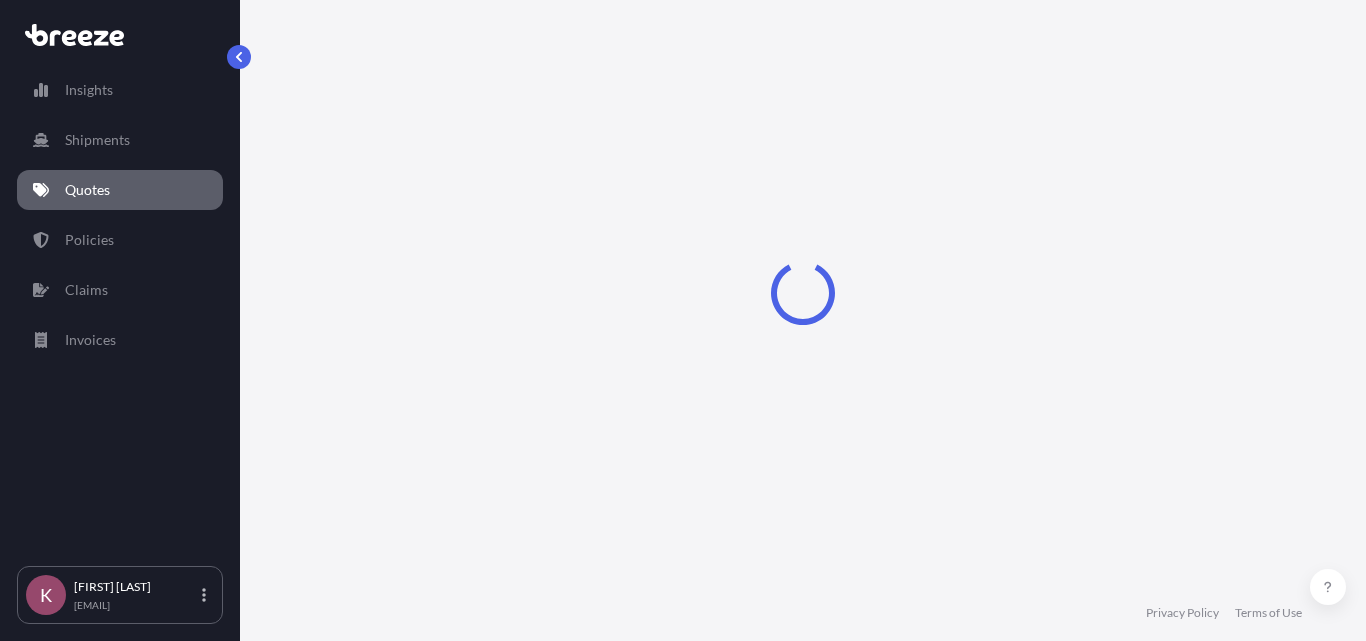 select on "Sea" 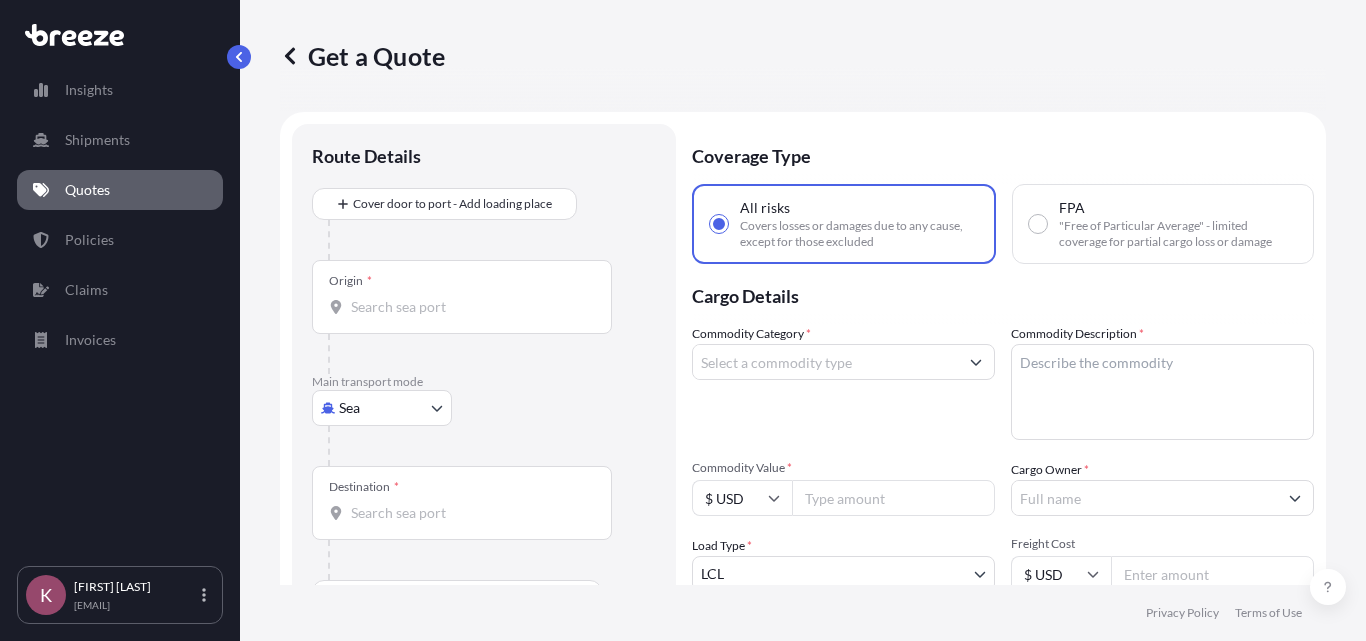 scroll, scrollTop: 32, scrollLeft: 0, axis: vertical 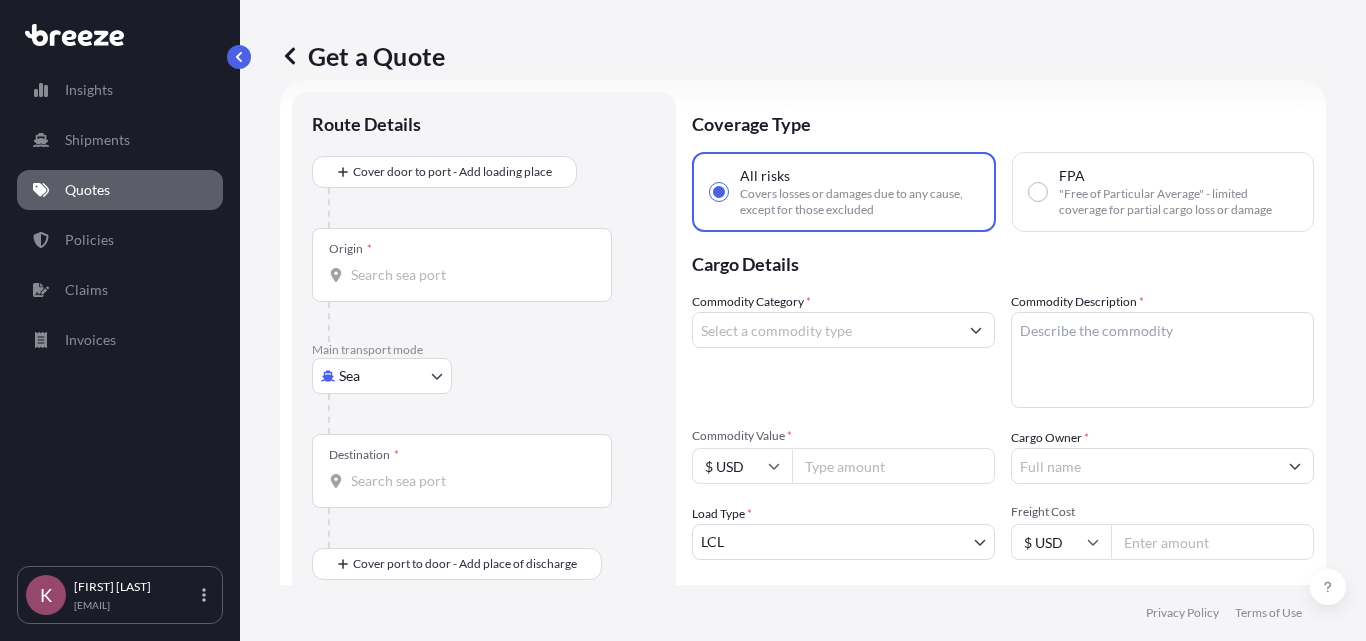 click on "Origin *" at bounding box center [462, 265] 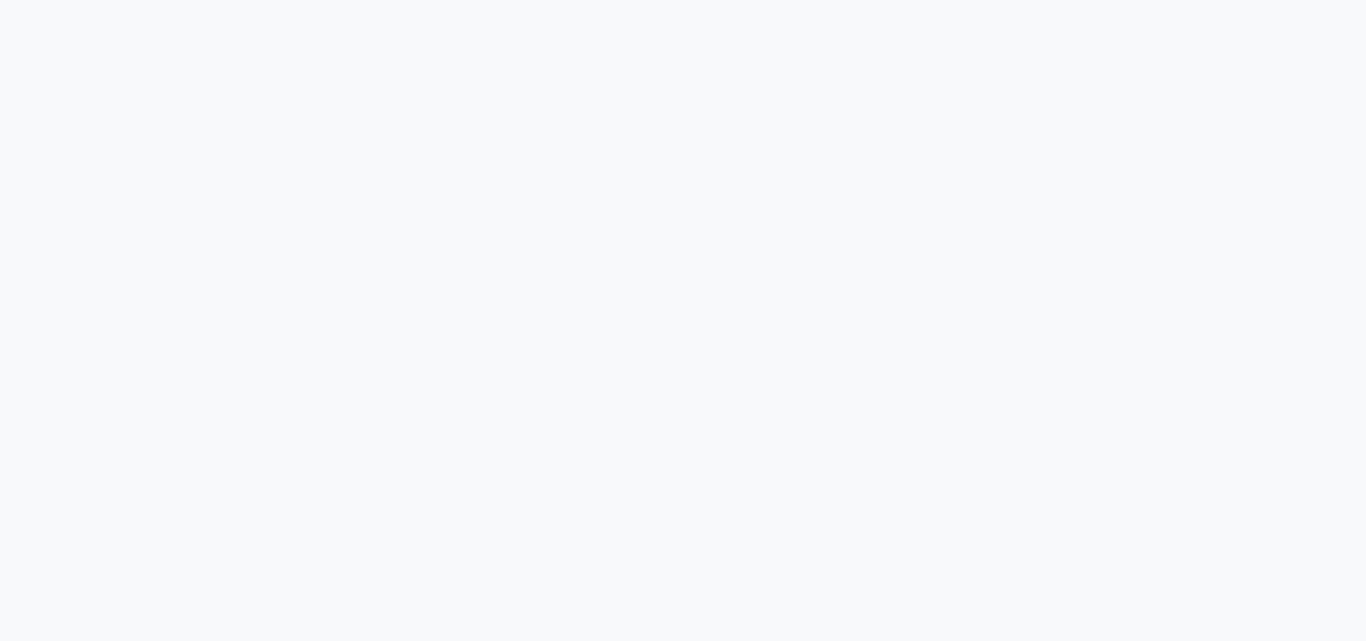 scroll, scrollTop: 0, scrollLeft: 0, axis: both 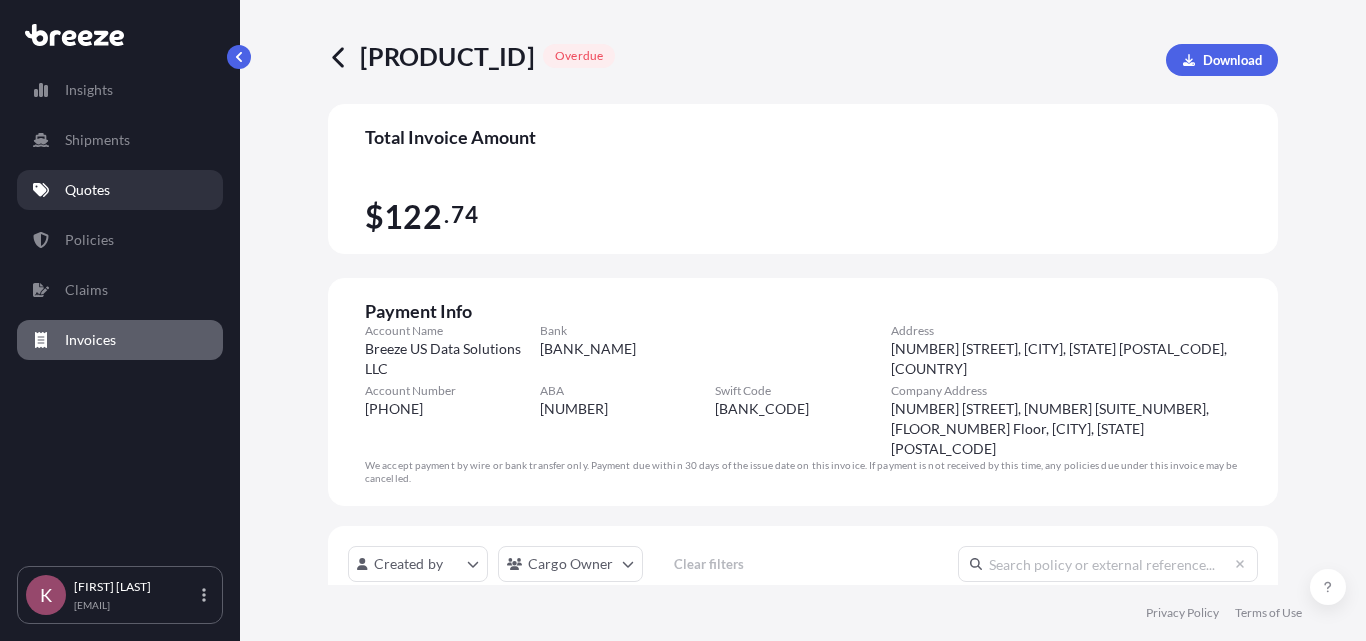 click on "Quotes" at bounding box center [120, 190] 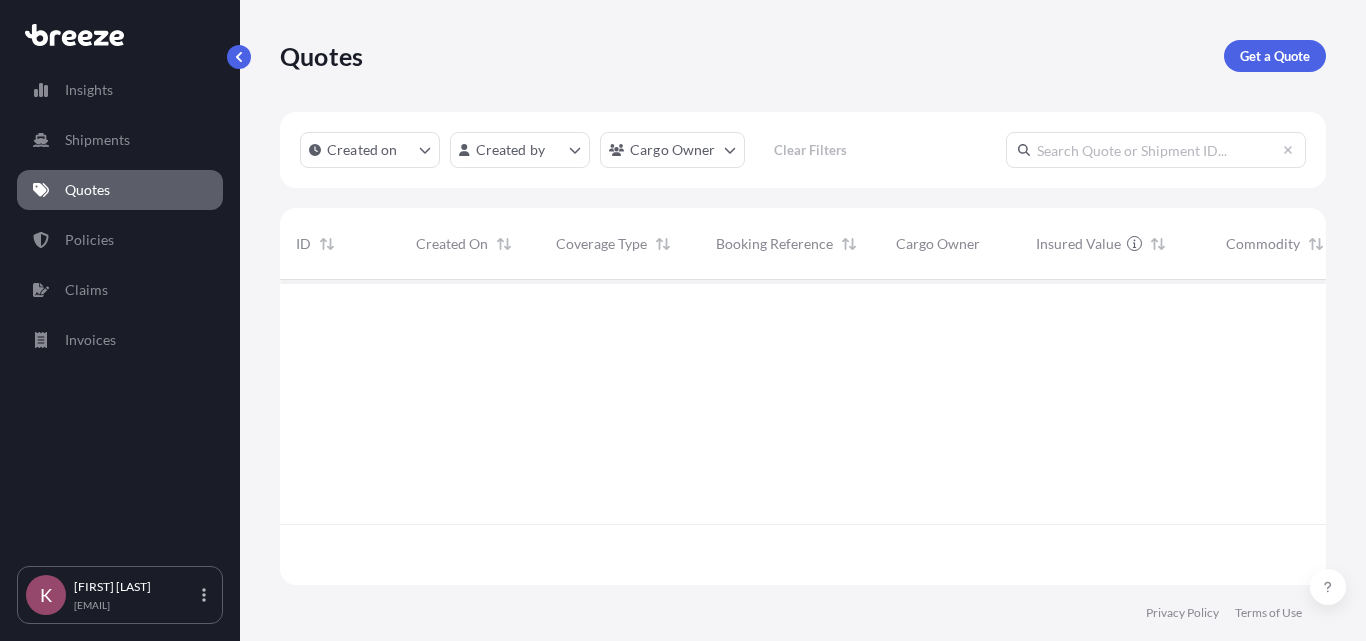 scroll, scrollTop: 16, scrollLeft: 16, axis: both 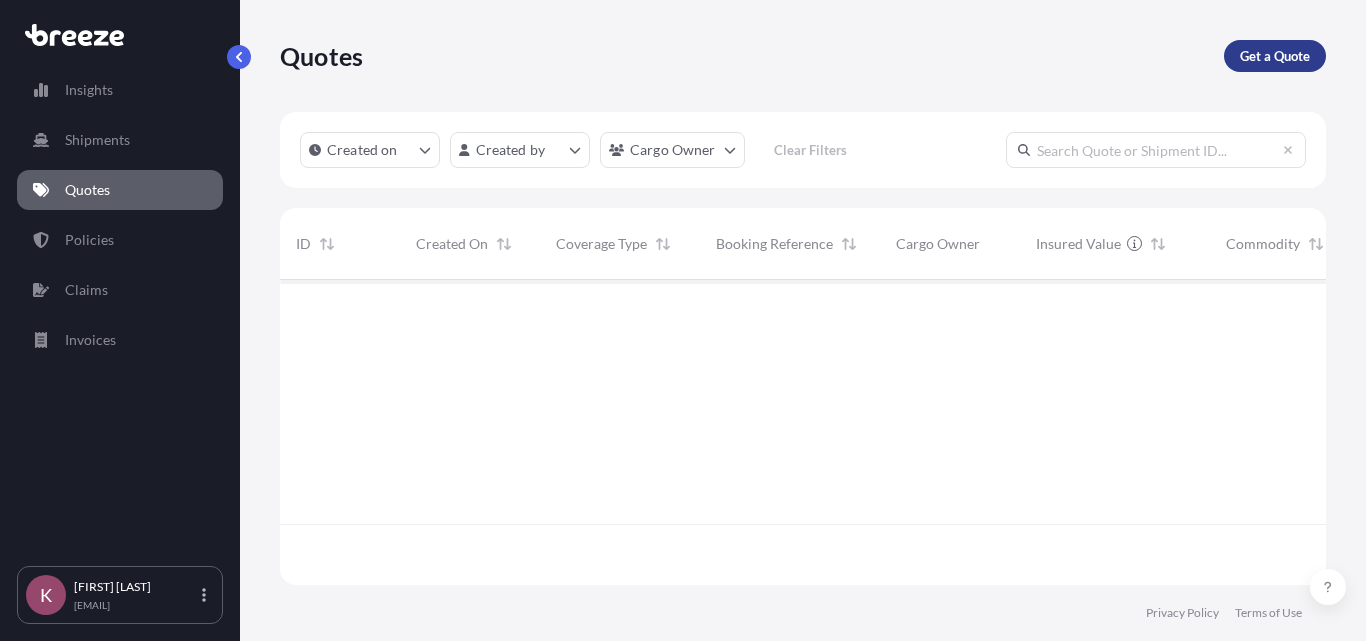 click on "Get a Quote" at bounding box center (1275, 56) 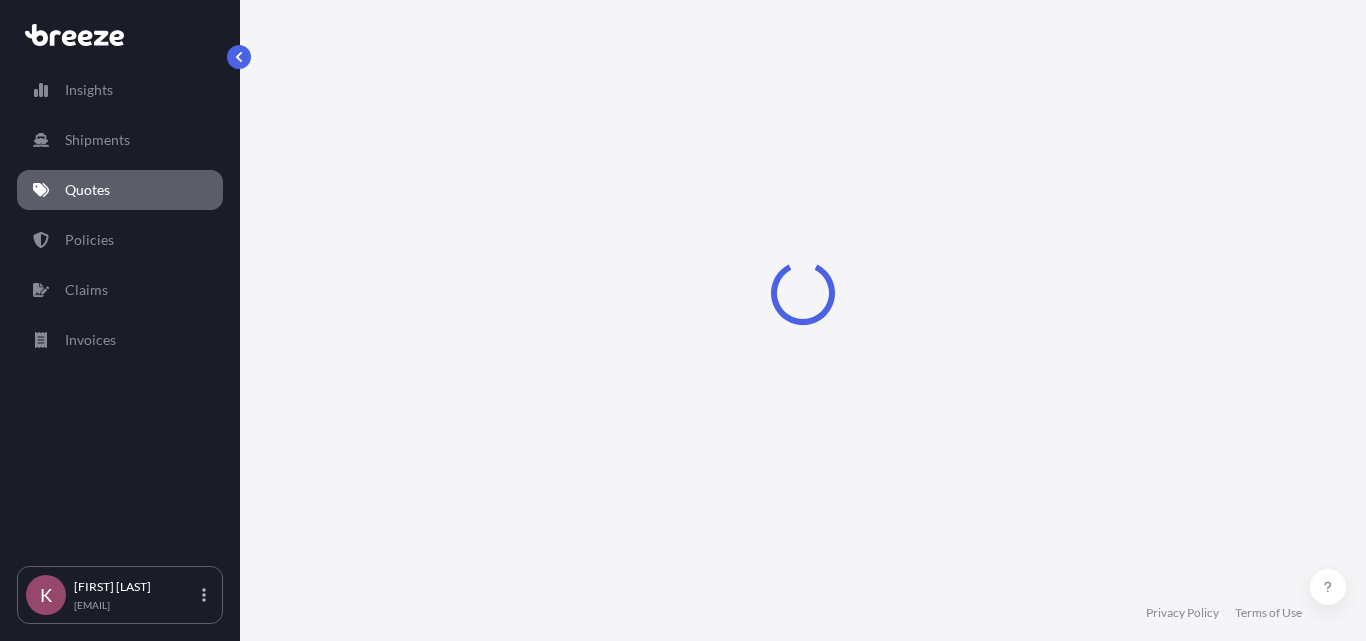 select on "Sea" 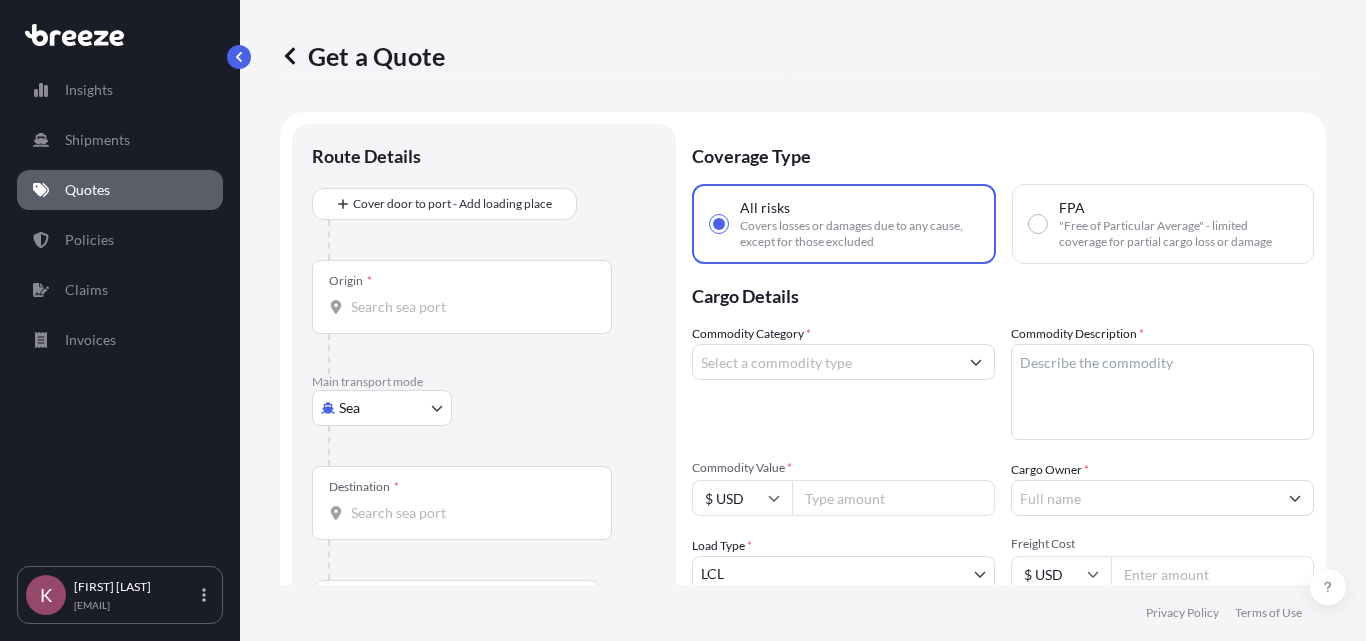 scroll, scrollTop: 32, scrollLeft: 0, axis: vertical 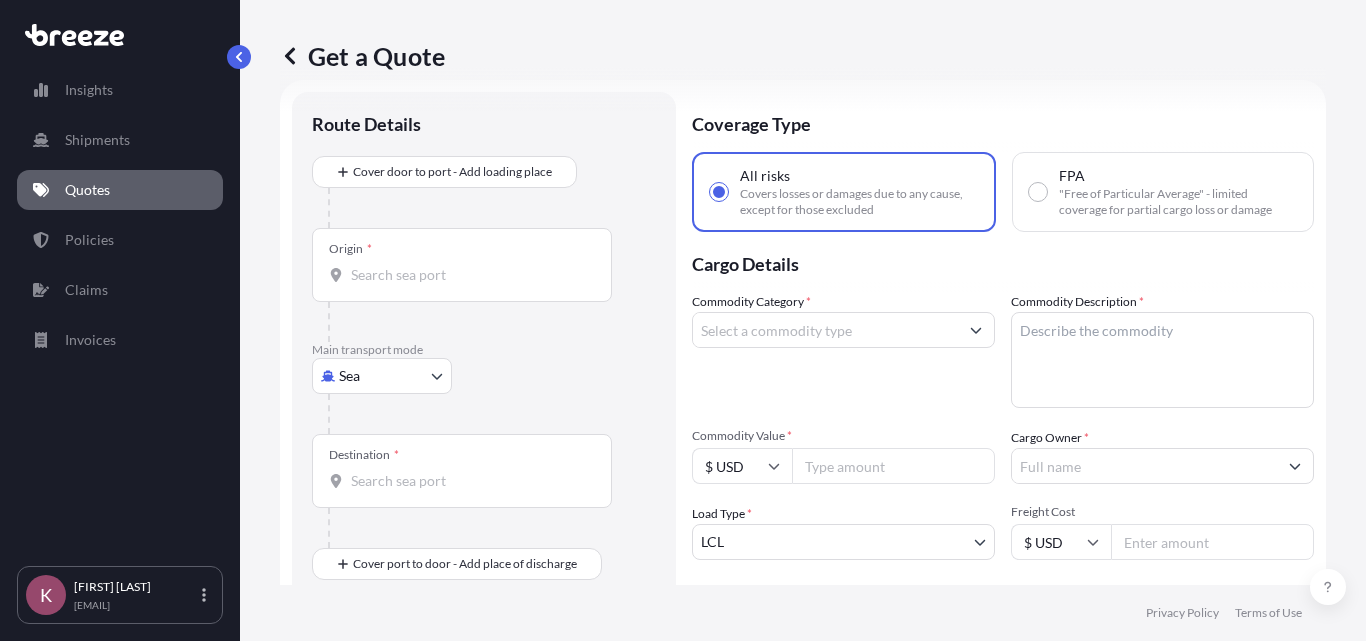 click on "Origin *" at bounding box center (462, 265) 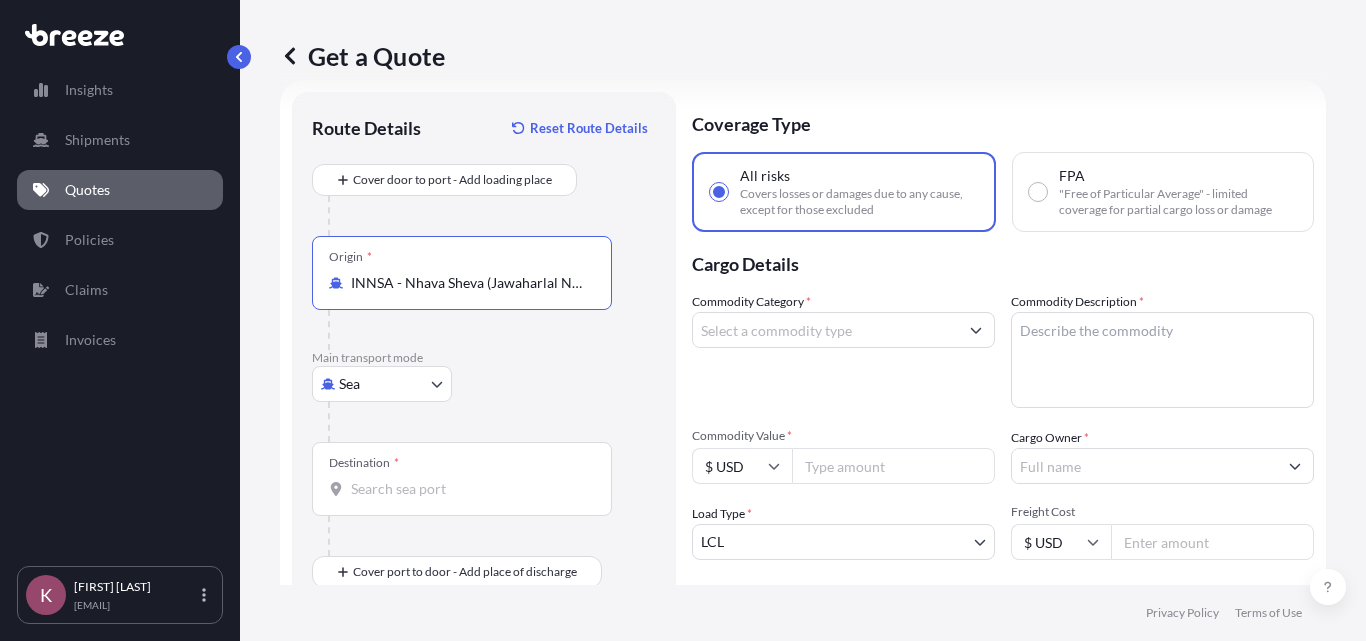 type on "INNSA - Nhava Sheva (Jawaharlal Nehru), India" 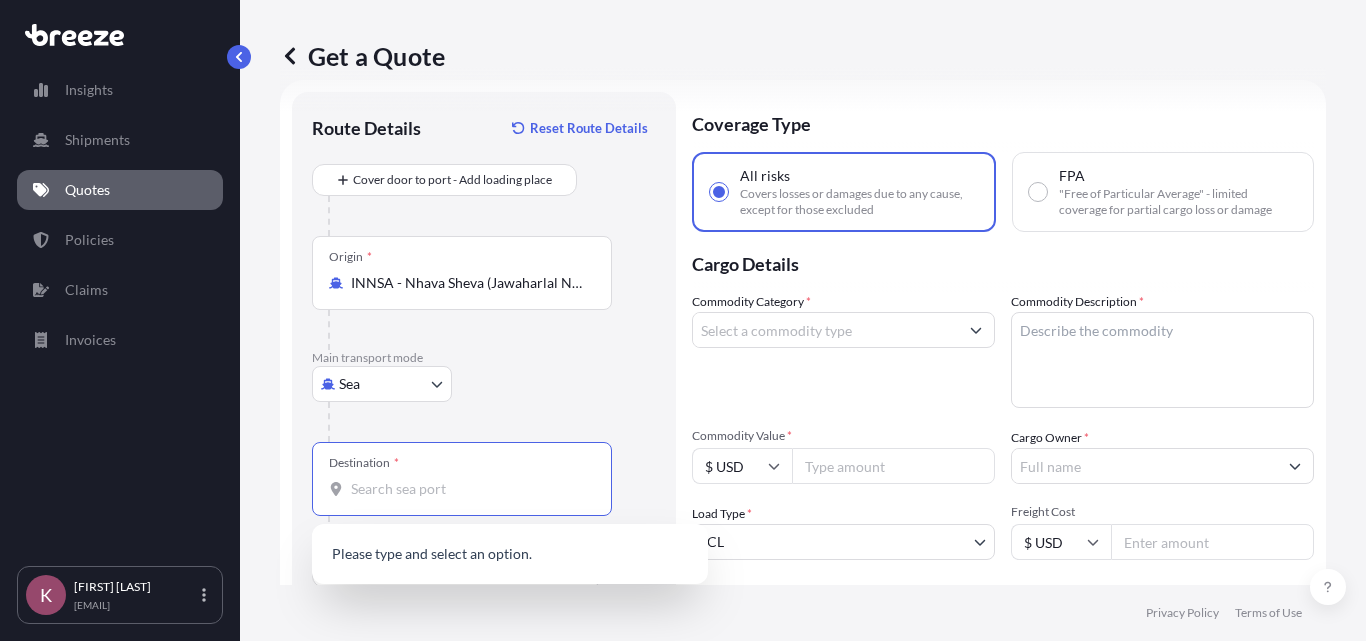 click on "Destination *" at bounding box center [469, 489] 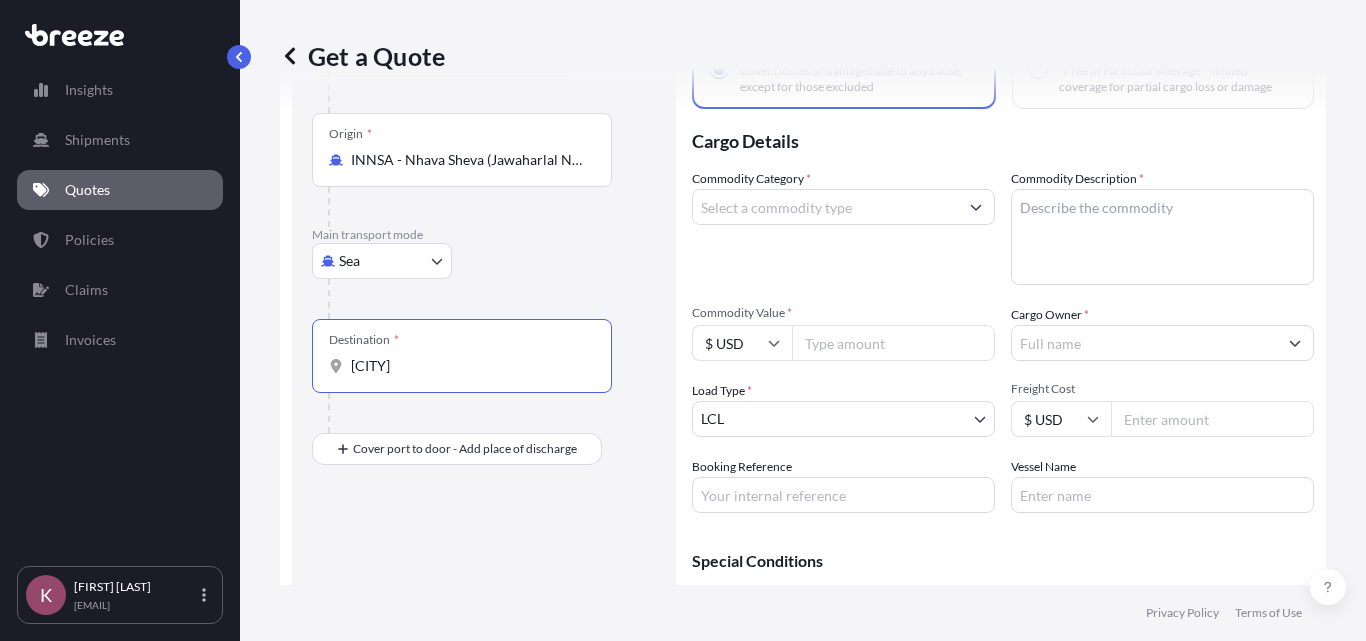 scroll, scrollTop: 156, scrollLeft: 0, axis: vertical 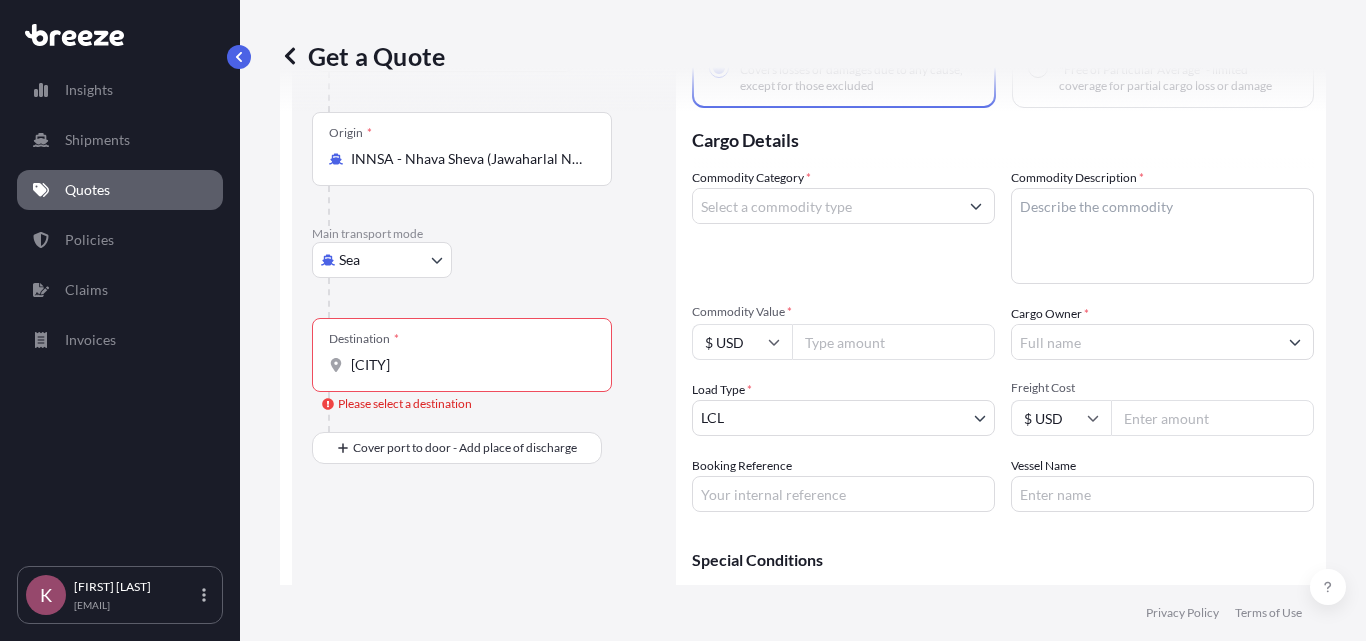 click on "Destination * [CITY]" at bounding box center (462, 355) 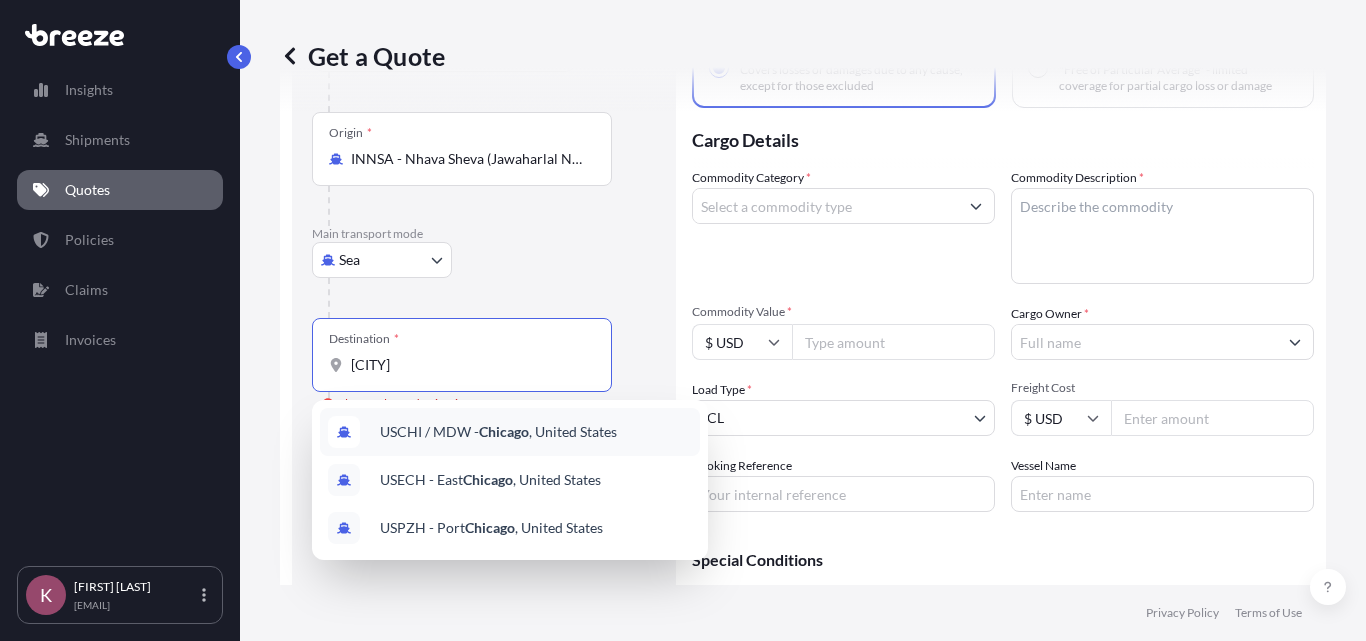 click on "USCHI / MDW -  Chicago , [COUNTRY]" at bounding box center (510, 432) 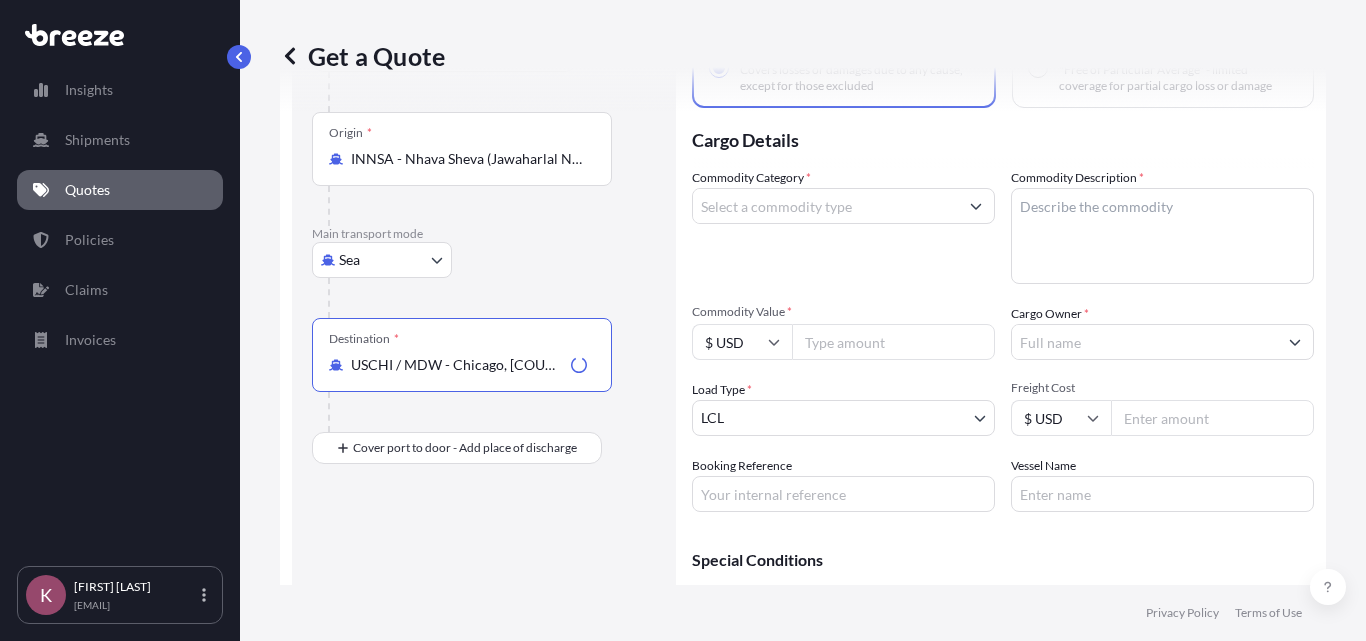 click on "USCHI / MDW - Chicago, [COUNTRY]" at bounding box center (457, 365) 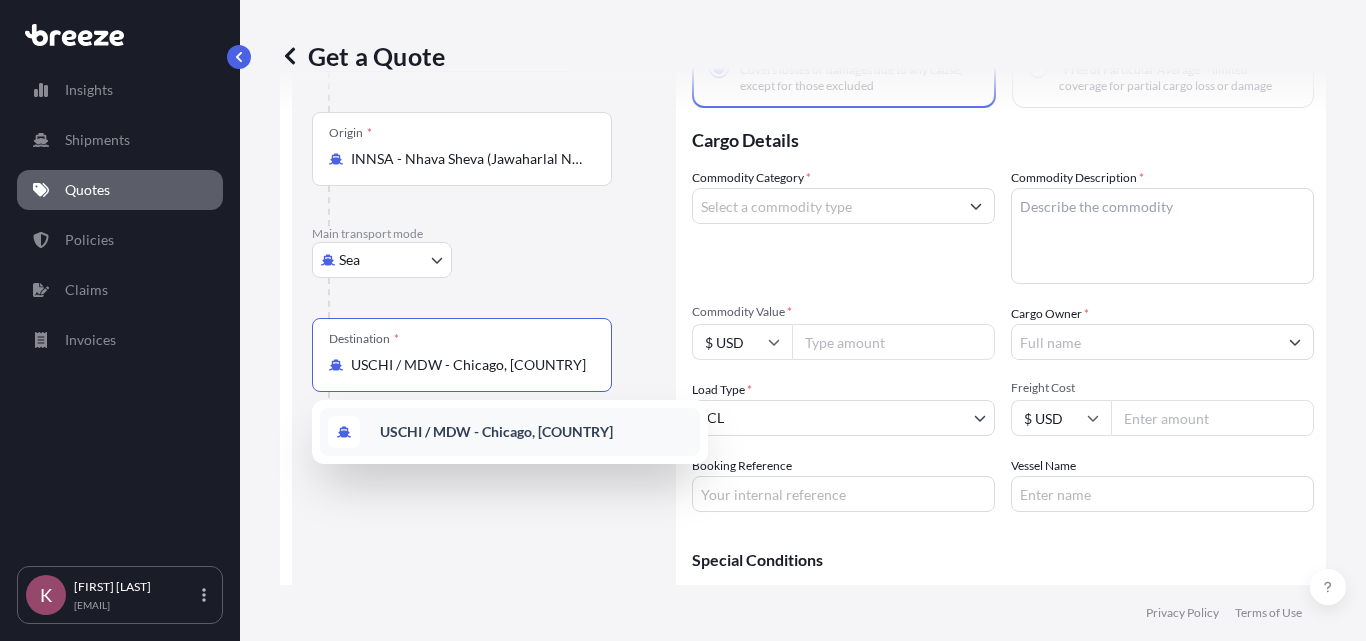 click on "USCHI / MDW - Chicago, [COUNTRY]" at bounding box center [510, 432] 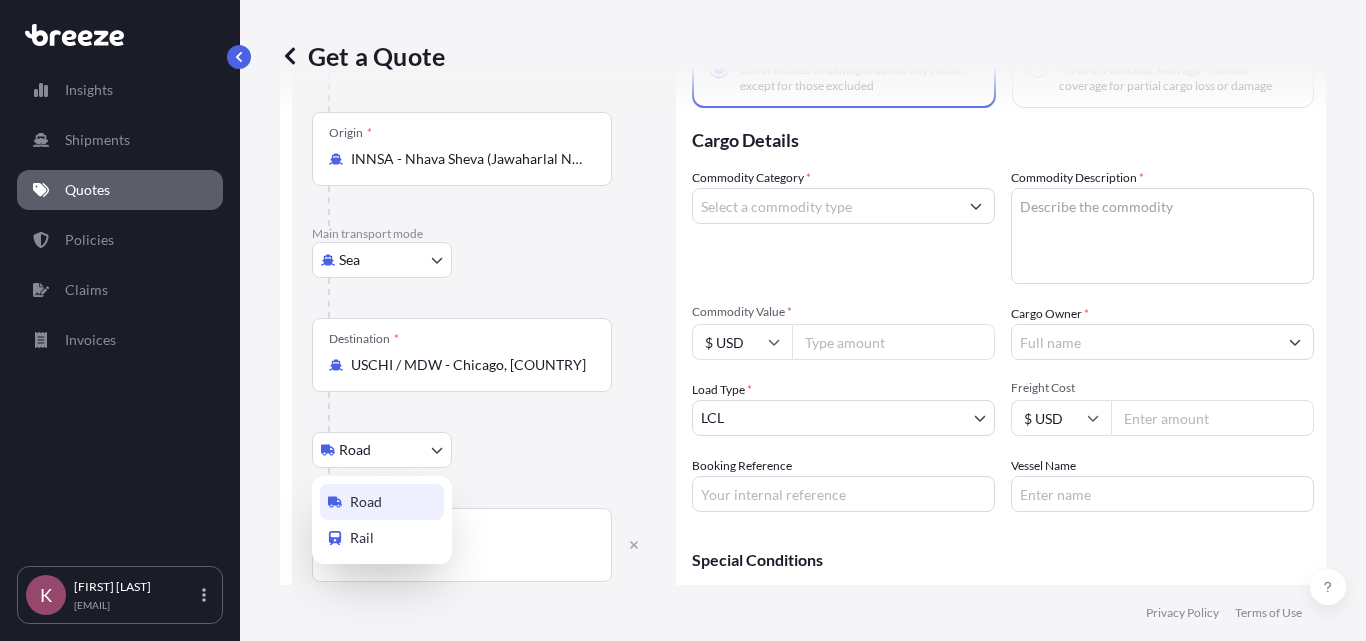 click on "1 option available.
Insights Shipments Quotes Policies Claims Invoices K [FIRST]   [LAST] [EMAIL] Get a Quote Route Details Reset Route Details   Cover door to port - Add loading place Place of loading Road Road Rail Origin * INNSA - Nhava Sheva (Jawaharlal Nehru), [COUNTRY] Main transport mode Sea Sea Air Road Rail Destination * USCHI / MDW - Chicago, [COUNTRY] Road Road Rail Place of Discharge Coverage Type All risks Covers losses or damages due to any cause, except for those excluded FPA "Free of Particular Average" - limited coverage for partial cargo loss or damage Cargo Details Commodity Category * Commodity Description * Commodity Value   * $ USD Cargo Owner * Load Type * LCL LCL FCL Freight Cost   $ USD Booking Reference Vessel Name Special Conditions Hazardous Temperature Controlled Fragile Livestock Bulk Cargo Bagged Goods Used Goods Get a Quote Privacy Policy Terms of Use
Road Rail" at bounding box center [683, 320] 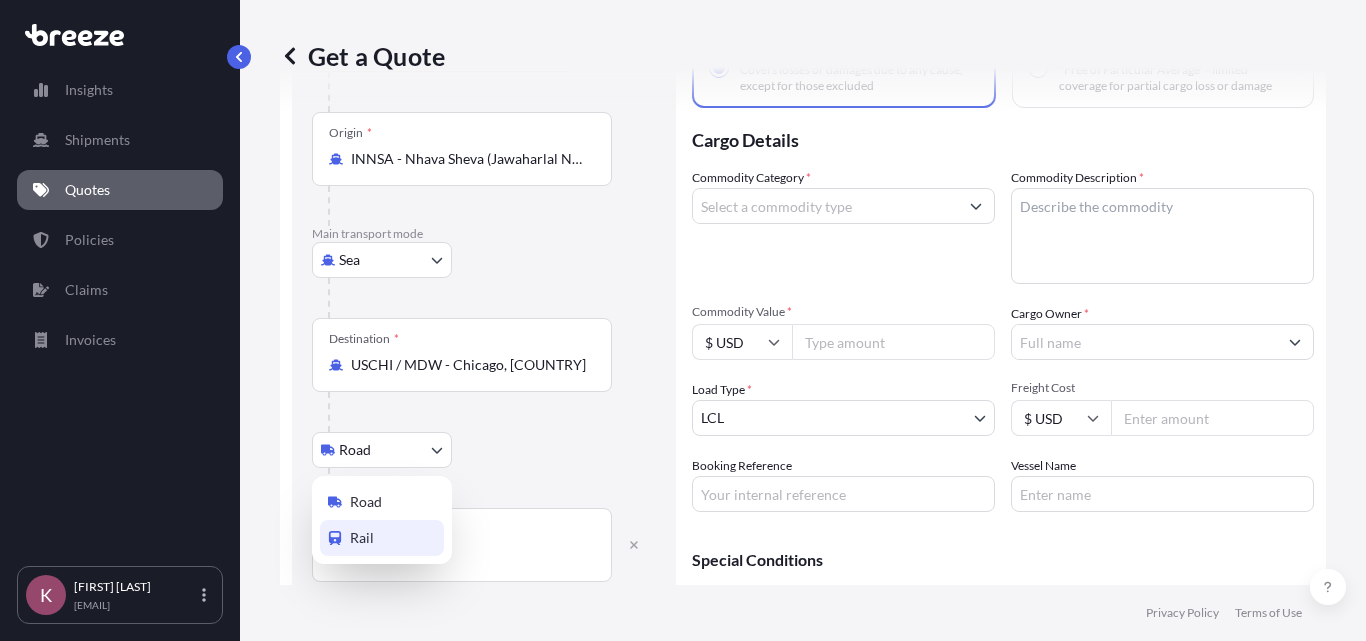 click on "Rail" at bounding box center (382, 538) 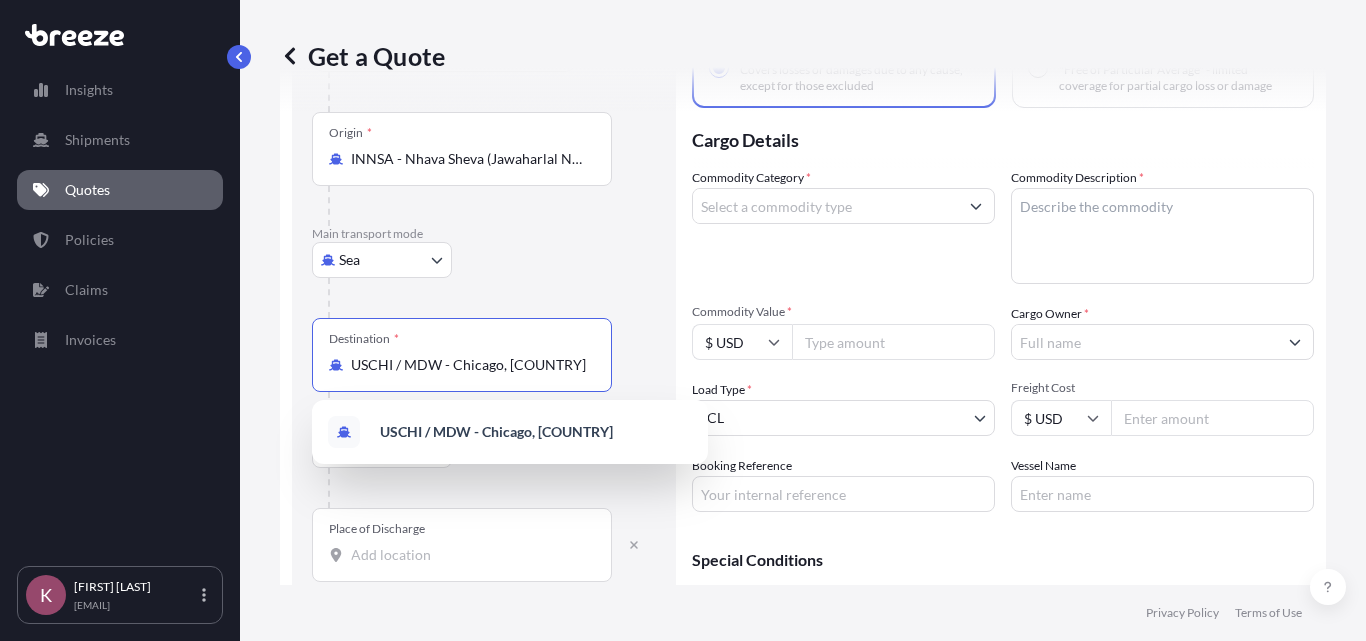 click on "USCHI / MDW - Chicago, [COUNTRY]" at bounding box center [469, 365] 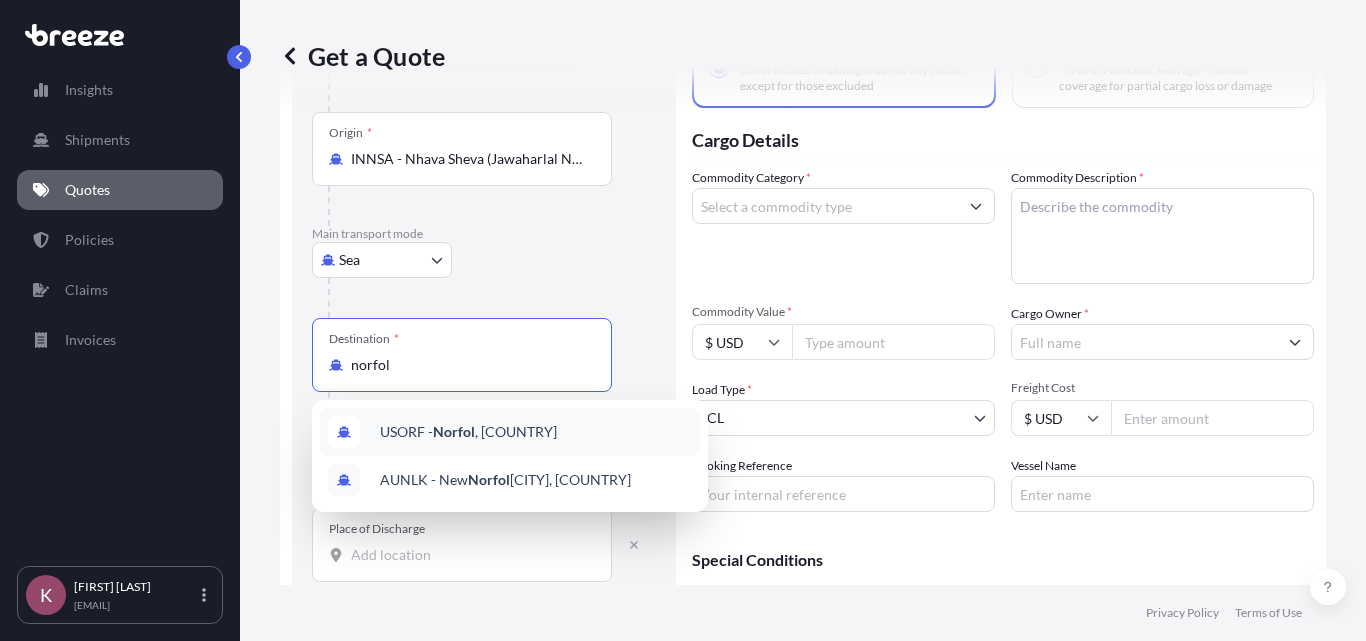 click on "USORF -  Norfol k, [COUNTRY]" at bounding box center (510, 432) 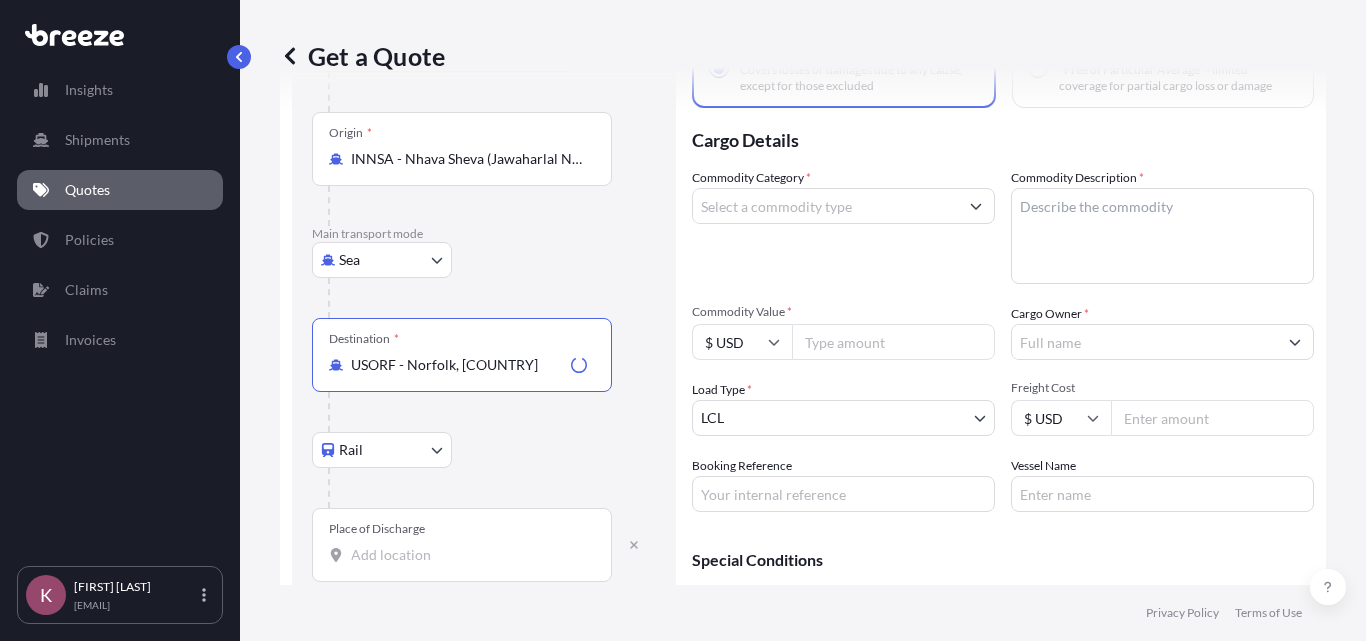 type on "USORF - Norfolk, [COUNTRY]" 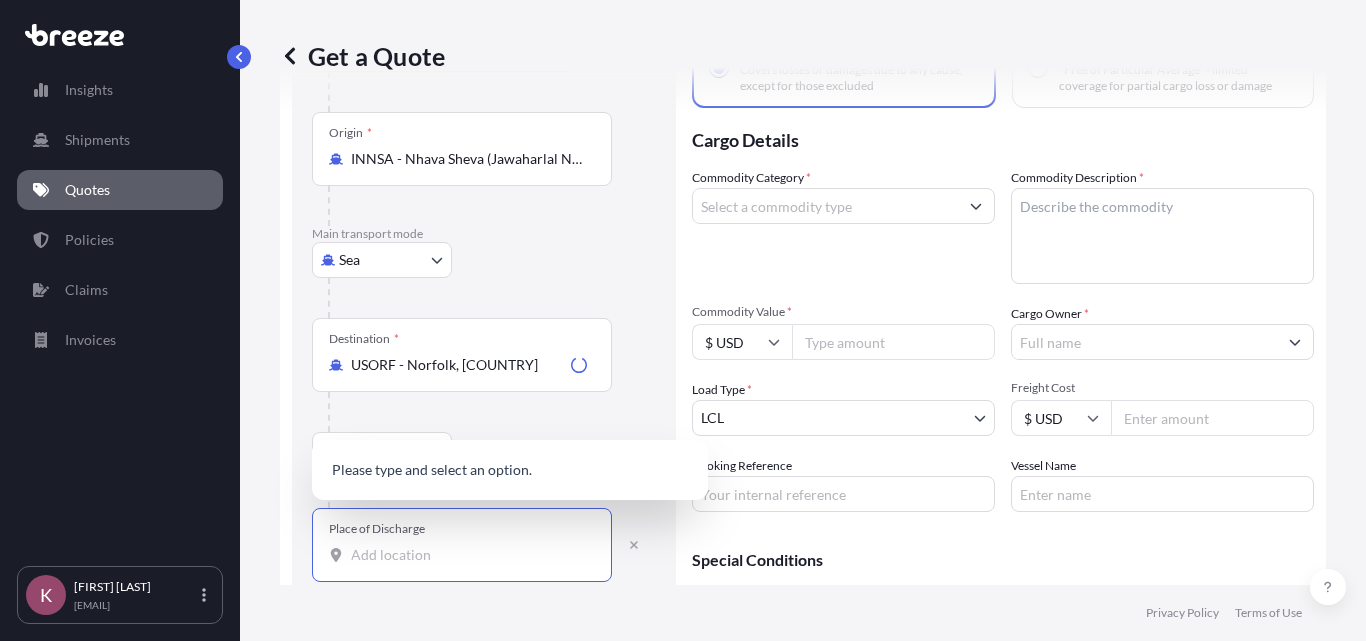 click on "Place of Discharge" at bounding box center [469, 555] 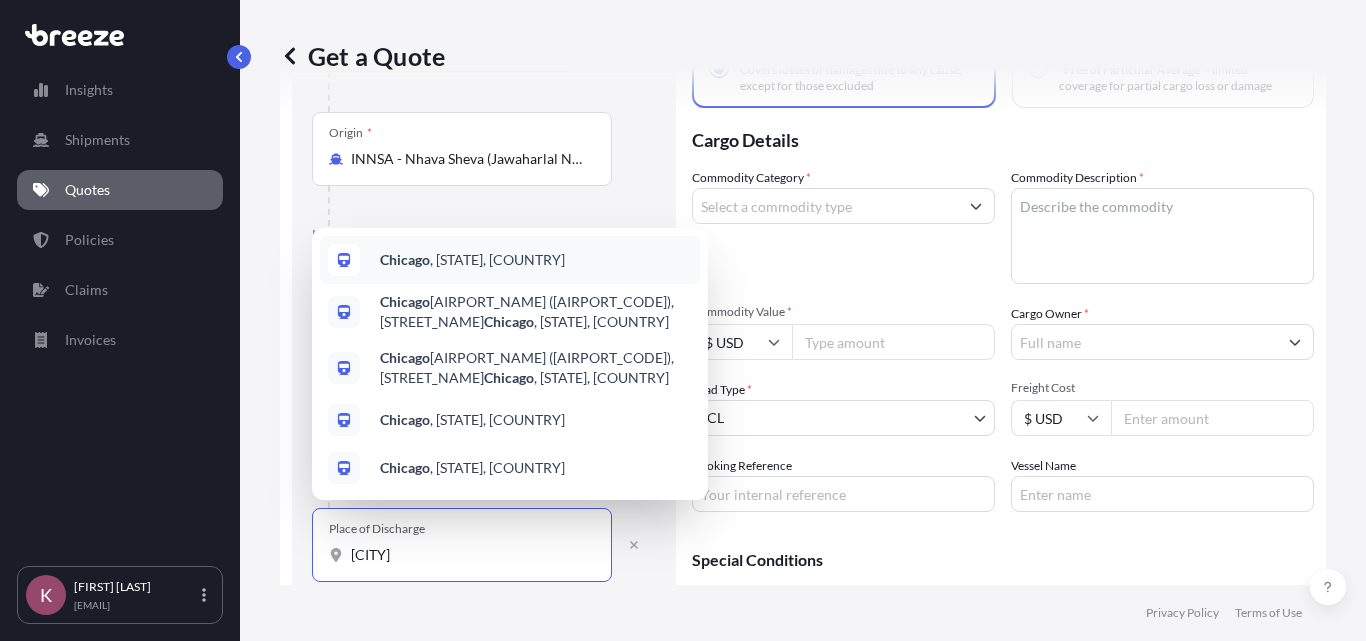 click on "[CITY] , [STATE], [COUNTRY]" at bounding box center (510, 260) 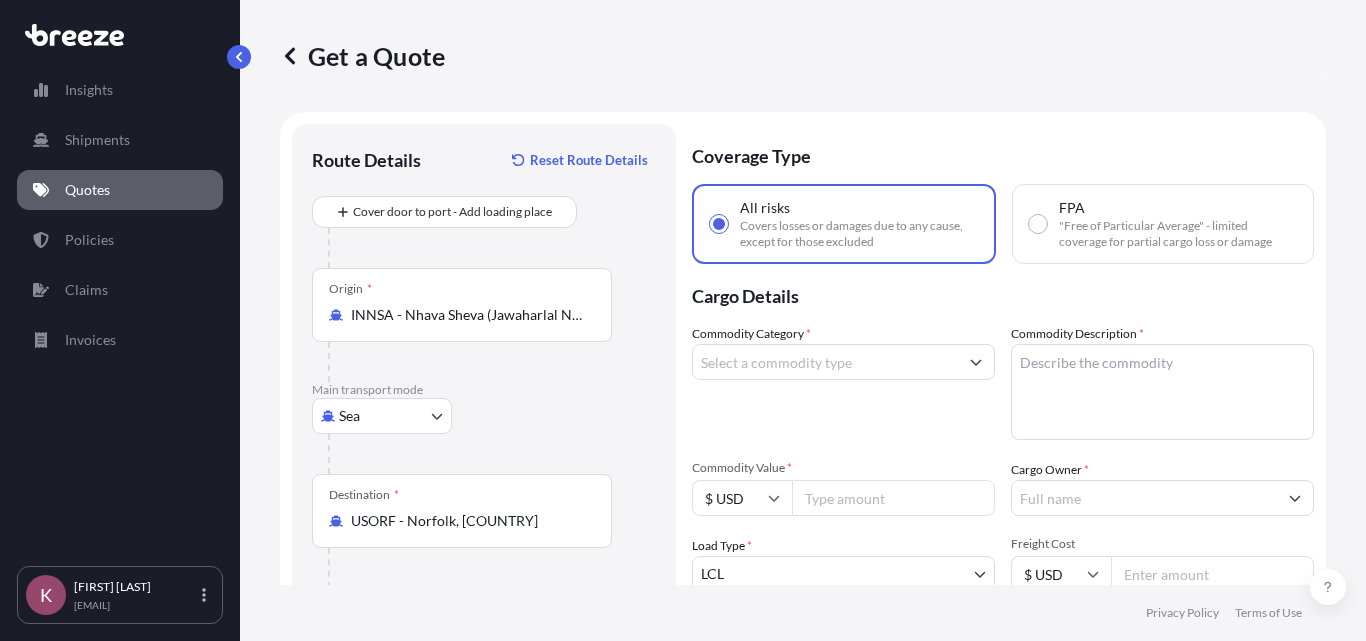 scroll, scrollTop: 94, scrollLeft: 0, axis: vertical 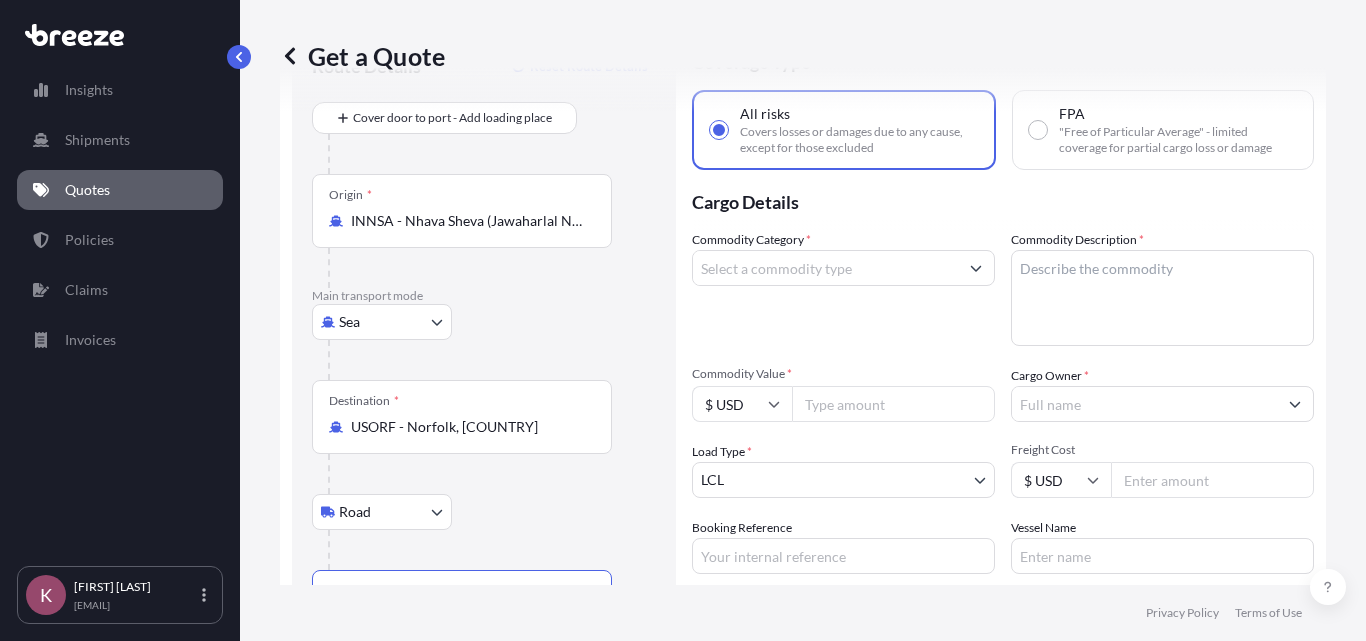 type on "[CITY], [STATE], [COUNTRY]" 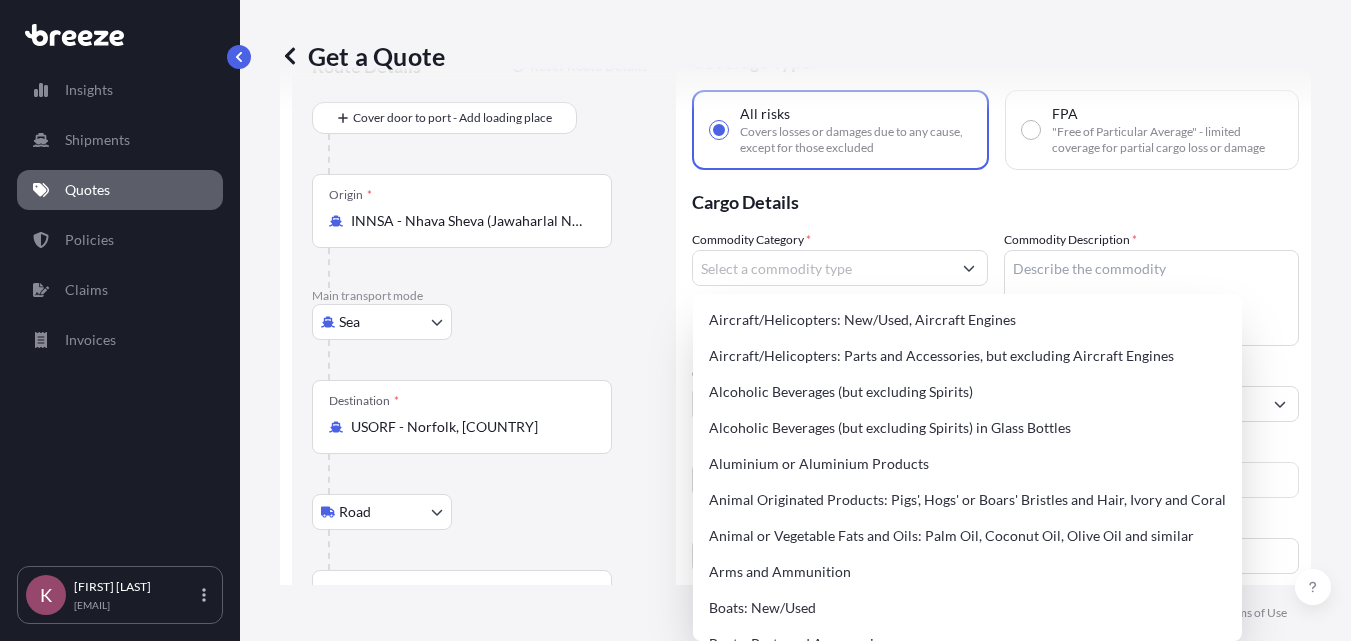 click on "Cargo Details" at bounding box center [995, 200] 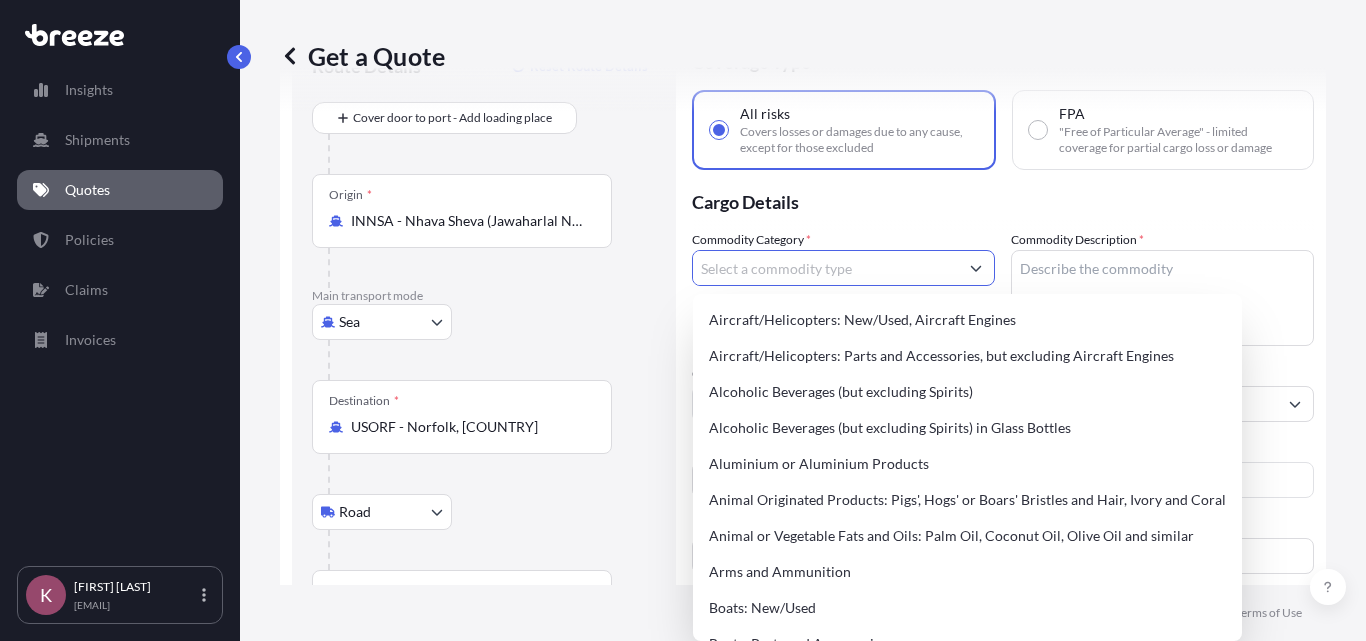 click on "Commodity Category *" at bounding box center (825, 268) 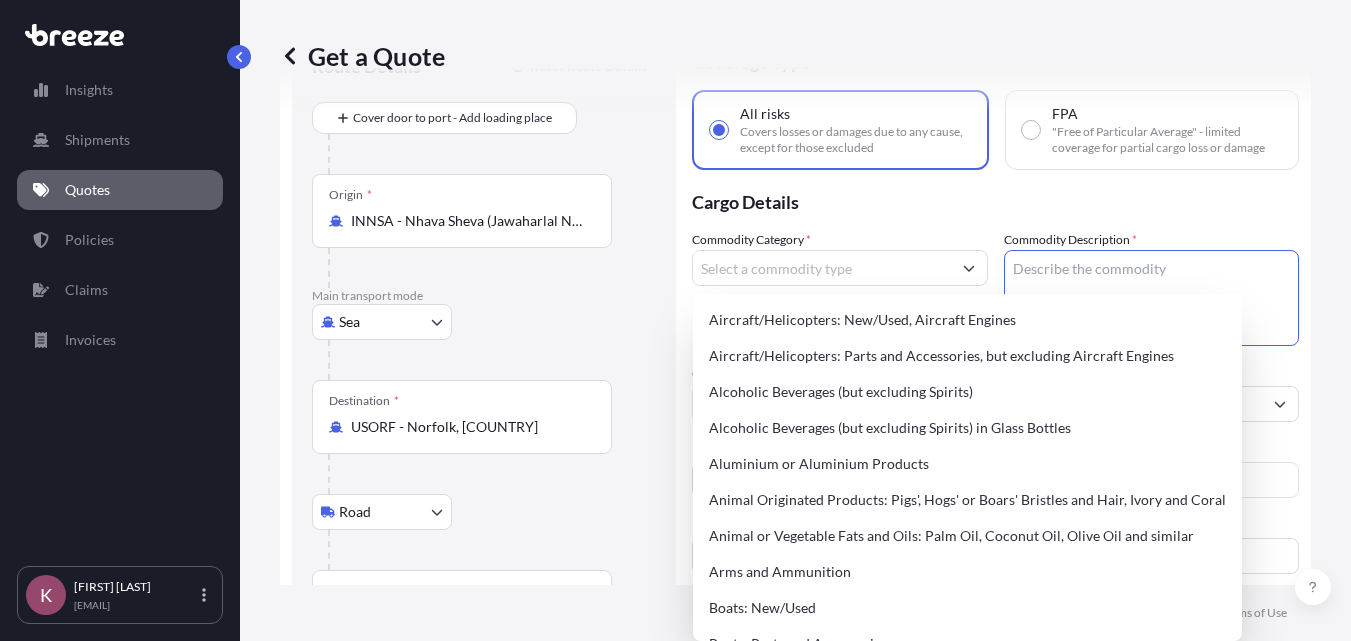 click on "Commodity Description *" at bounding box center (1152, 298) 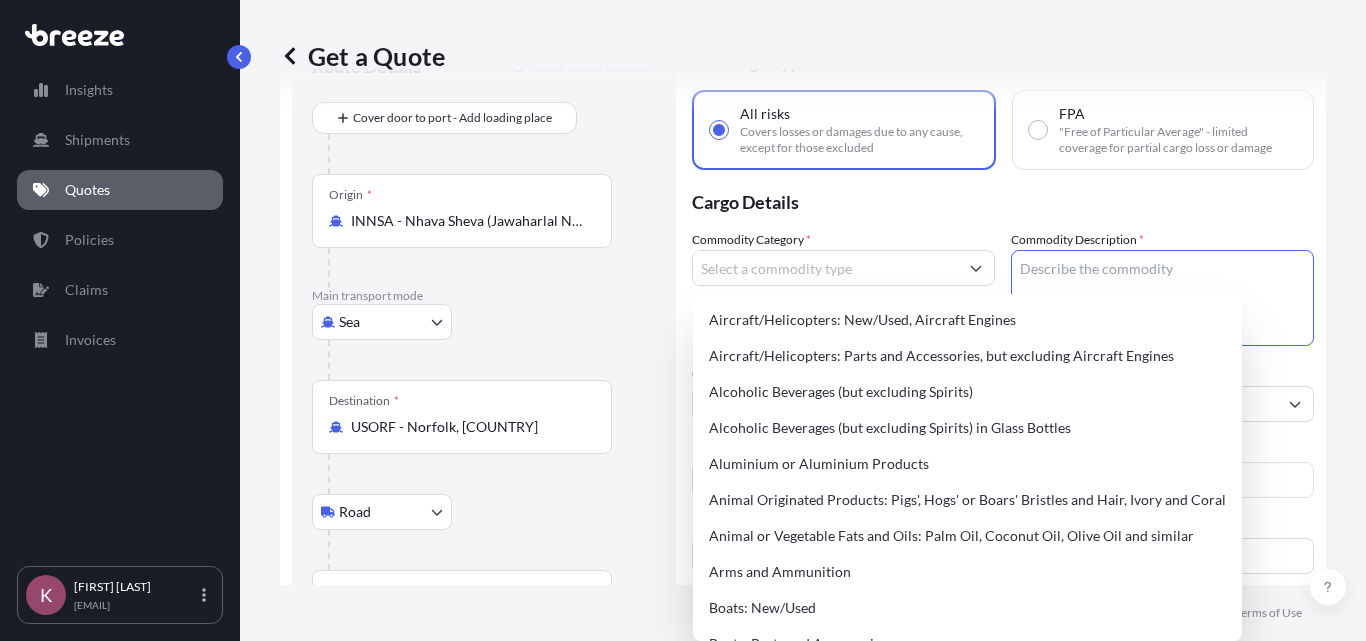 paste on "PHENOXY ETHANOL P-25" 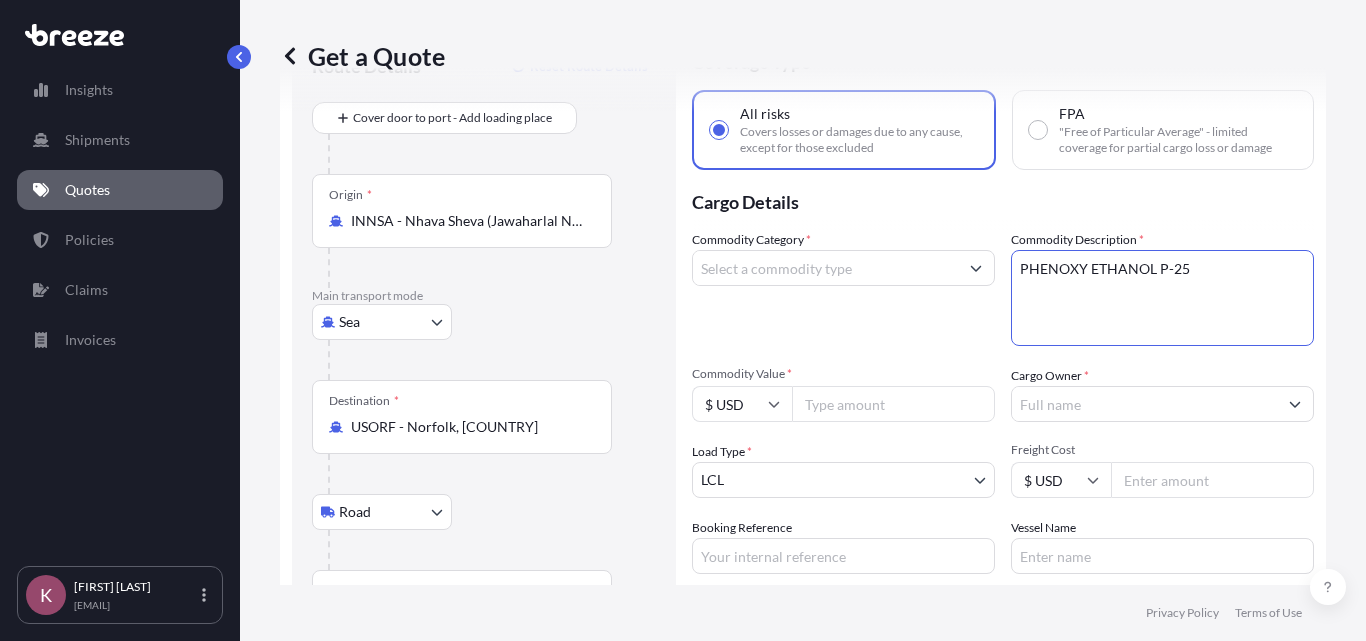 paste on "HSN CODE:34024200
(20 Drums)" 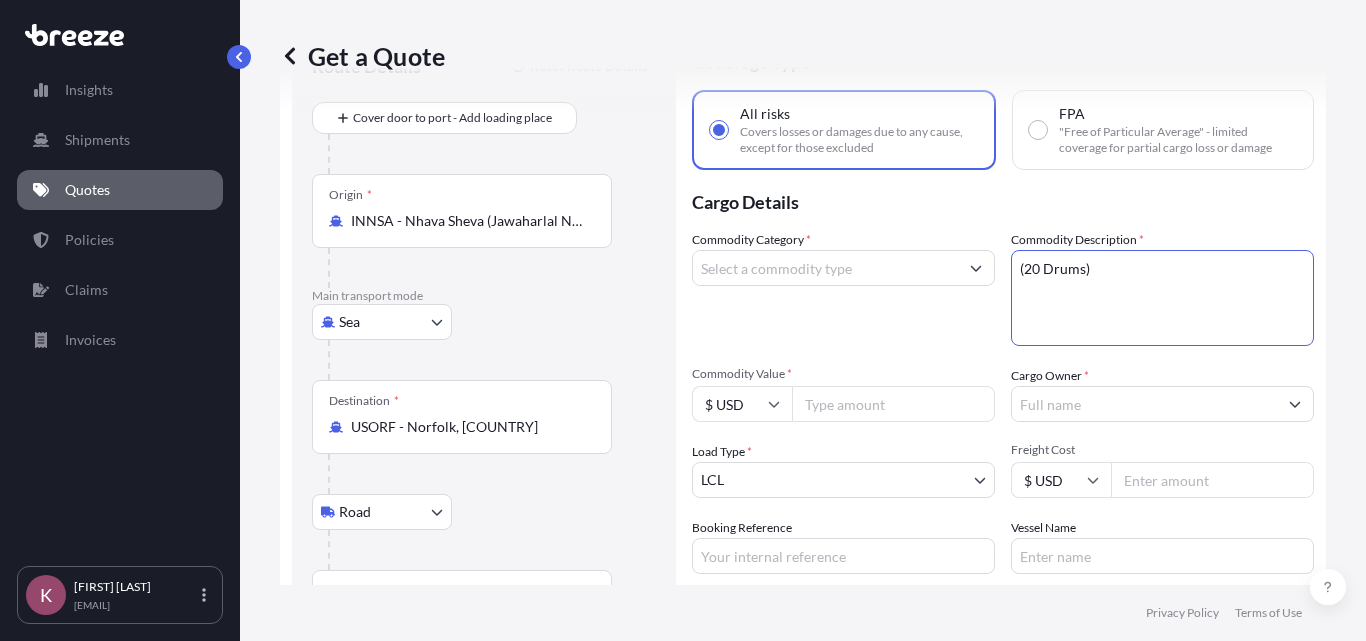 paste on "PEG 300 USP" 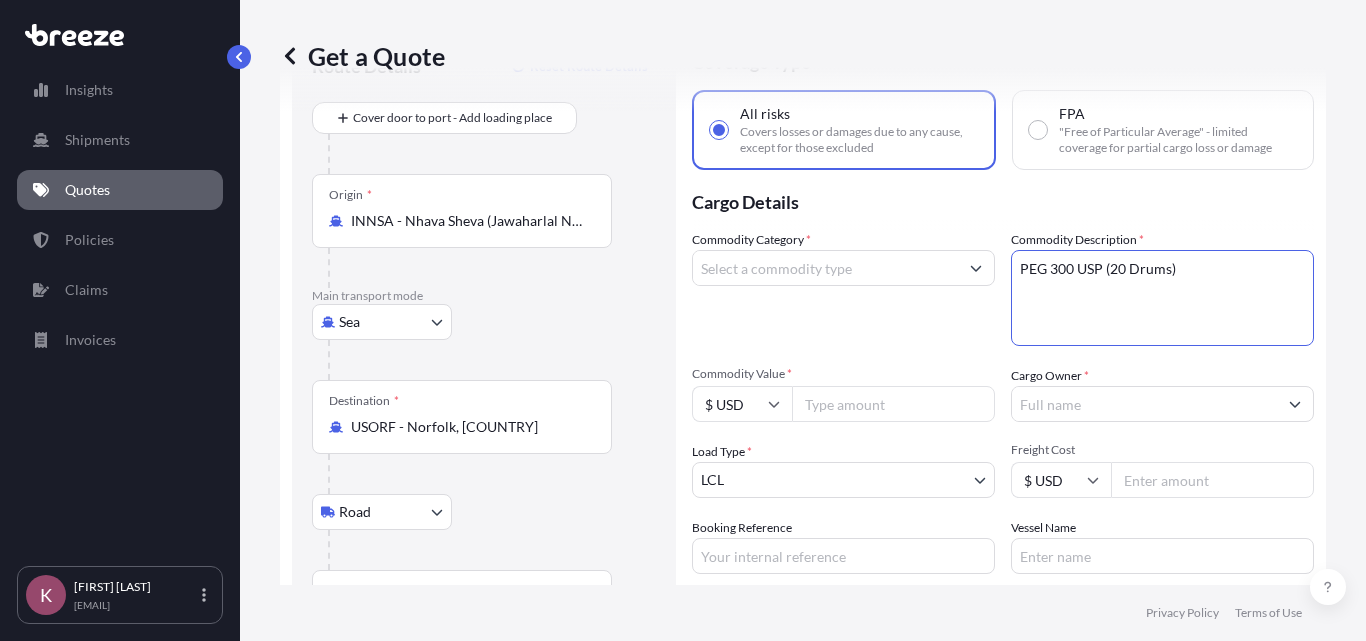 paste on "G 40 Hydrogenated Castor Oil" 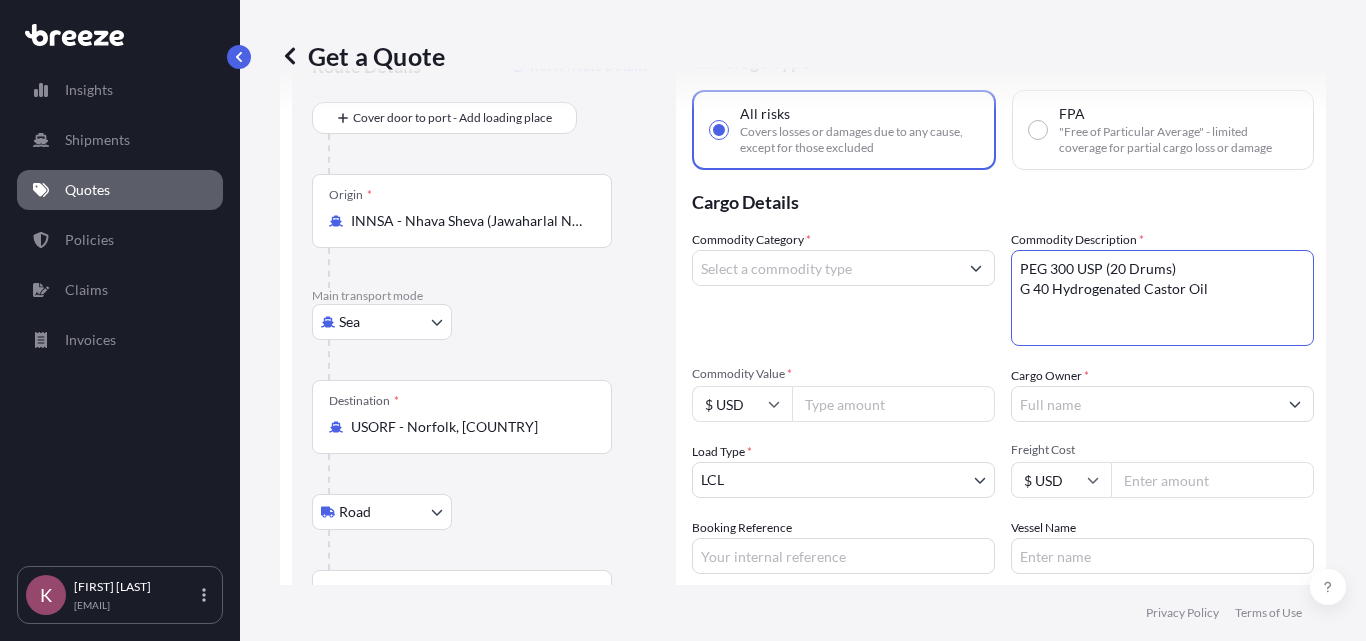 click on "PEG 300 USP (20 Drums)
G 40 Hydrogenated Castor Oil" at bounding box center (1162, 298) 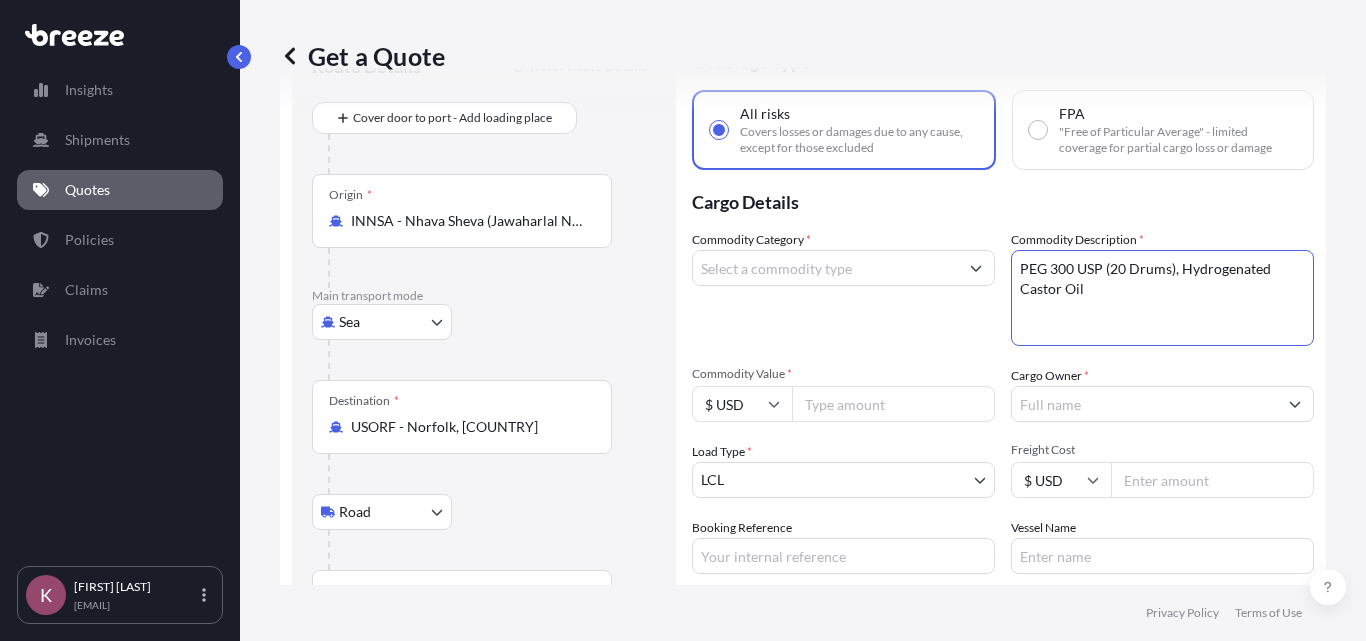 click on "PEG 300 USP (20 Drums), Hydrogenated Castor Oil" at bounding box center [1162, 298] 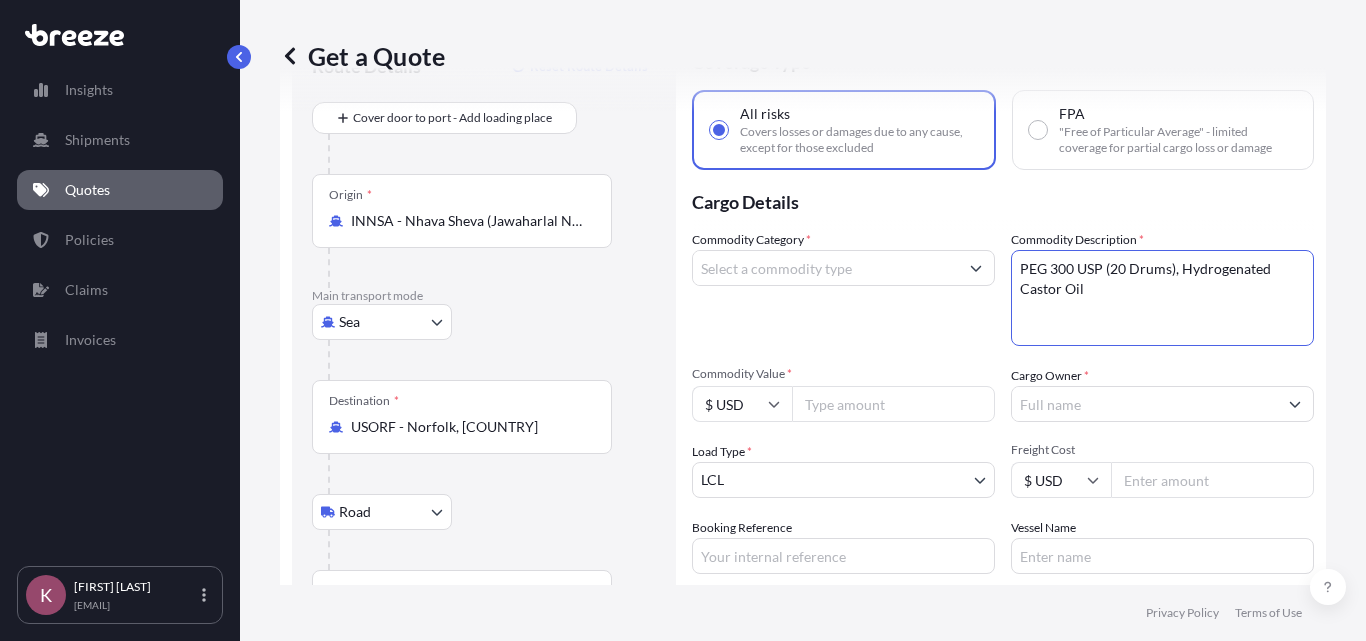 click on "PEG 300 USP (20 Drums), Hydrogenated Castor Oil" at bounding box center (1162, 298) 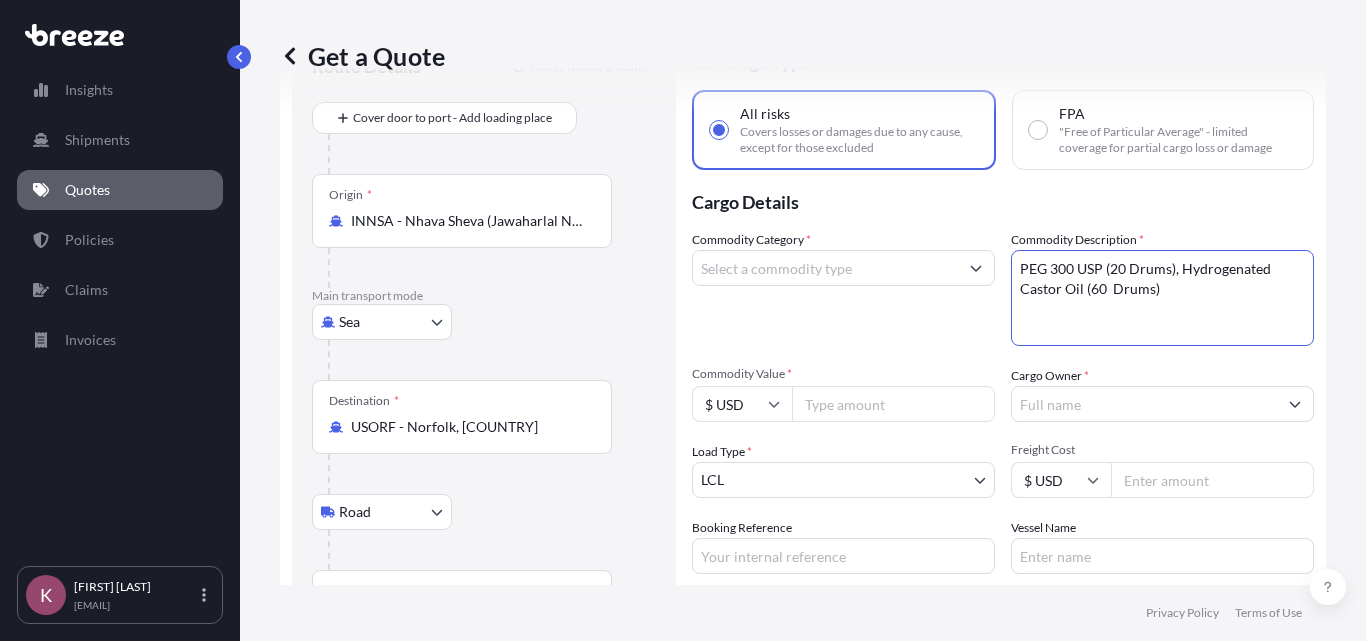 click on "PEG 300 USP (20 Drums), Hydrogenated Castor Oil (60  Drums)" at bounding box center [1162, 298] 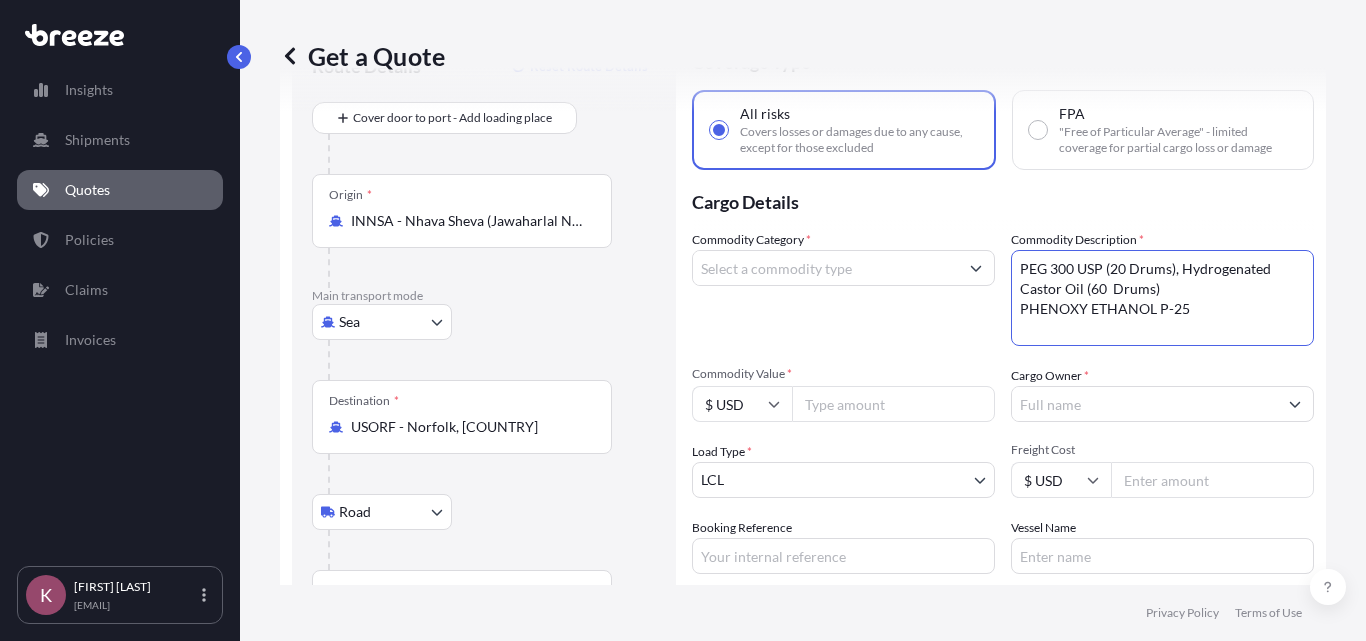 paste on "(4 IBC)" 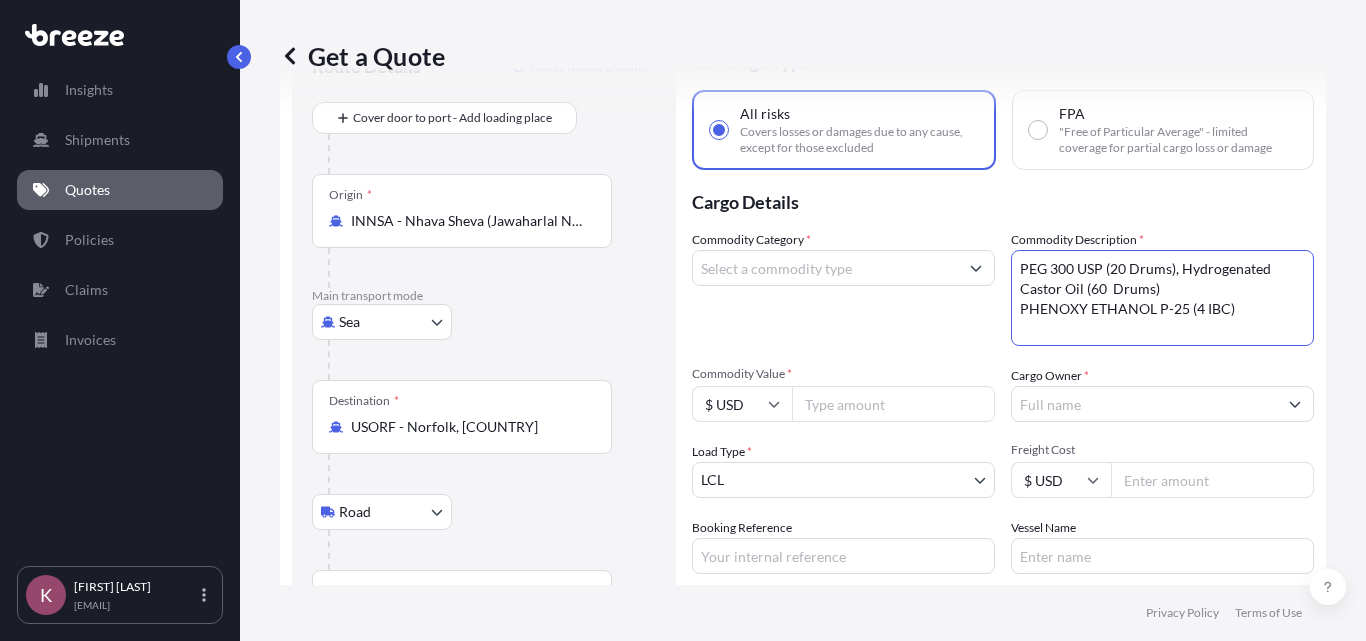 type on "PEG 300 USP (20 Drums), Hydrogenated Castor Oil (60  Drums)
PHENOXY ETHANOL P-25 (4 IBC)" 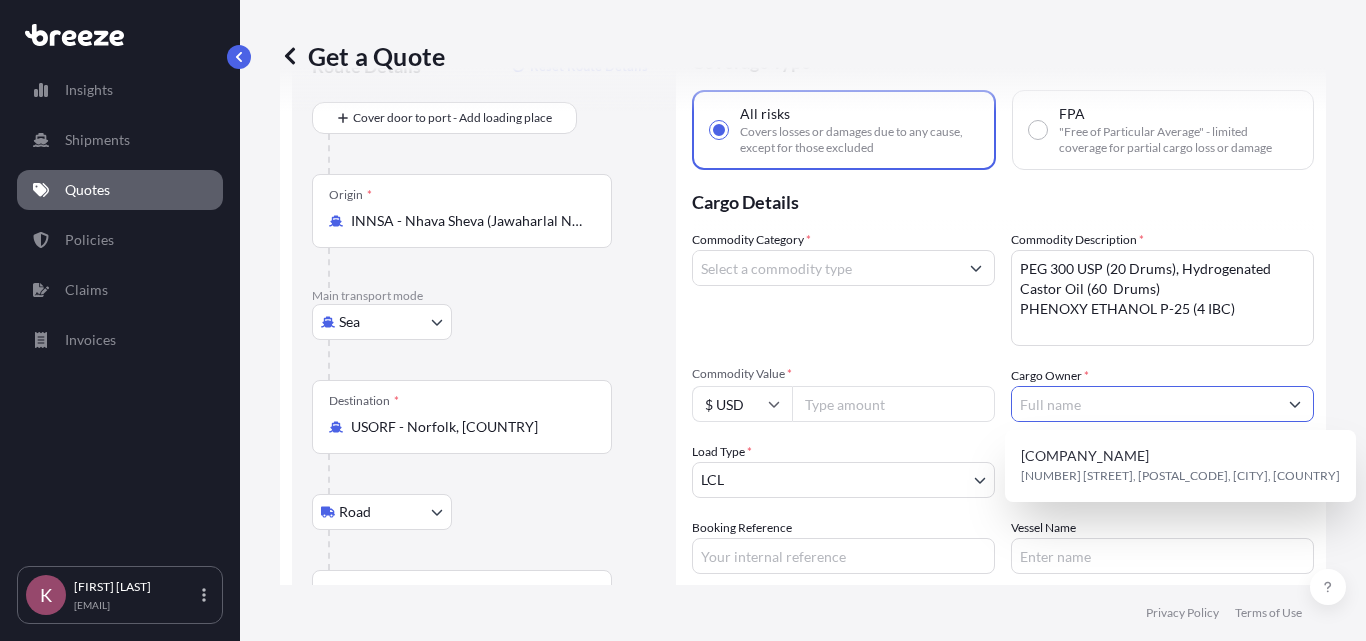click on "Cargo Owner *" at bounding box center (1144, 404) 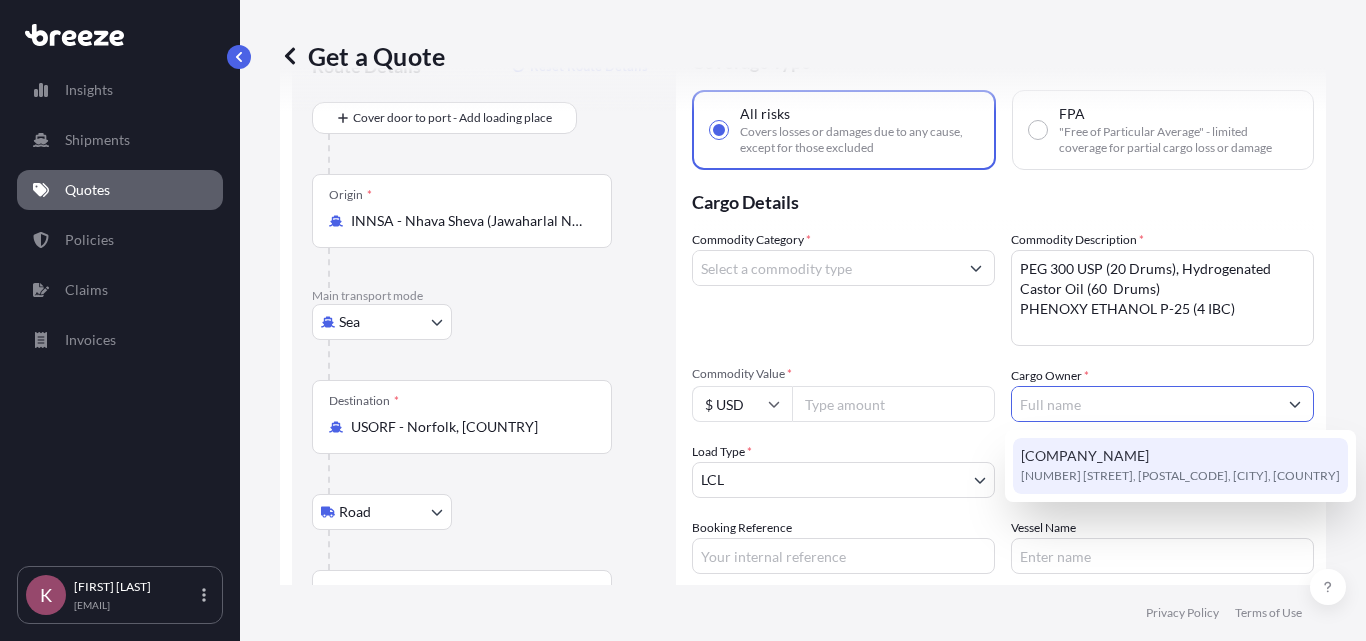 click on "[COMPANY_NAME]" at bounding box center (1085, 456) 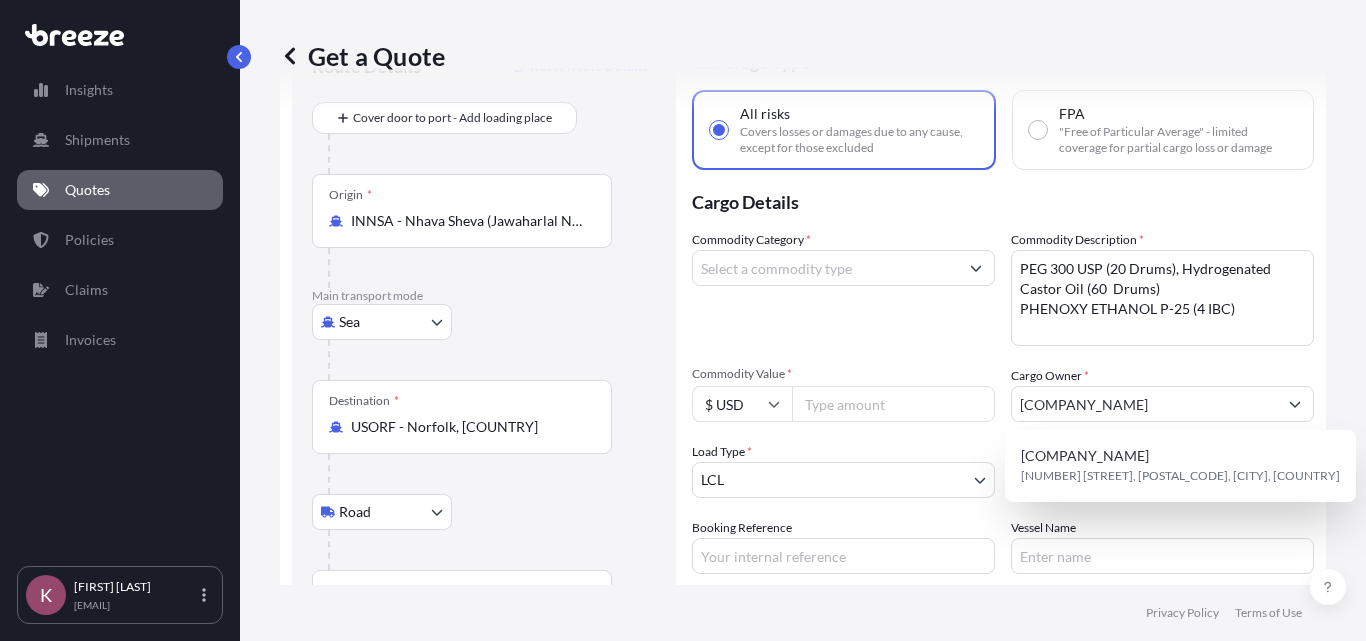 click on "Commodity Value   *" at bounding box center (893, 404) 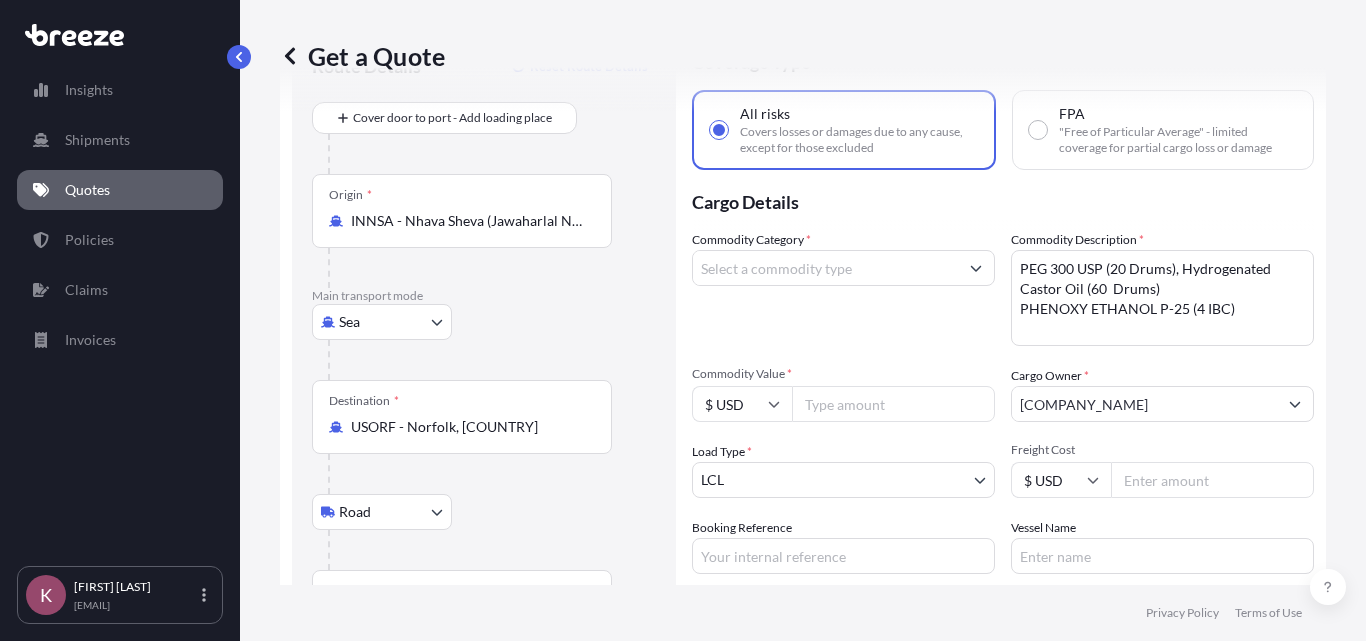 paste on "3348" 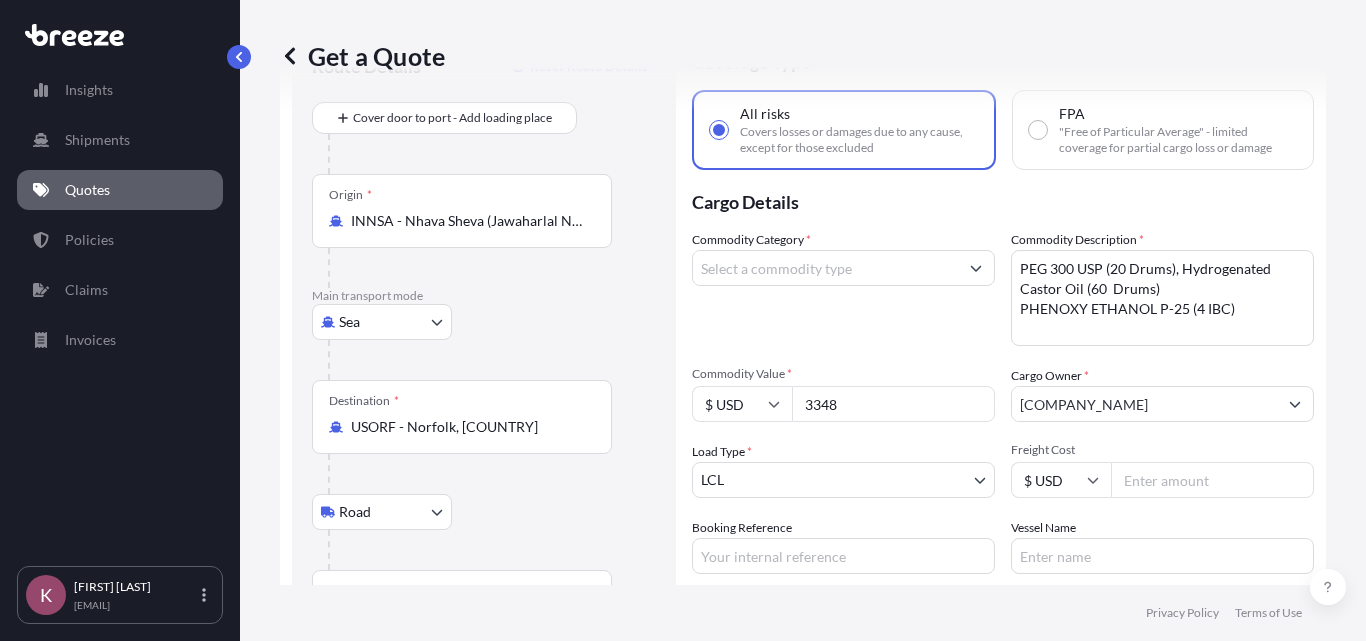 type on "3348" 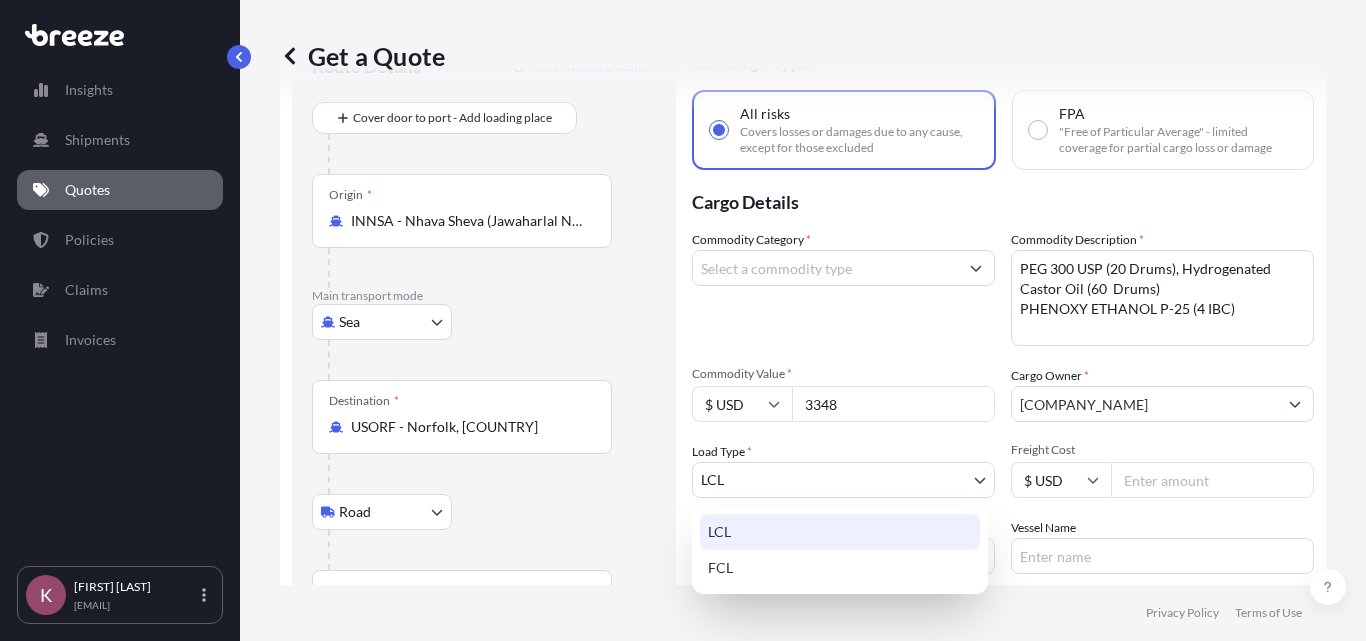click on "Insights Shipments Quotes Policies Claims Invoices K [FIRST]   [LAST] [EMAIL] Get a Quote Route Details Reset Route Details   Cover door to port - Add loading place Place of loading Road Road Rail Origin * INNSA - Nhava Sheva (Jawaharlal Nehru), [COUNTRY] Main transport mode Sea Sea Air Road Rail Destination * USORF - Norfolk, [COUNTRY] Road Road Rail Place of Discharge Chicago, IL, USA Coverage Type All risks Covers losses or damages due to any cause, except for those excluded FPA "Free of Particular Average" - limited coverage for partial cargo loss or damage Cargo Details Commodity Category * Commodity Description * PEG 300 USP (20 Drums), Hydrogenated Castor Oil (60  Drums)
PHENOXY ETHANOL P-25 (4 IBC) Commodity Value   * $ USD 3348 Cargo Owner * Kraft Chemical Company Load Type * LCL LCL FCL Freight Cost   $ USD Booking Reference Vessel Name Special Conditions Hazardous Temperature Controlled Fragile Livestock Bulk Cargo Bagged Goods Used Goods Get a Quote Privacy Policy
LCL" at bounding box center (683, 320) 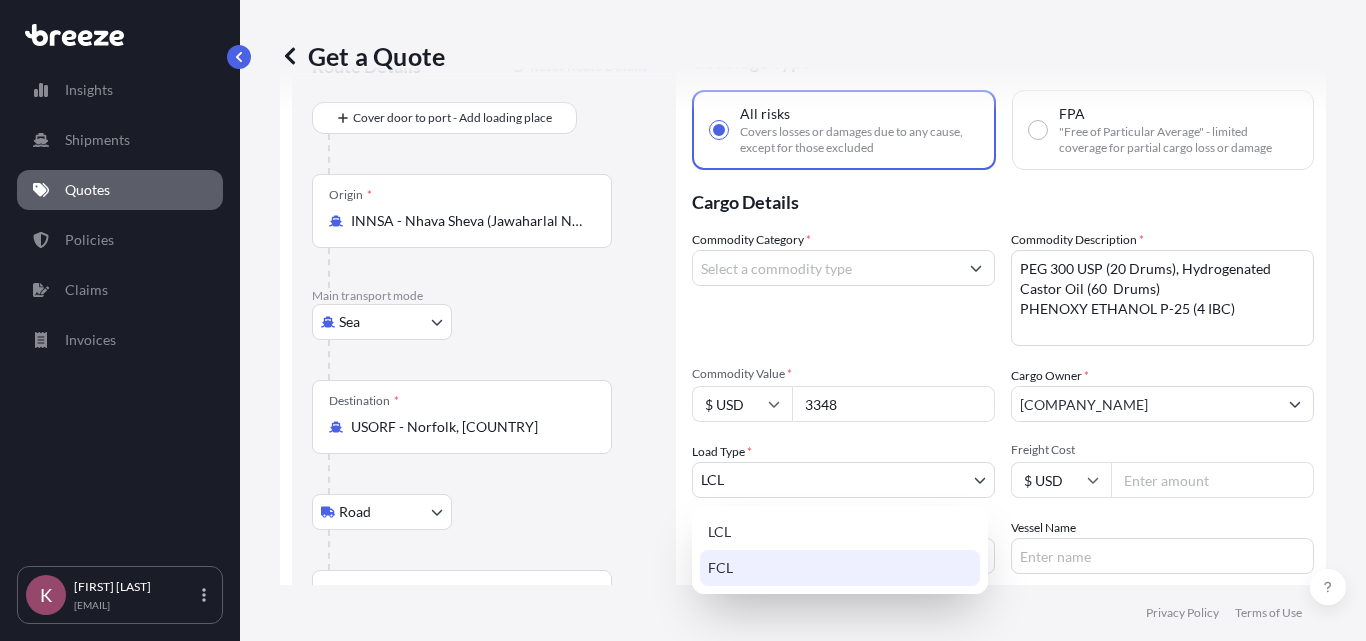 click on "FCL" at bounding box center (840, 568) 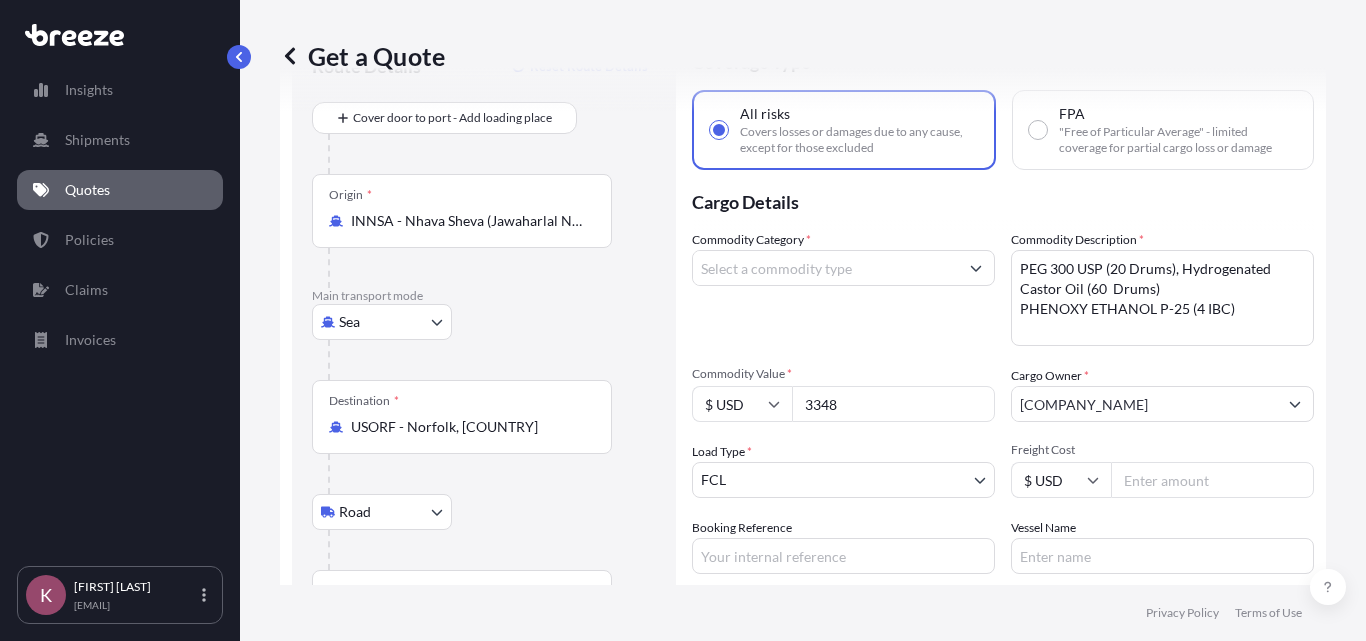 click on "Freight Cost" at bounding box center [1212, 480] 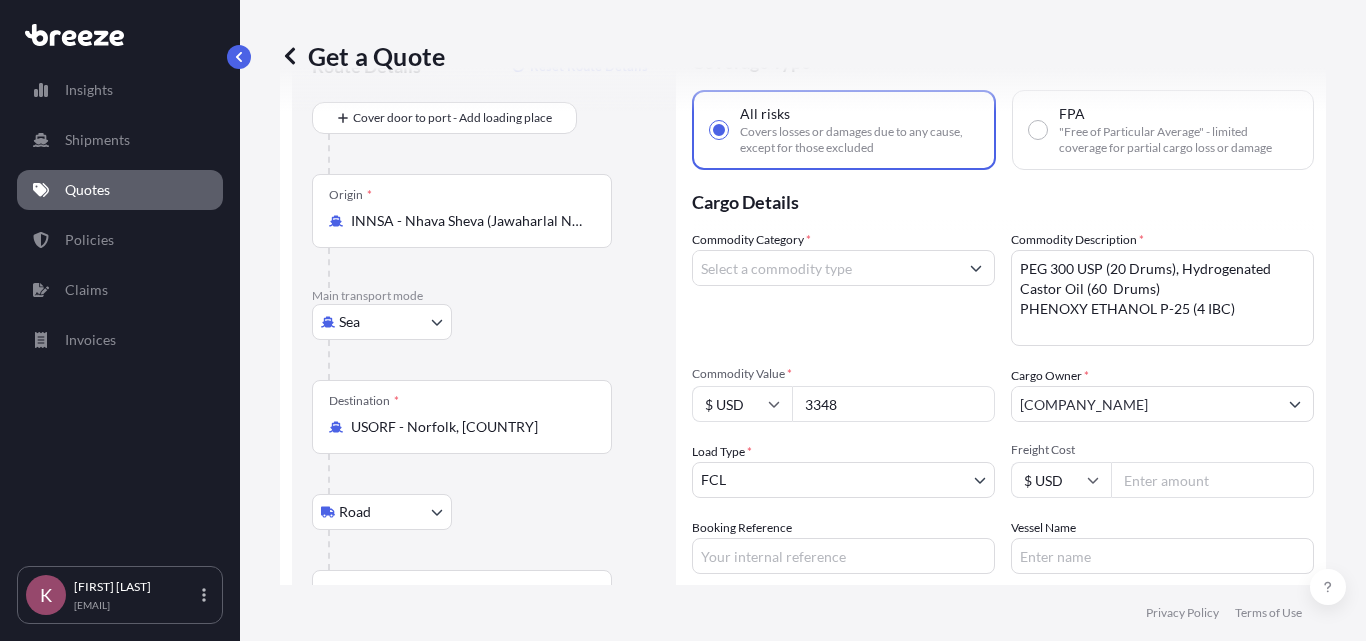 click on "Commodity Category * Commodity Description * PEG 300 USP (20 Drums), Hydrogenated Castor Oil (60  Drums)
PHENOXY ETHANOL P-25 (4 IBC) Commodity Value   * $ USD 3348 Cargo Owner * Kraft Chemical Company Load Type * FCL LCL FCL Freight Cost   $ USD Booking Reference Vessel Name" at bounding box center (1003, 402) 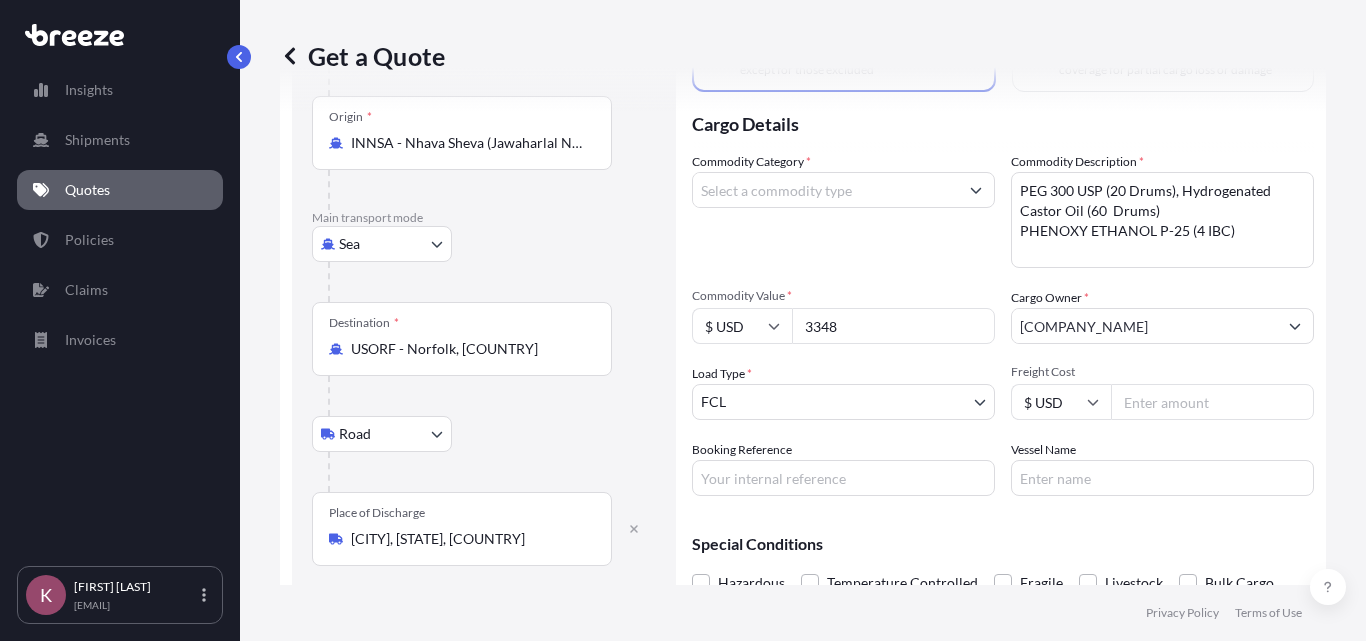 type on "[NUMBER]" 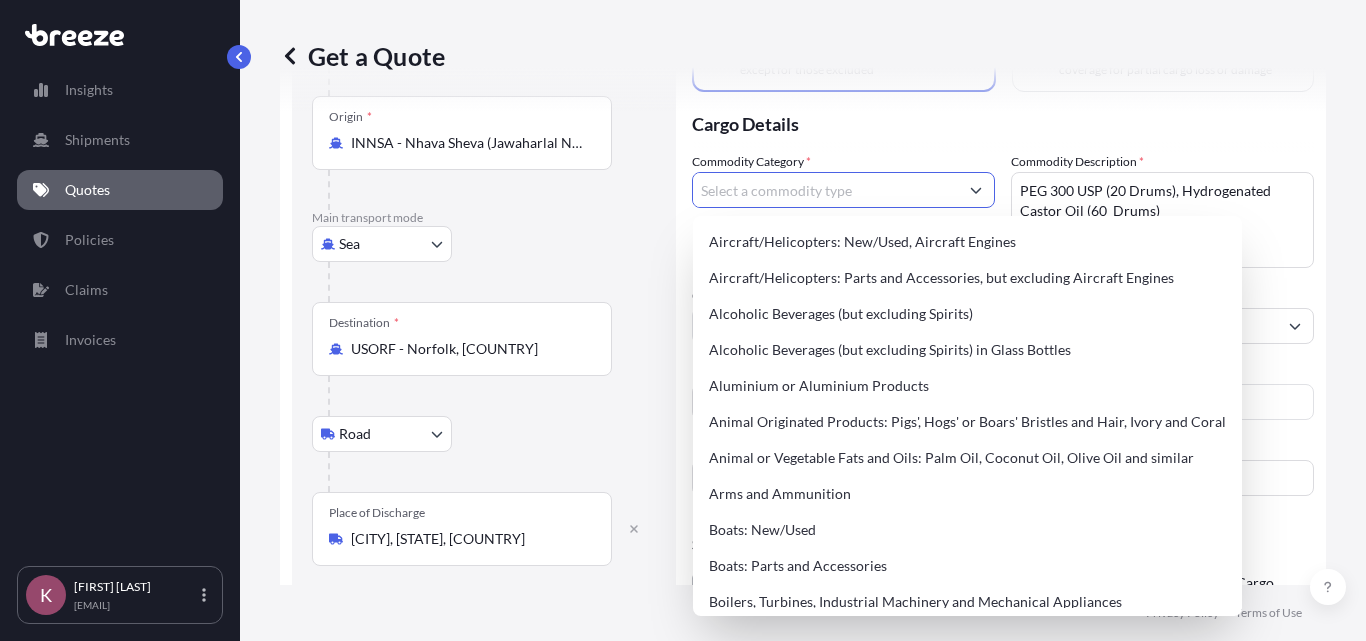 click on "Commodity Category *" at bounding box center [825, 190] 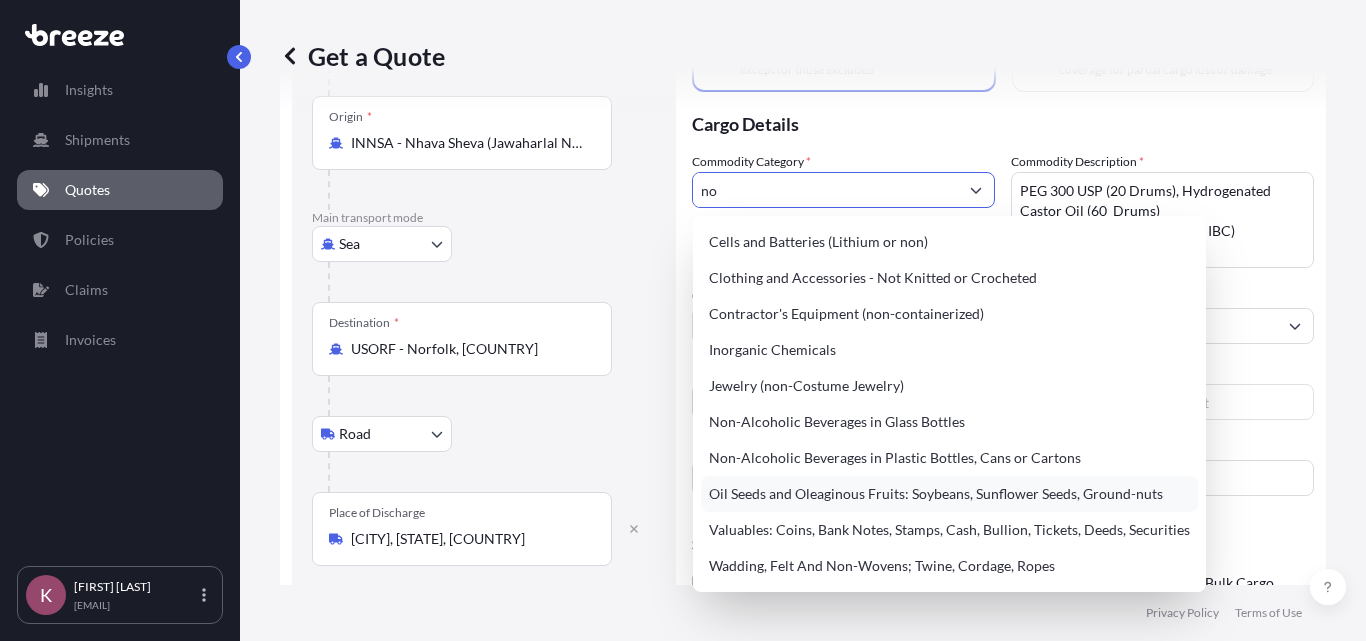 scroll, scrollTop: 0, scrollLeft: 0, axis: both 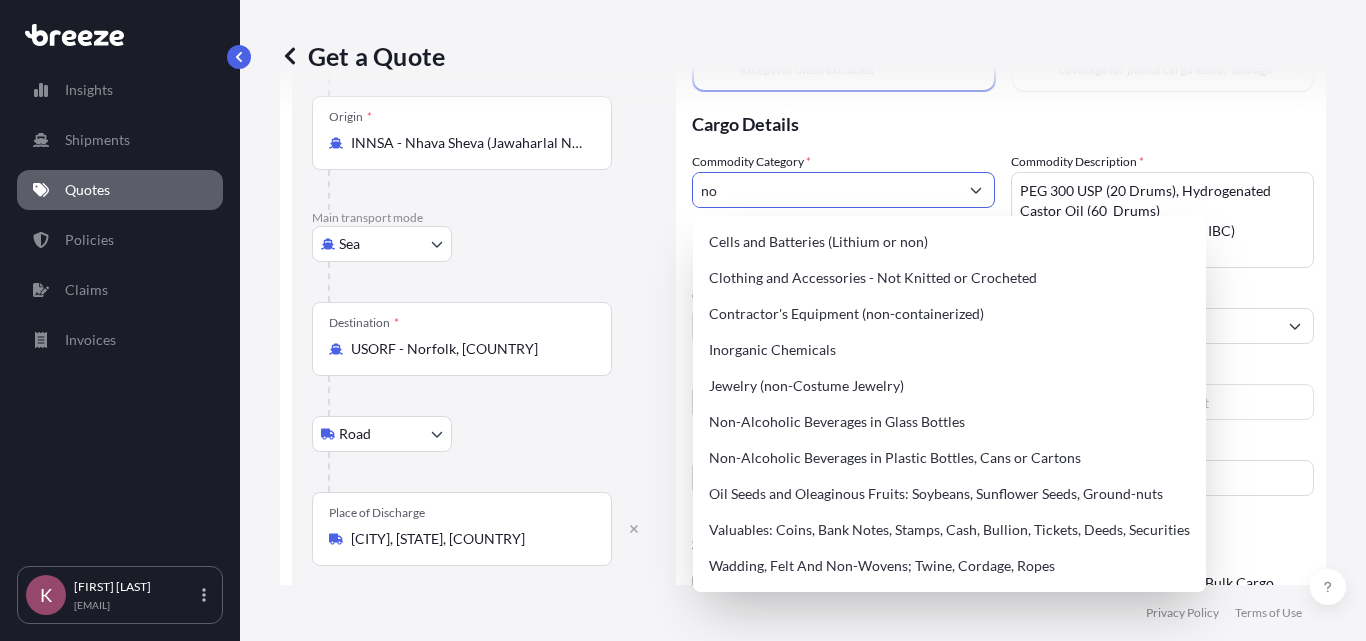type on "n" 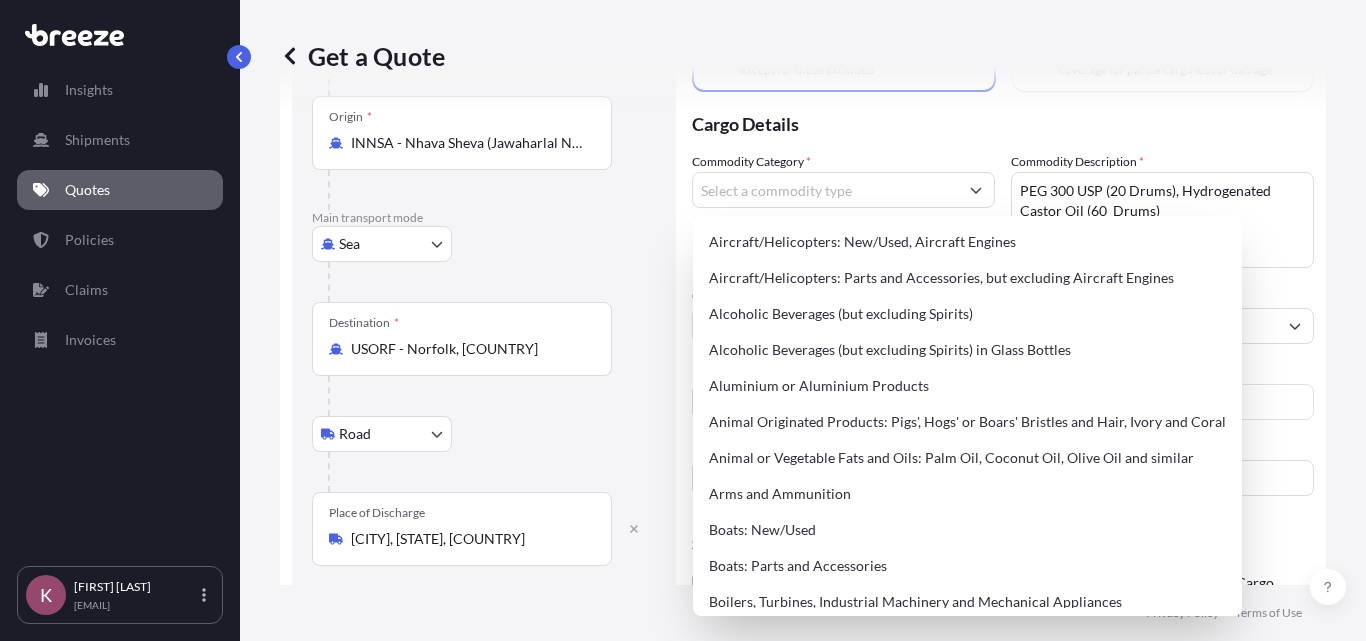 click on "Vessel Name" at bounding box center (1162, 468) 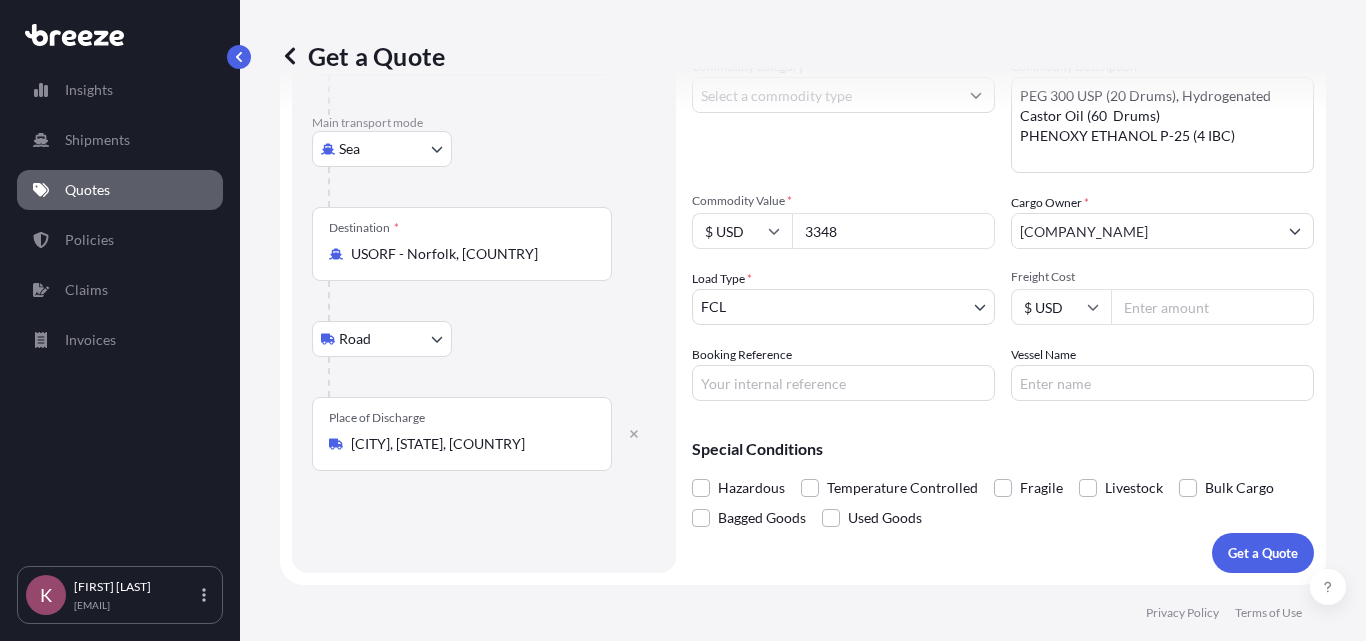 scroll, scrollTop: 154, scrollLeft: 0, axis: vertical 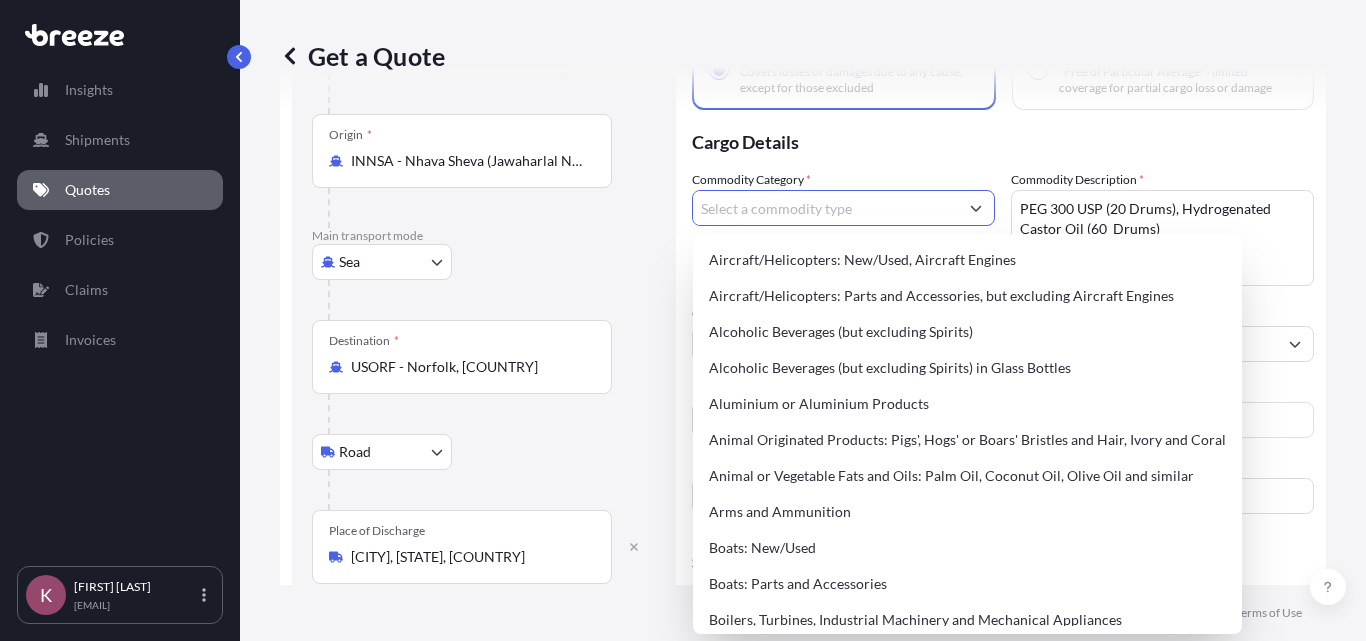 click on "Commodity Category *" at bounding box center (825, 208) 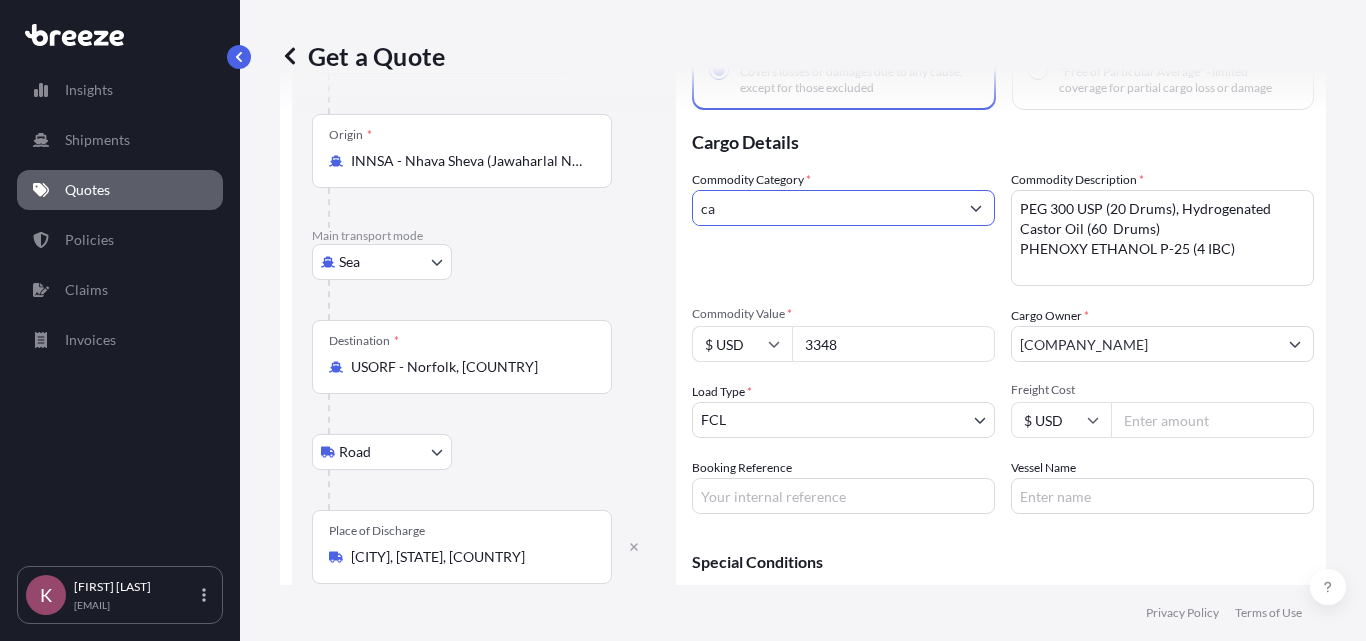 type on "c" 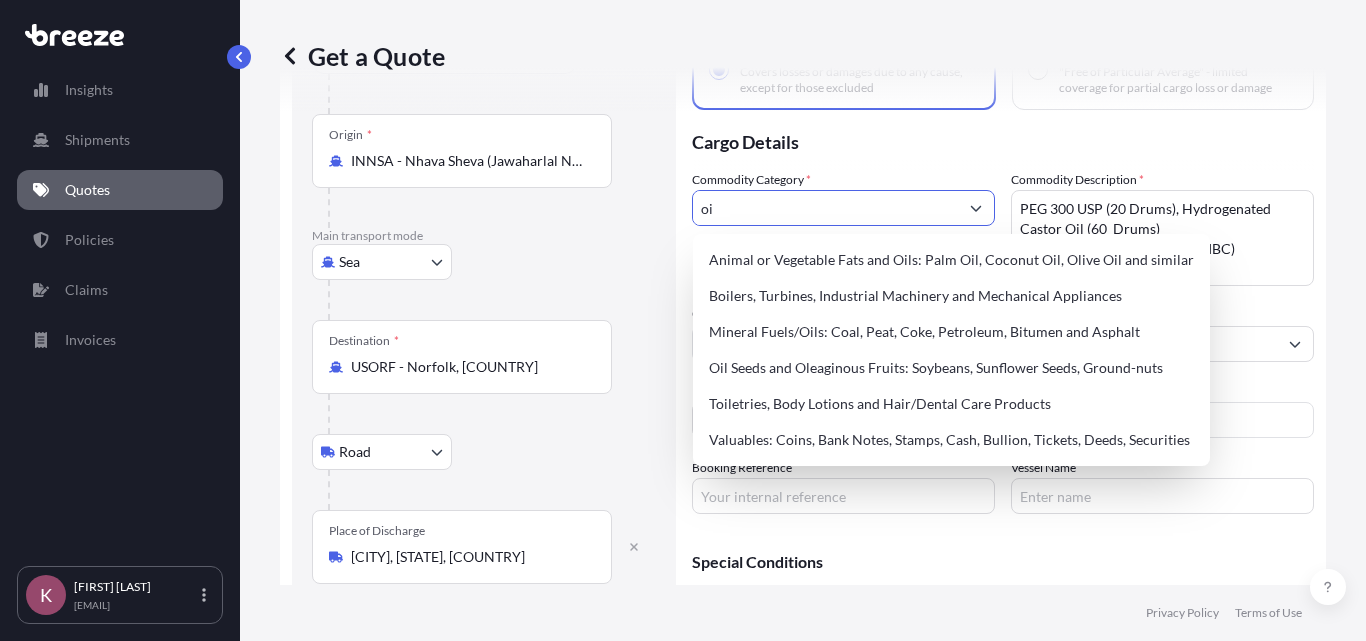 type on "o" 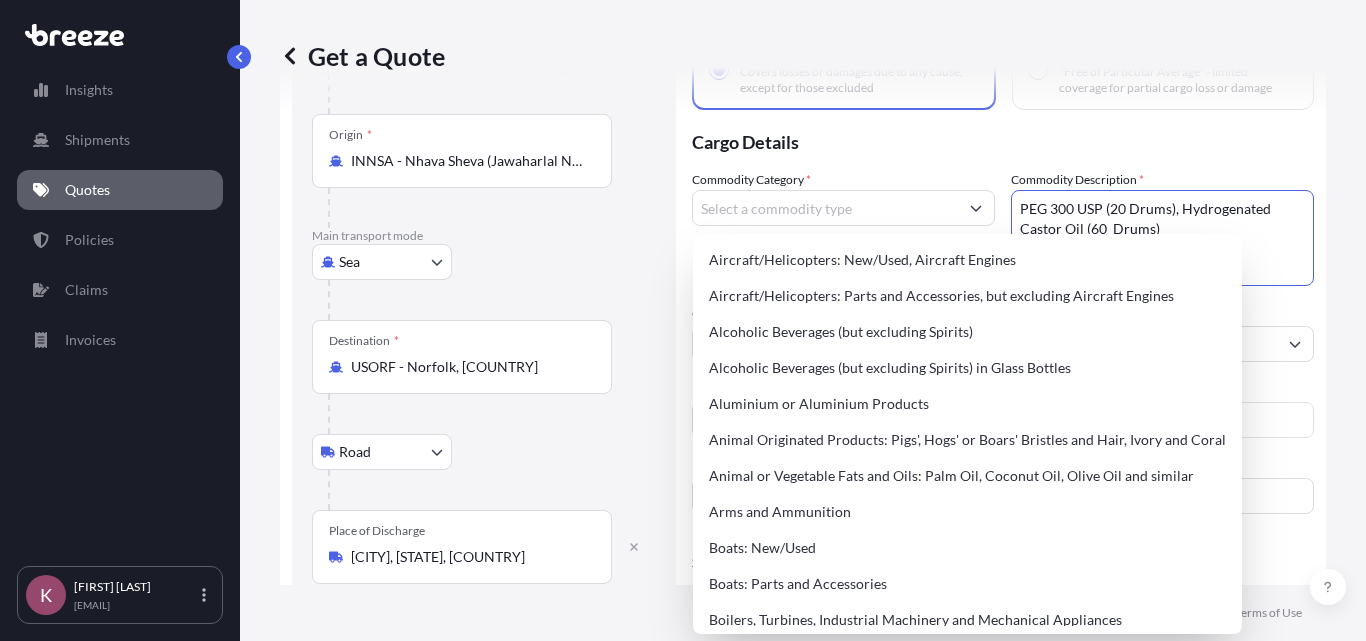 click on "PEG 300 USP (20 Drums), Hydrogenated Castor Oil (60  Drums)
PHENOXY ETHANOL P-25 (4 IBC)" at bounding box center [1162, 238] 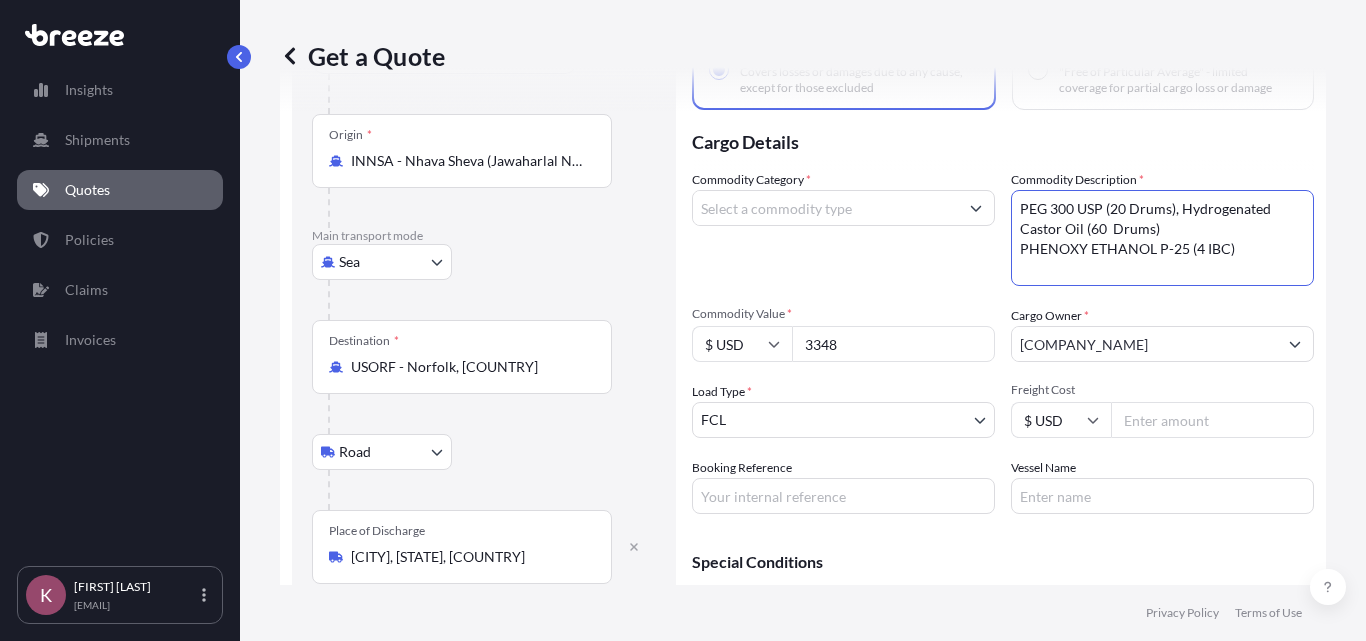 click on "PEG 300 USP (20 Drums), Hydrogenated Castor Oil (60  Drums)
PHENOXY ETHANOL P-25 (4 IBC)" at bounding box center (1162, 238) 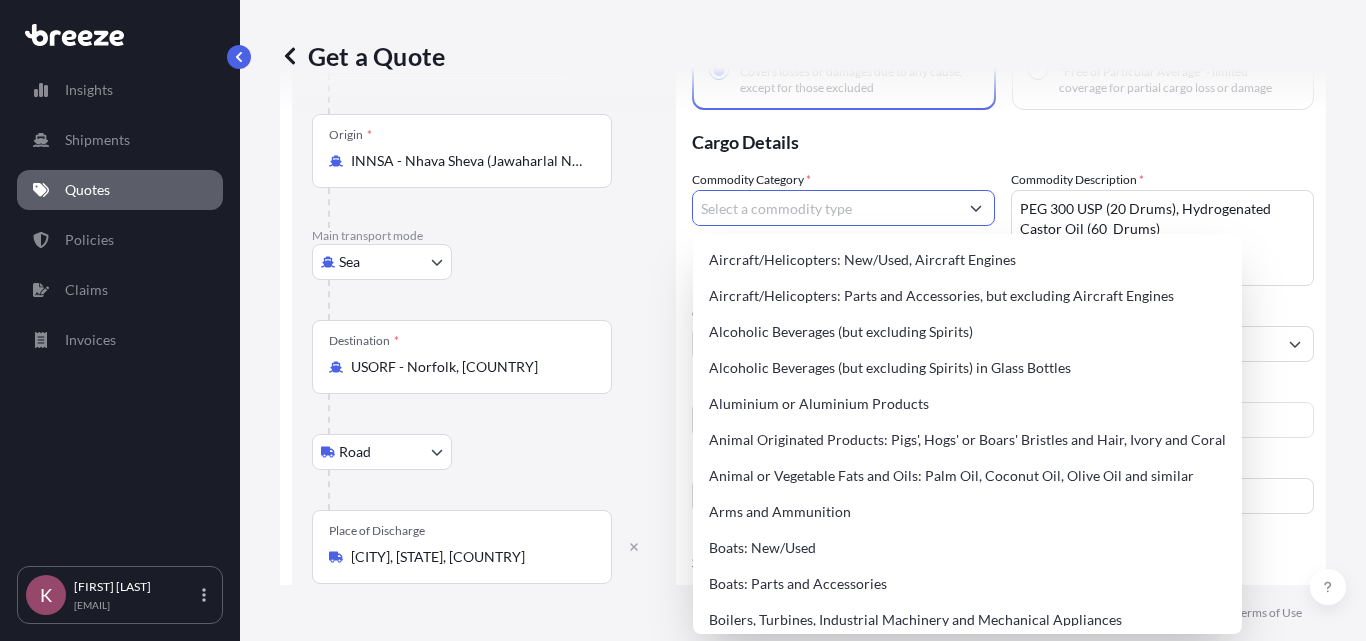 click on "Commodity Category *" at bounding box center [825, 208] 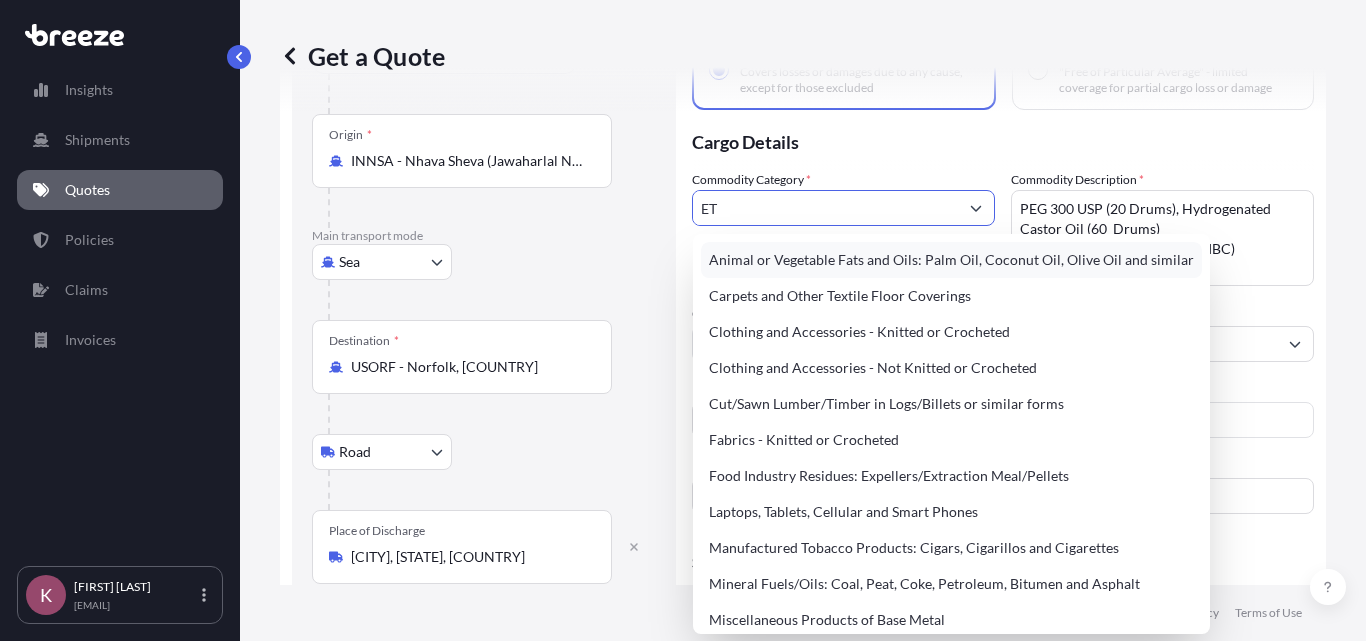 type on "E" 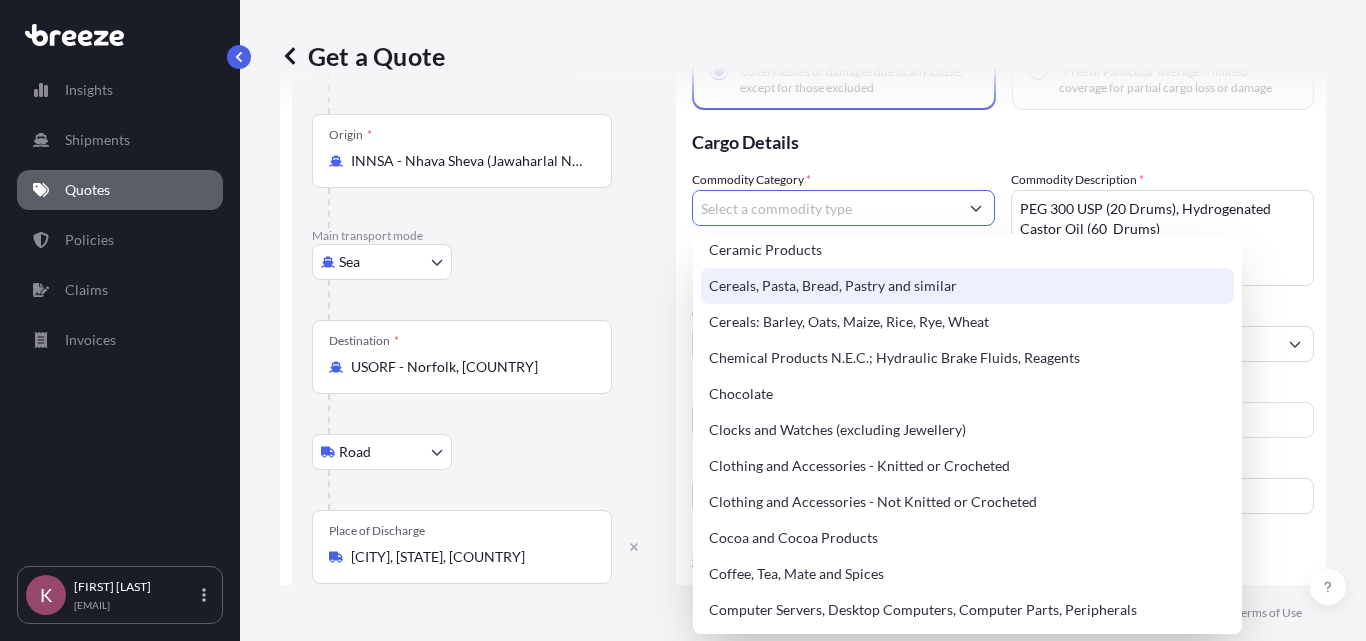 scroll, scrollTop: 513, scrollLeft: 0, axis: vertical 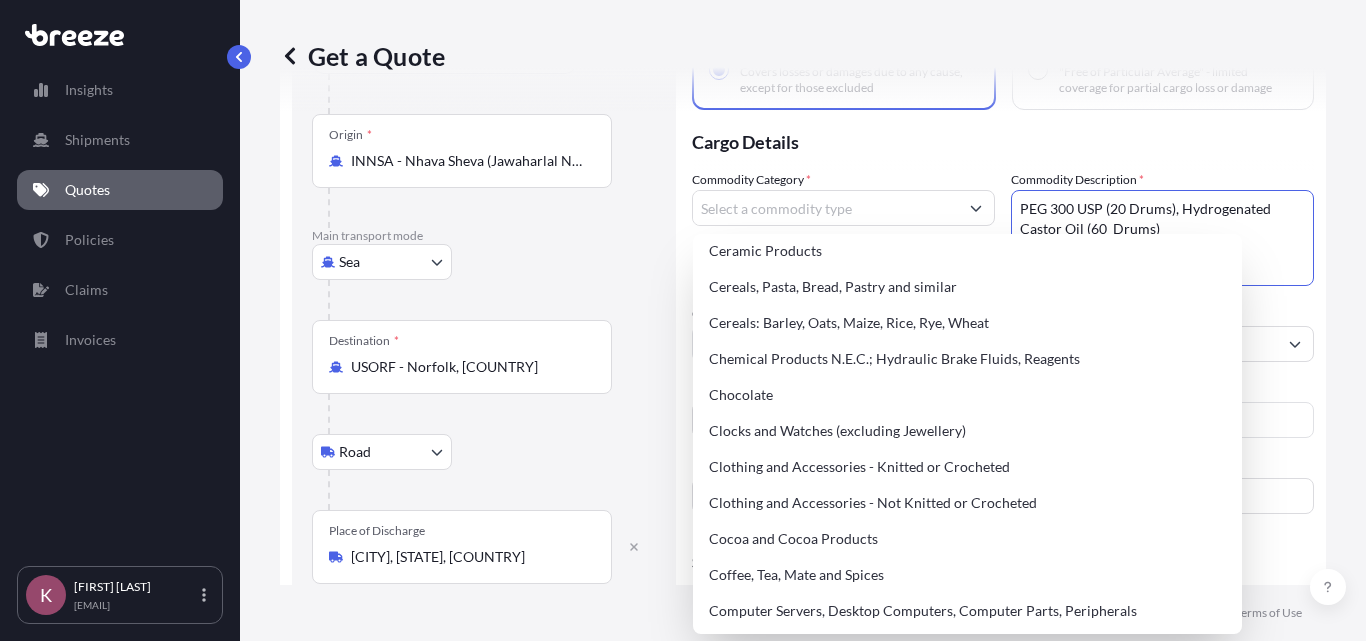 click on "PEG 300 USP (20 Drums), Hydrogenated Castor Oil (60  Drums)
PHENOXY ETHANOL P-25 (4 IBC)" at bounding box center (1162, 238) 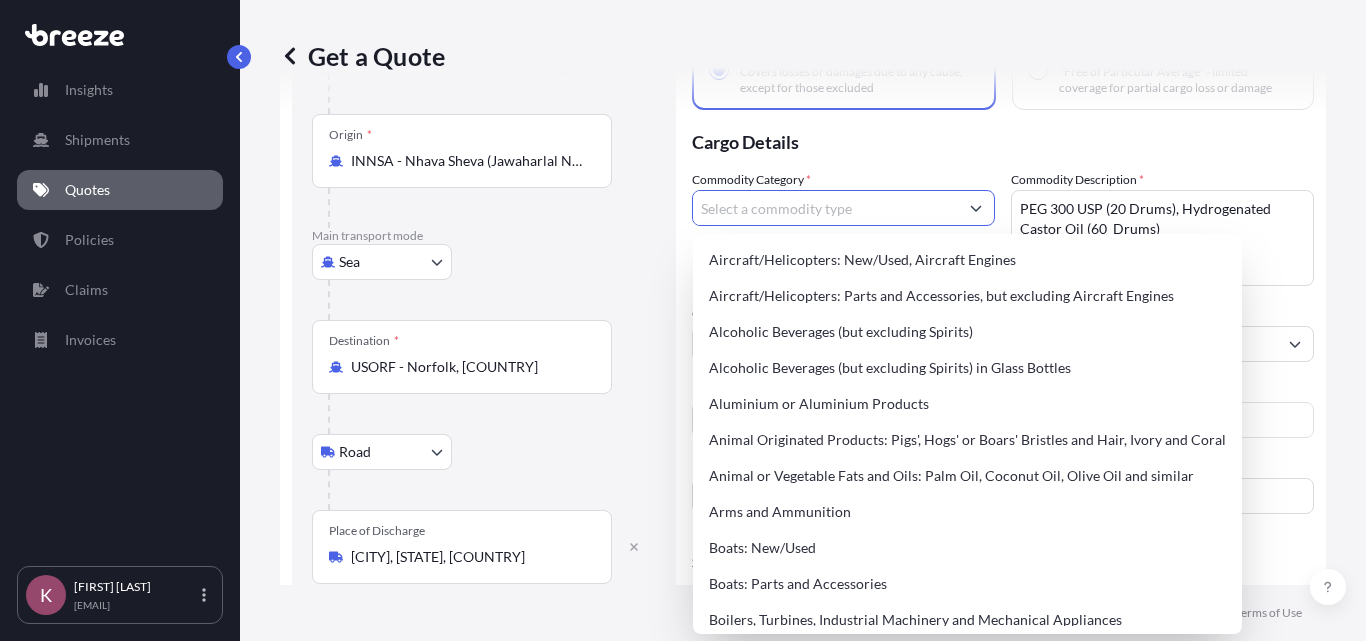 click on "Commodity Category *" at bounding box center (825, 208) 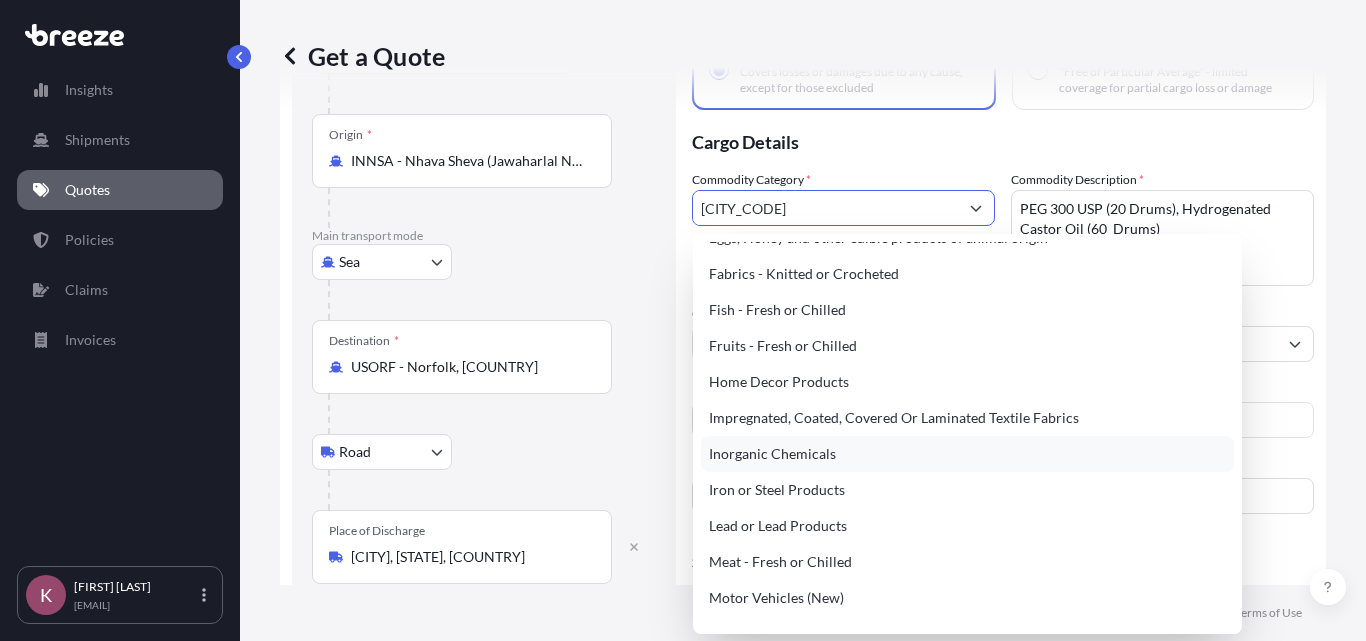 scroll, scrollTop: 0, scrollLeft: 0, axis: both 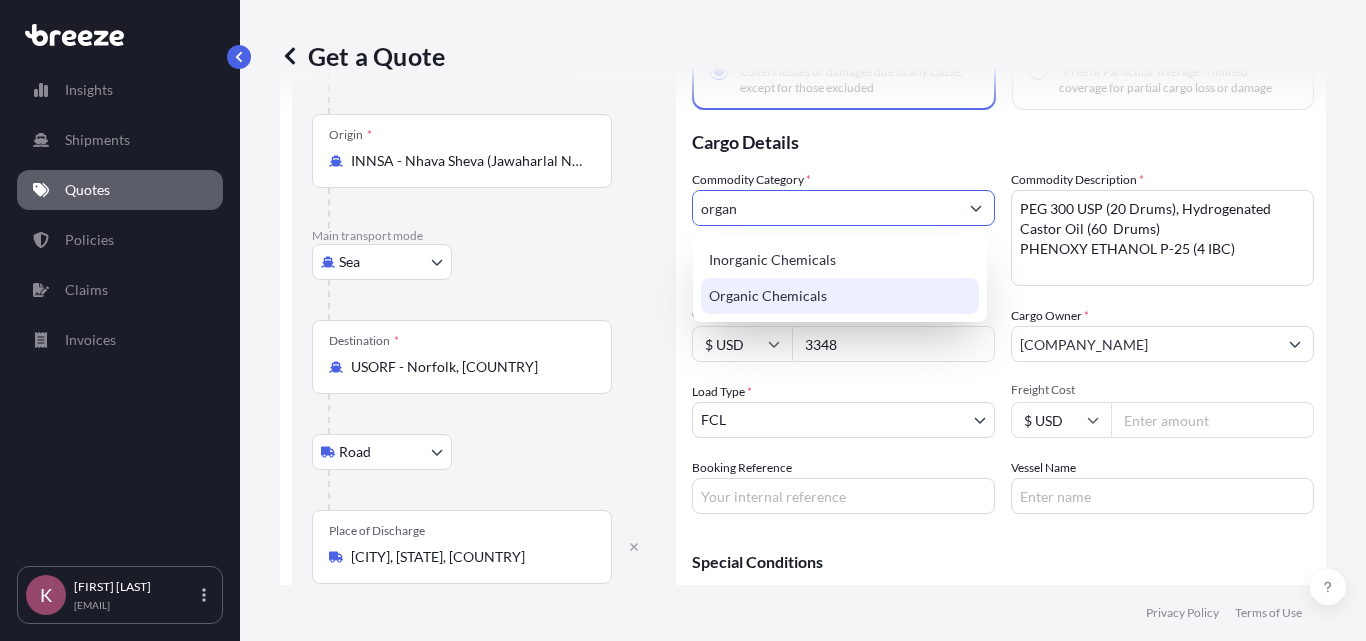 click on "Organic Chemicals" at bounding box center [840, 296] 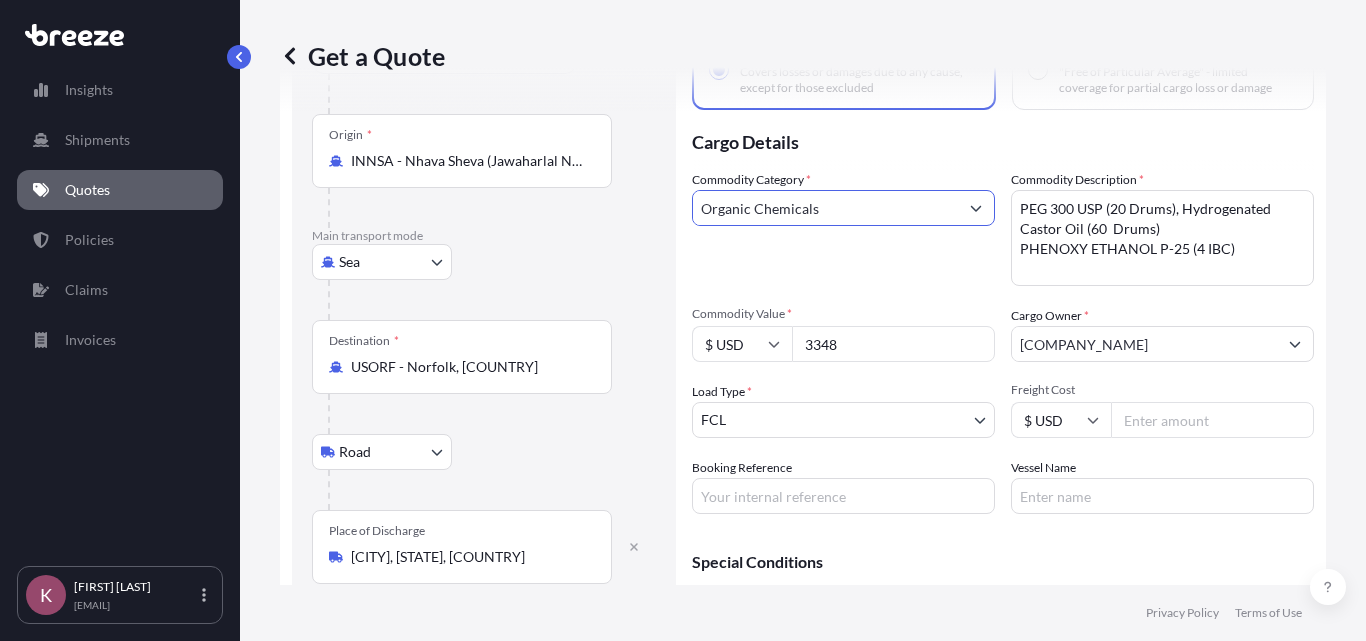 type on "Organic Chemicals" 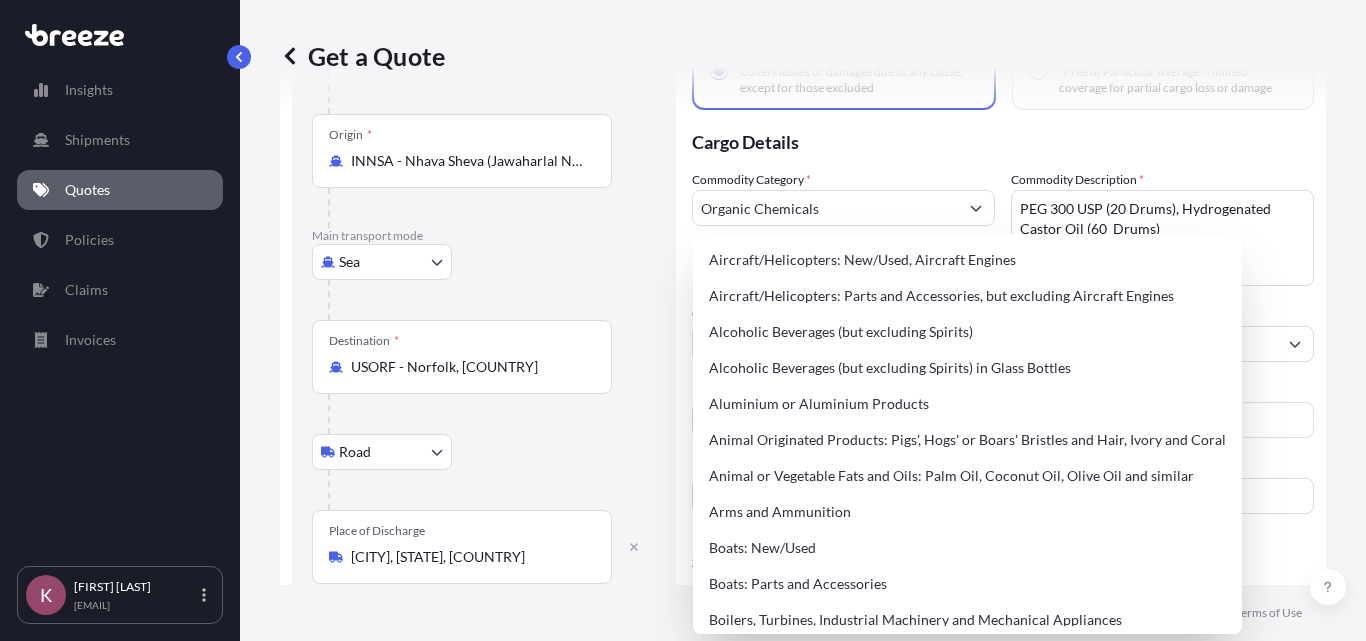 click on "Route Details Reset Route Details   Cover door to port - Add loading place Place of loading Road Road Rail Origin * INNSA - Nhava Sheva (Jawaharlal Nehru), [COUNTRY] Main transport mode Sea Sea Air Road Rail Destination * USORF - Norfolk, [COUNTRY] Road Road Rail Place of Discharge Chicago, IL, USA Coverage Type All risks Covers losses or damages due to any cause, except for those excluded FPA "Free of Particular Average" - limited coverage for partial cargo loss or damage Cargo Details Commodity Category * Organic Chemicals Commodity Description * PEG 300 USP (20 Drums), Hydrogenated Castor Oil (60  Drums)
PHENOXY ETHANOL P-25 (4 IBC) Commodity Value   * $ USD 3348 Cargo Owner * Kraft Chemical Company Load Type * FCL LCL FCL Freight Cost   $ USD 3346 Booking Reference Vessel Name Special Conditions Hazardous Temperature Controlled Fragile Livestock Bulk Cargo Bagged Goods Used Goods Get a Quote" at bounding box center (803, 328) 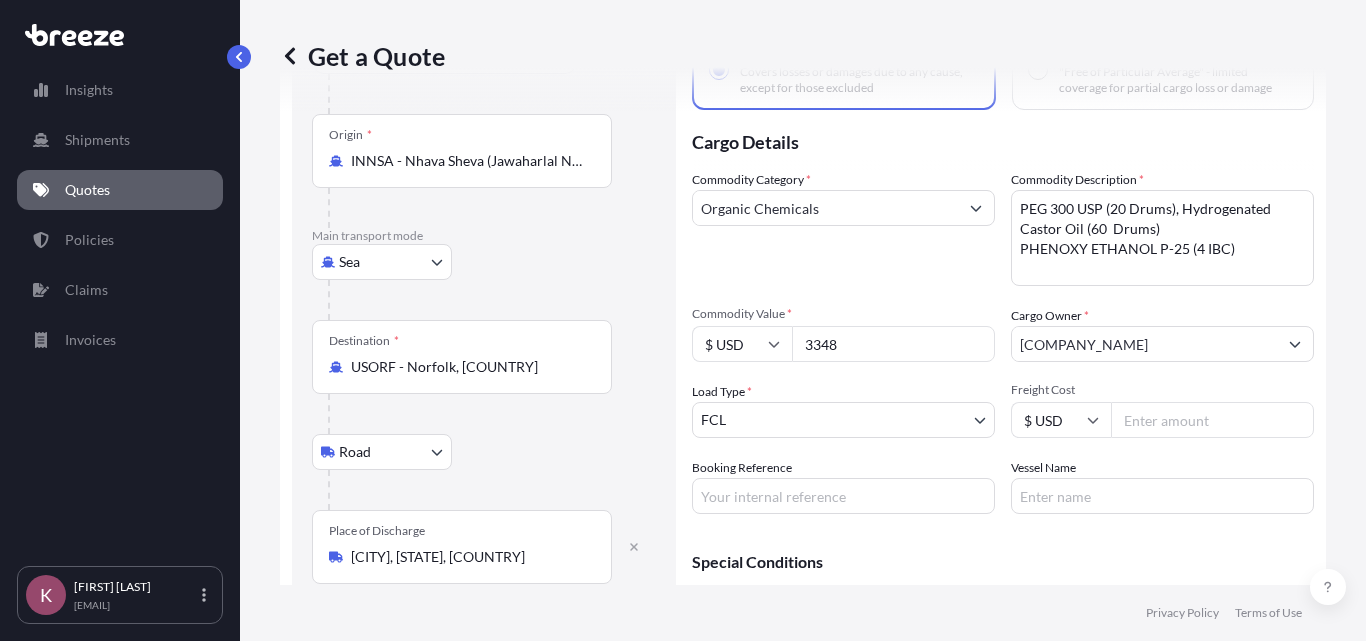 scroll, scrollTop: 165, scrollLeft: 0, axis: vertical 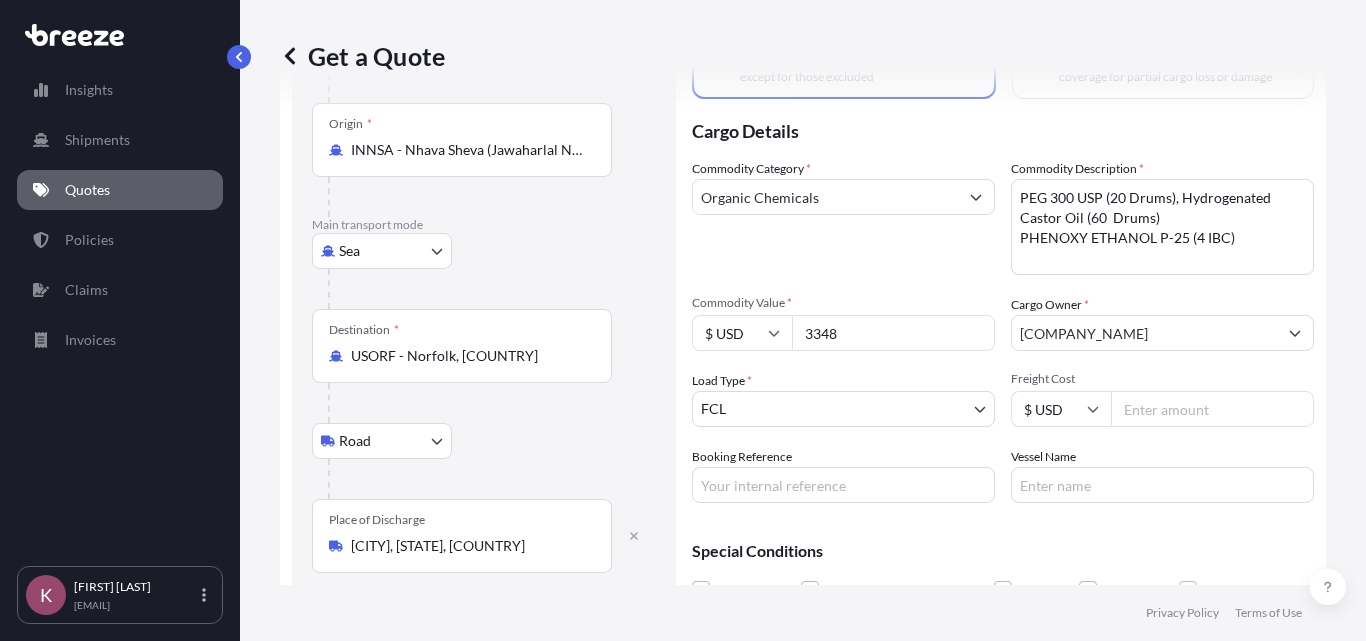 click on "3348" at bounding box center (893, 333) 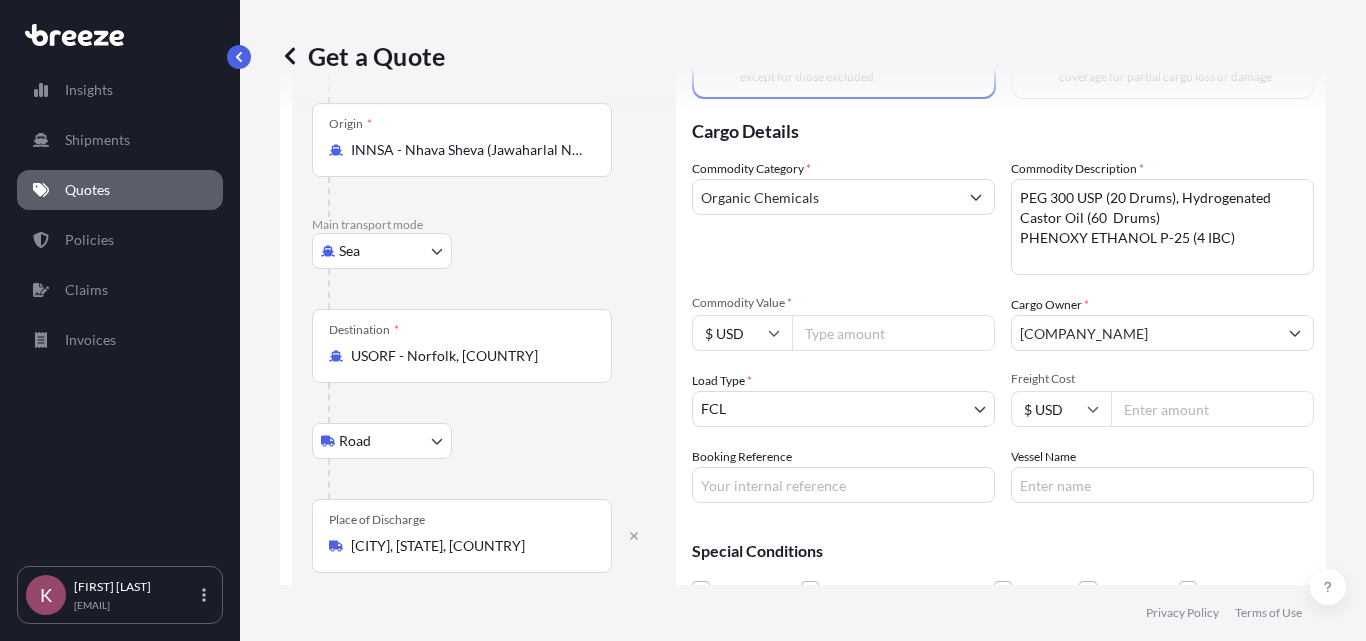 scroll, scrollTop: 267, scrollLeft: 0, axis: vertical 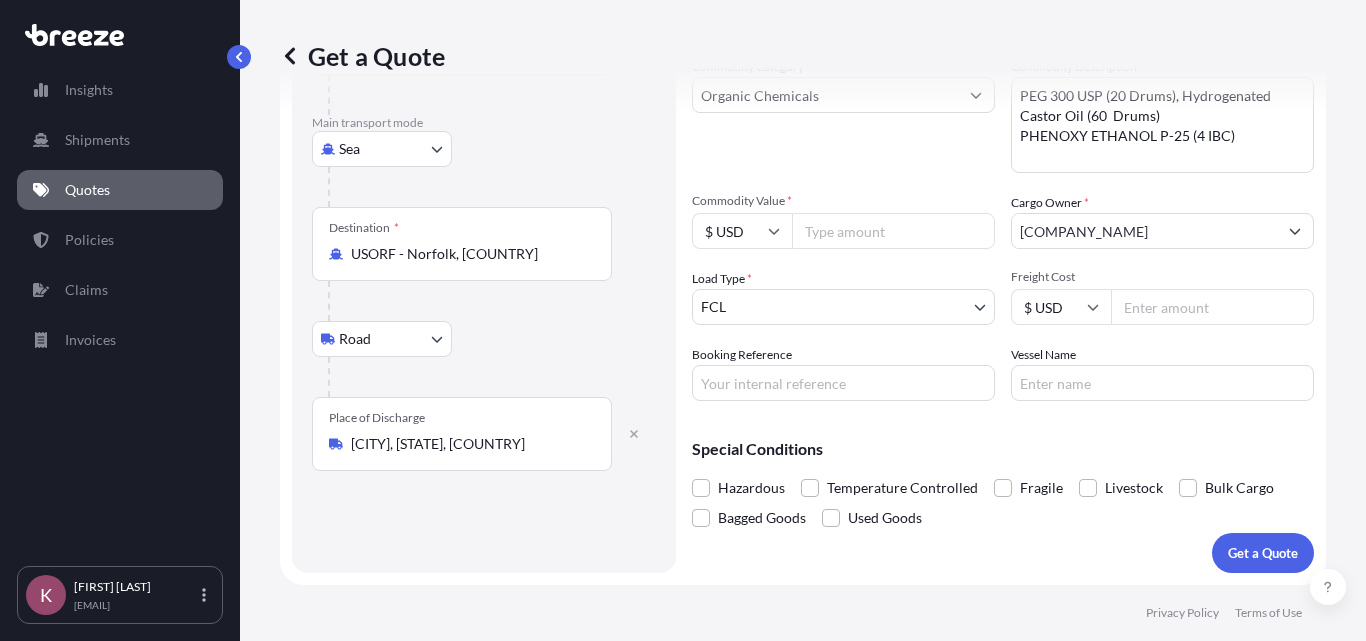 type on "[NUMBER]" 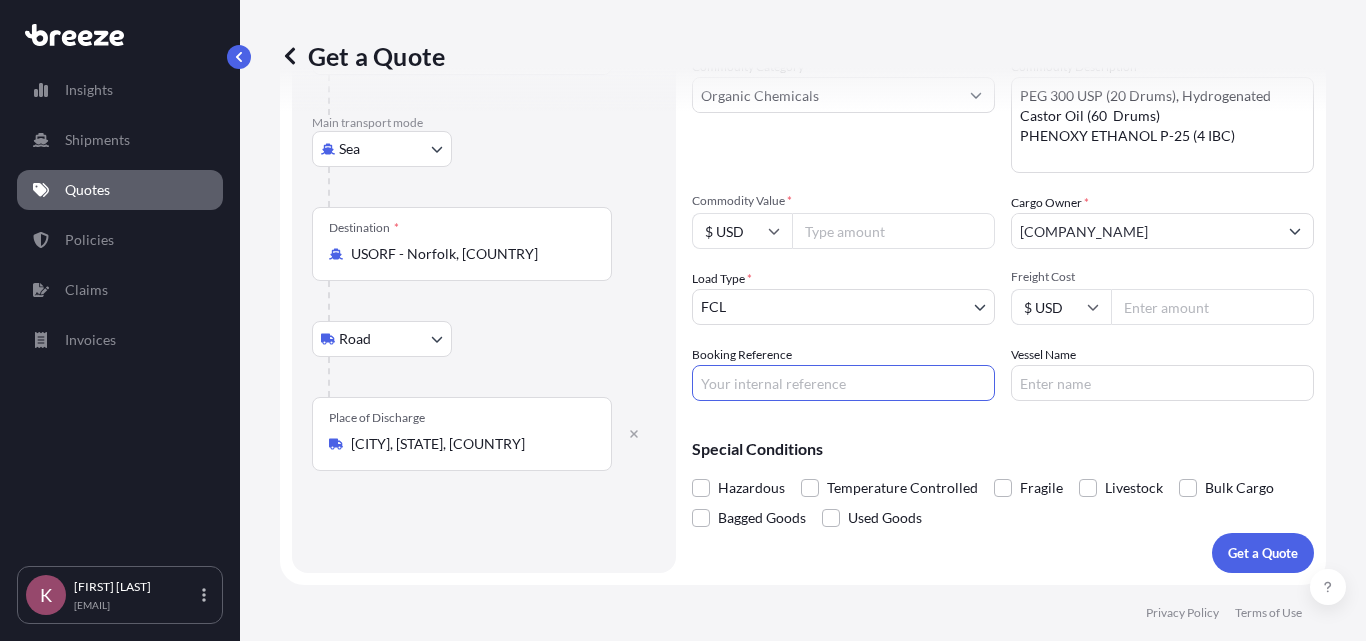 paste on "[NUMBER]" 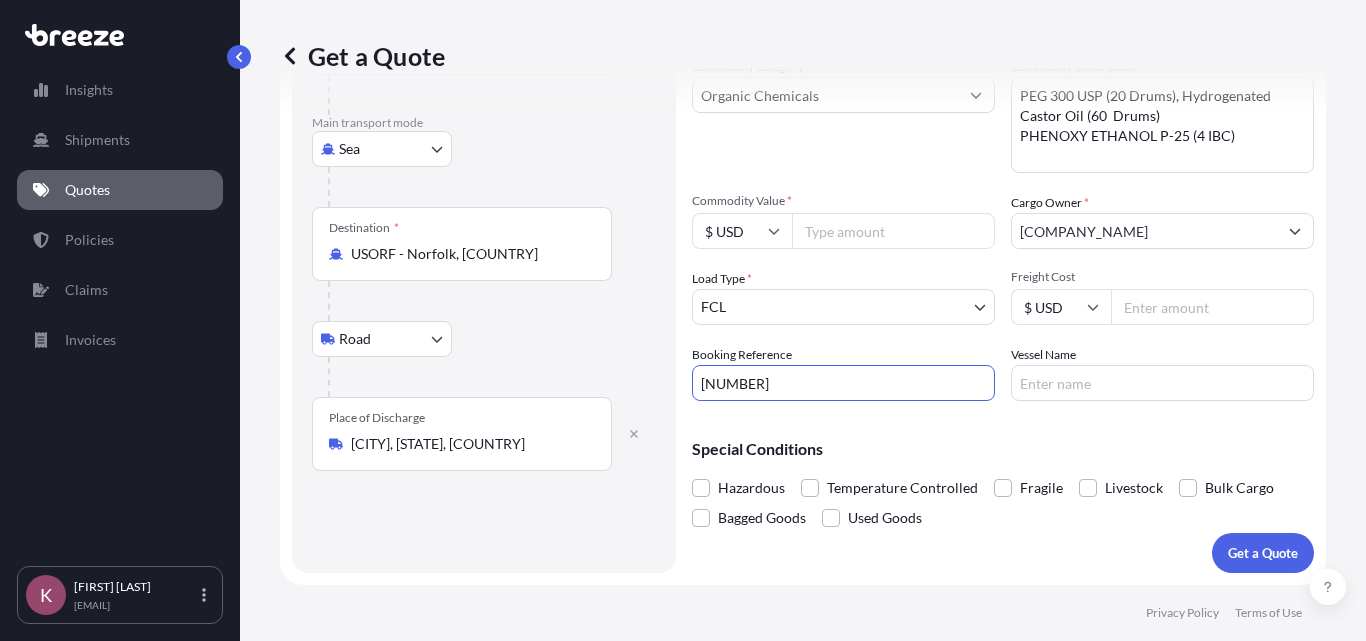 type on "[NUMBER]" 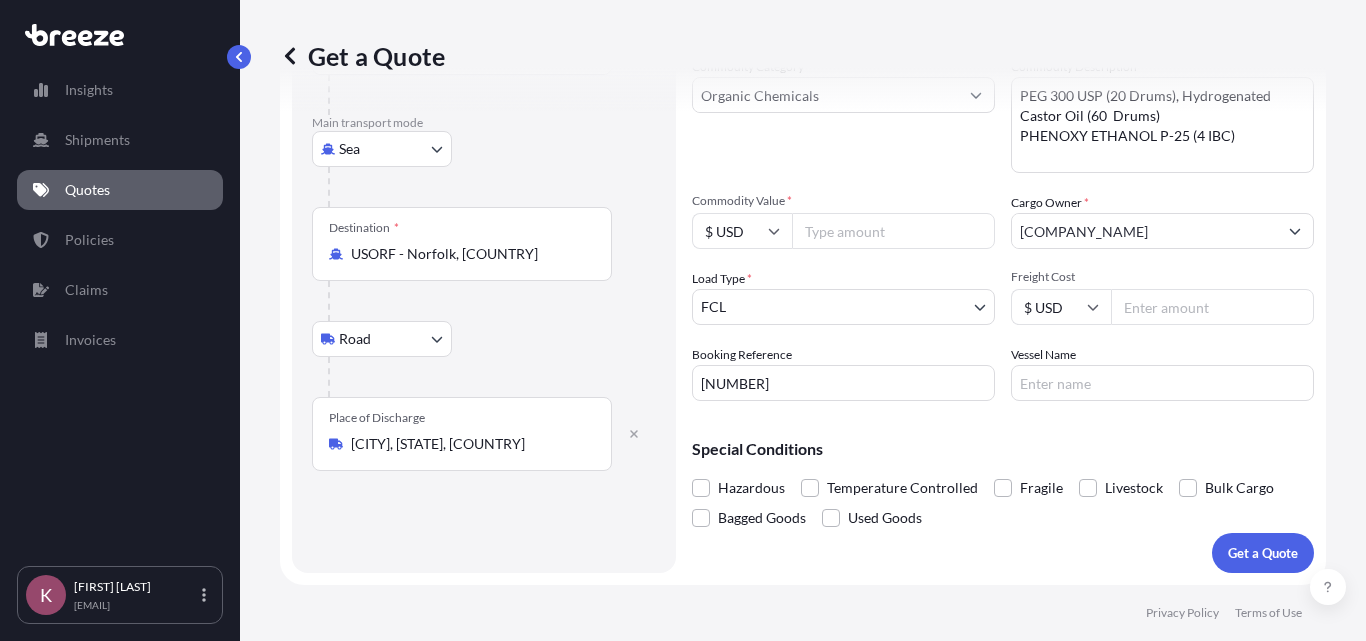 click on "Vessel Name" at bounding box center (1043, 355) 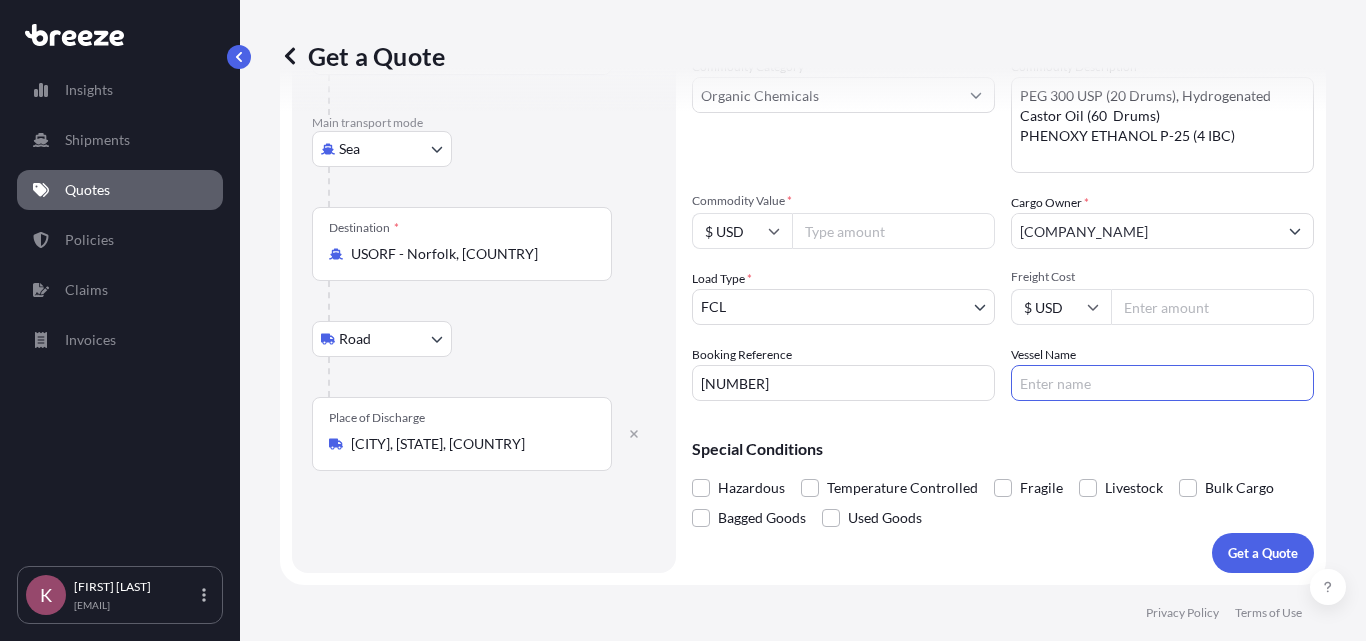 click on "Vessel Name" at bounding box center (1162, 383) 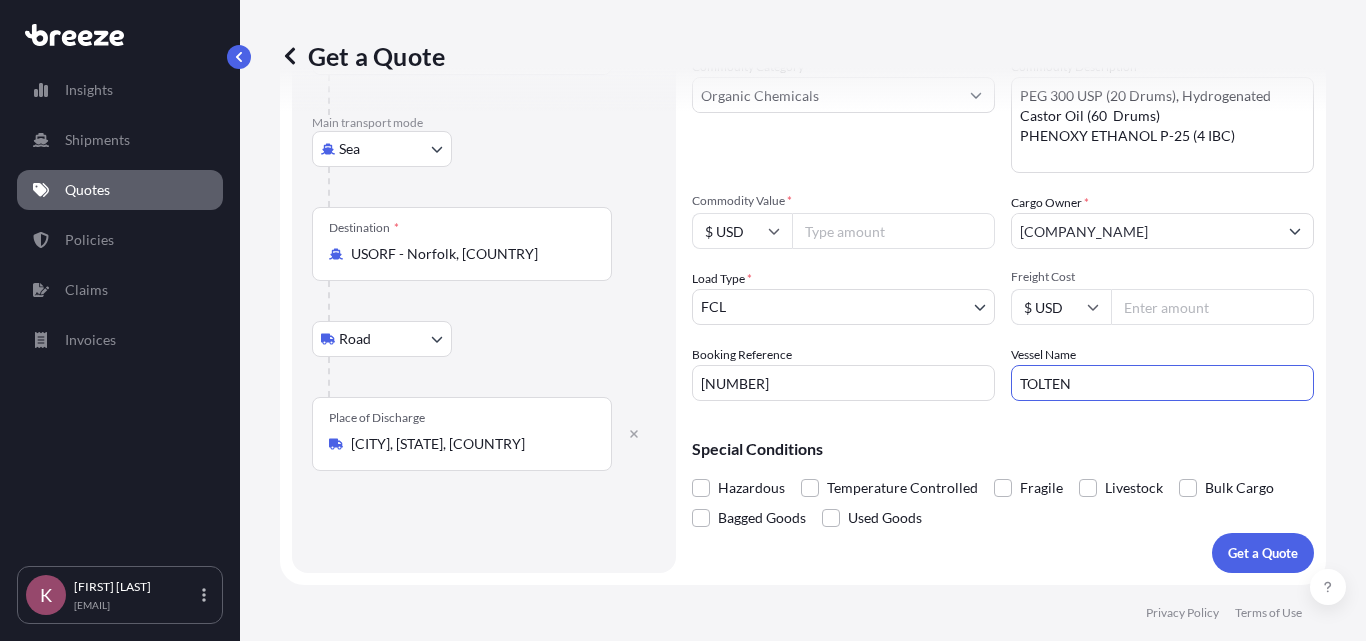click on "TOLTEN" at bounding box center [1162, 383] 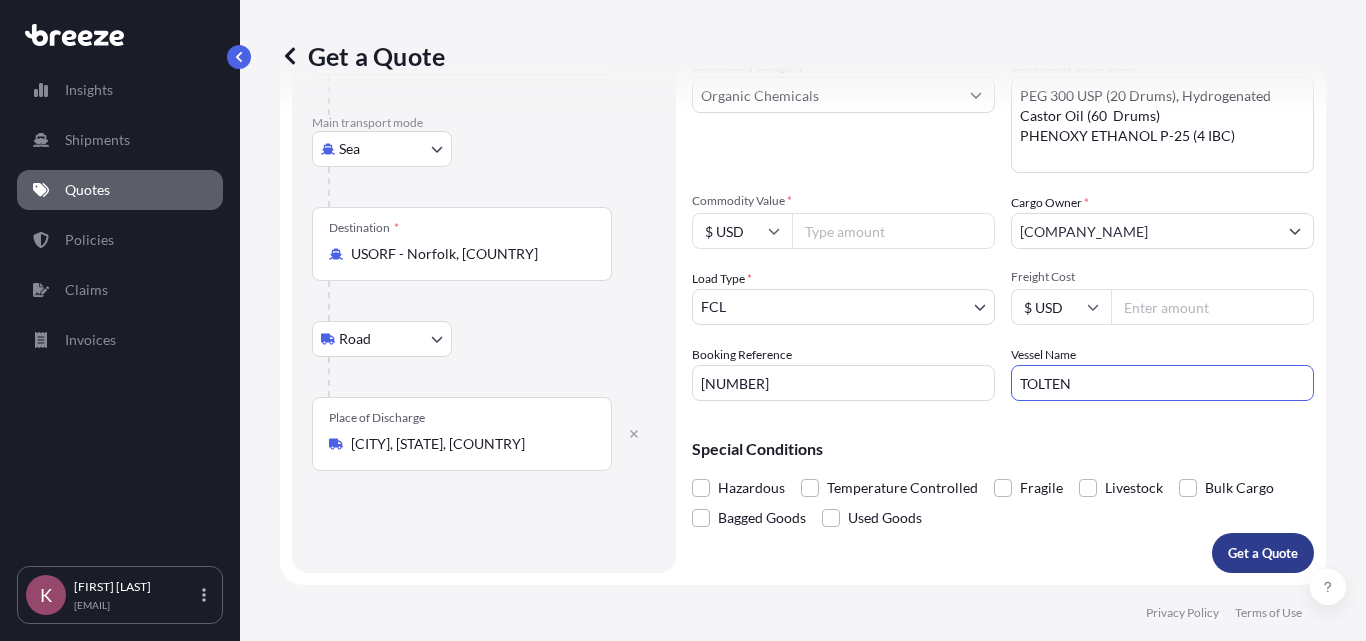 type on "TOLTEN" 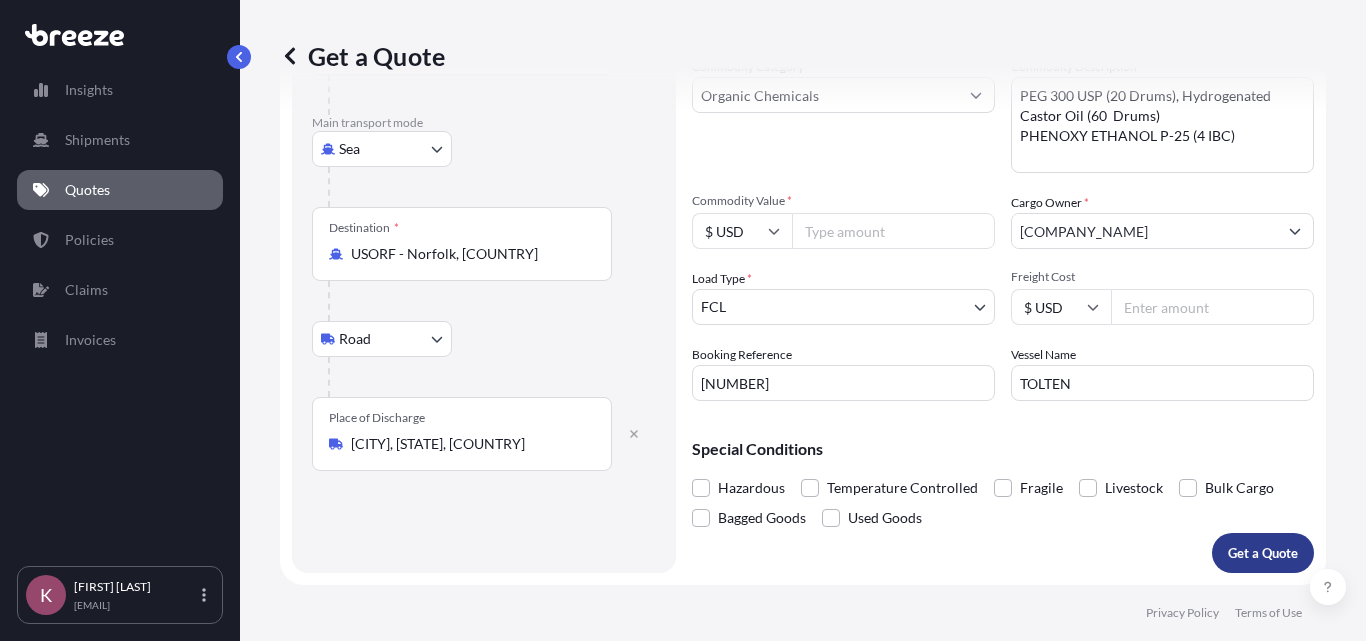 click on "Get a Quote" at bounding box center (1263, 553) 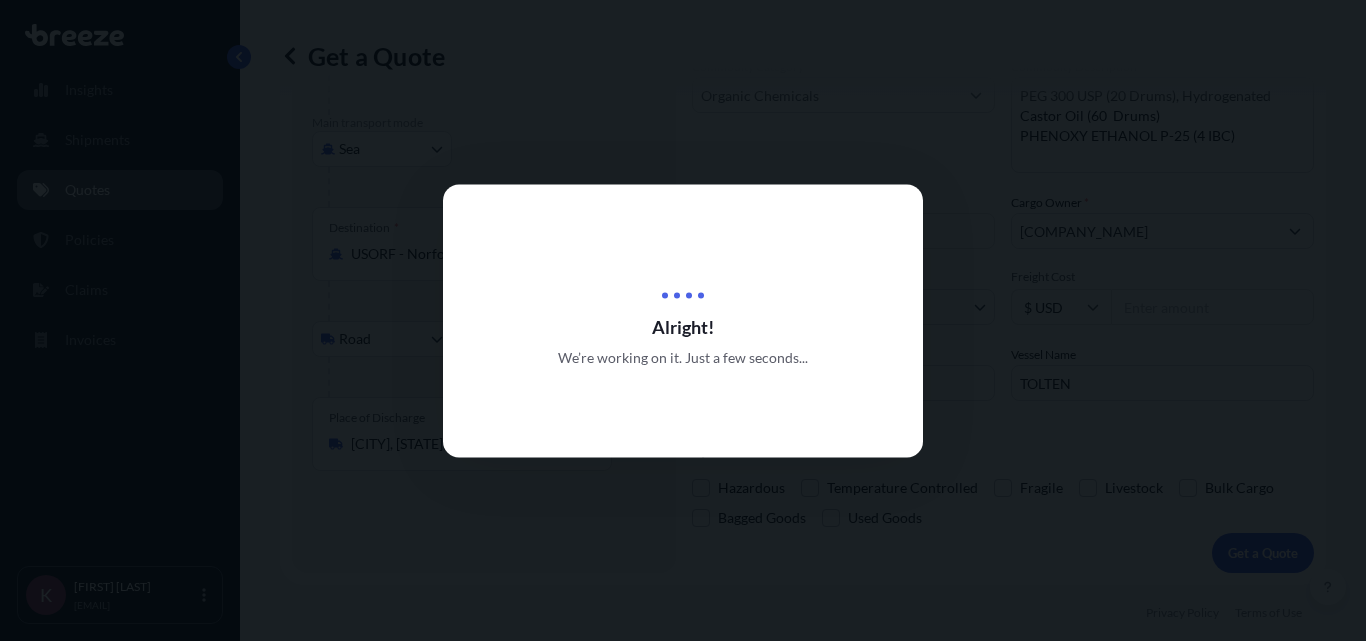 scroll, scrollTop: 0, scrollLeft: 0, axis: both 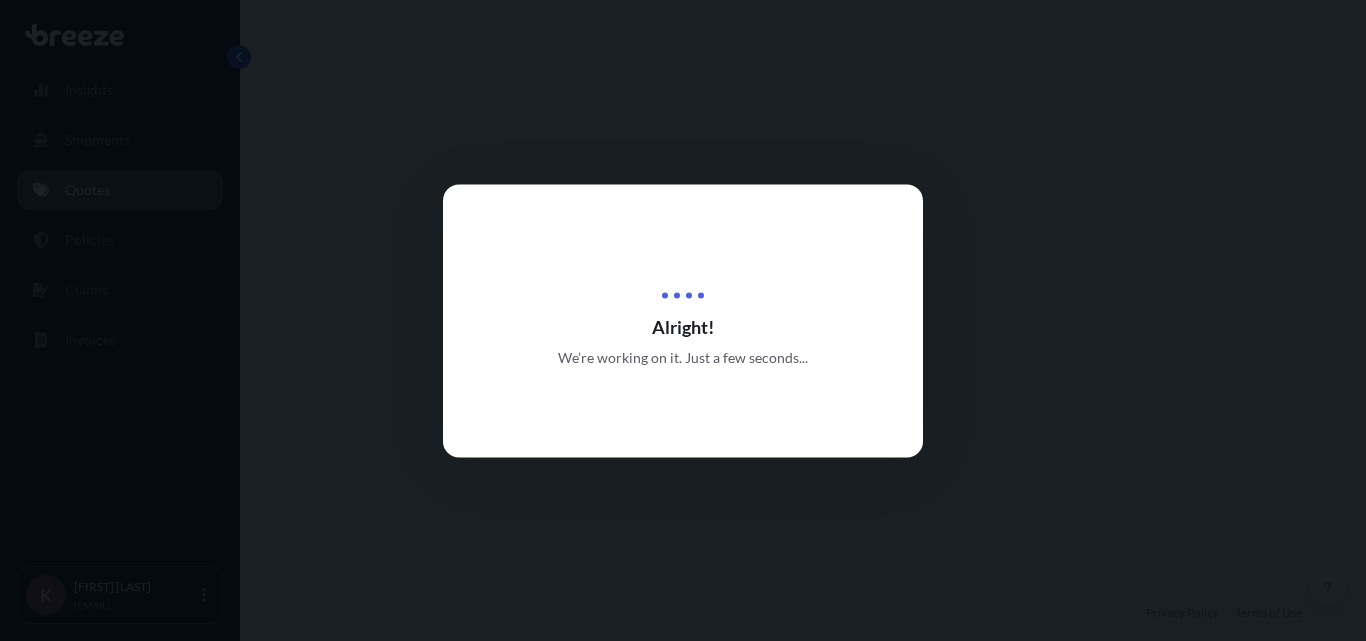 select on "Sea" 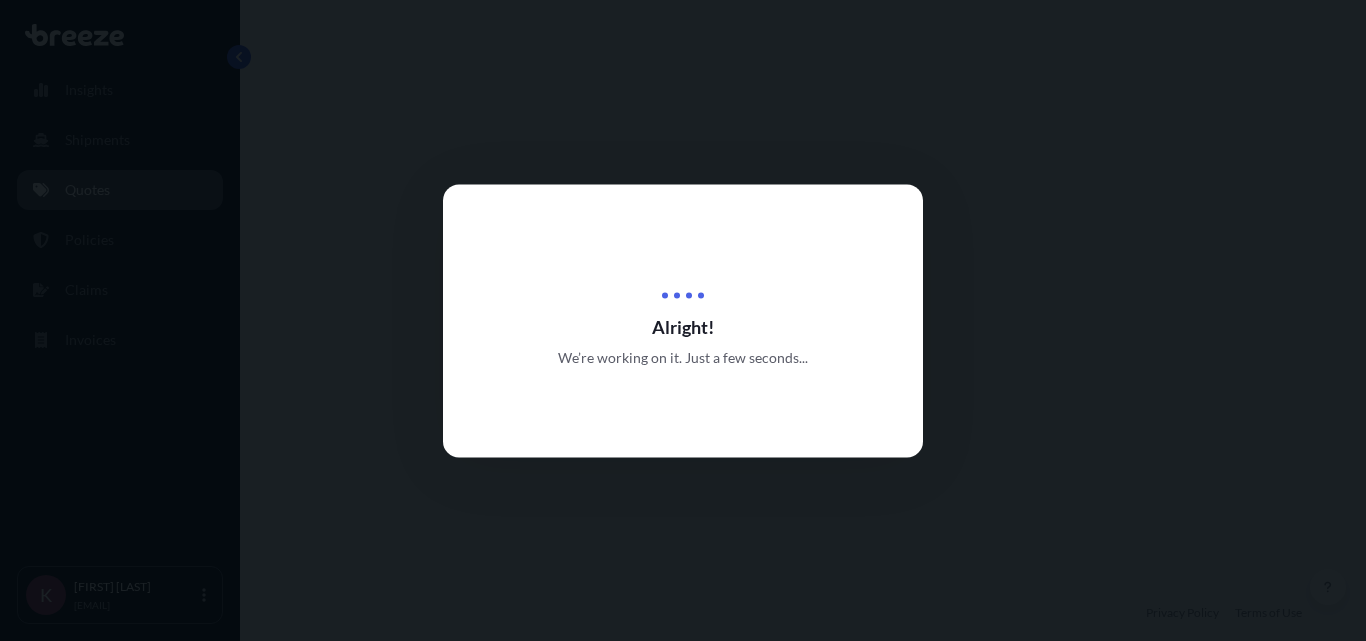 select on "Road" 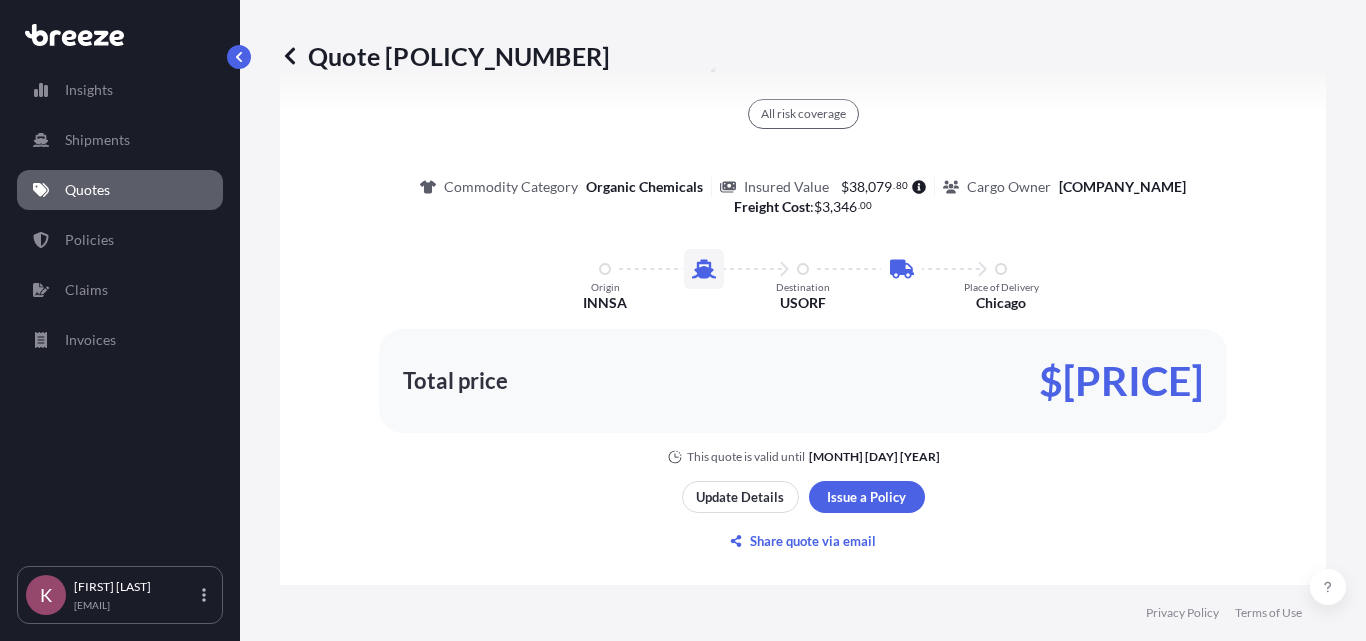 scroll, scrollTop: 1295, scrollLeft: 0, axis: vertical 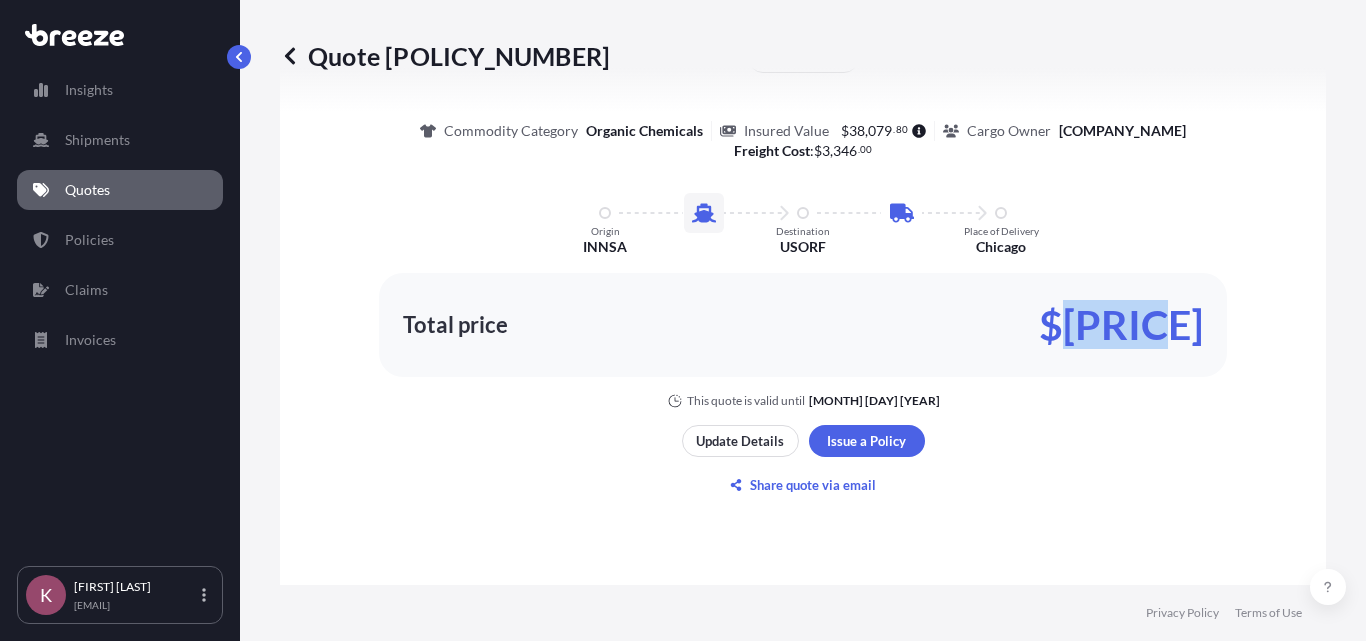 drag, startPoint x: 1214, startPoint y: 336, endPoint x: 1094, endPoint y: 339, distance: 120.03749 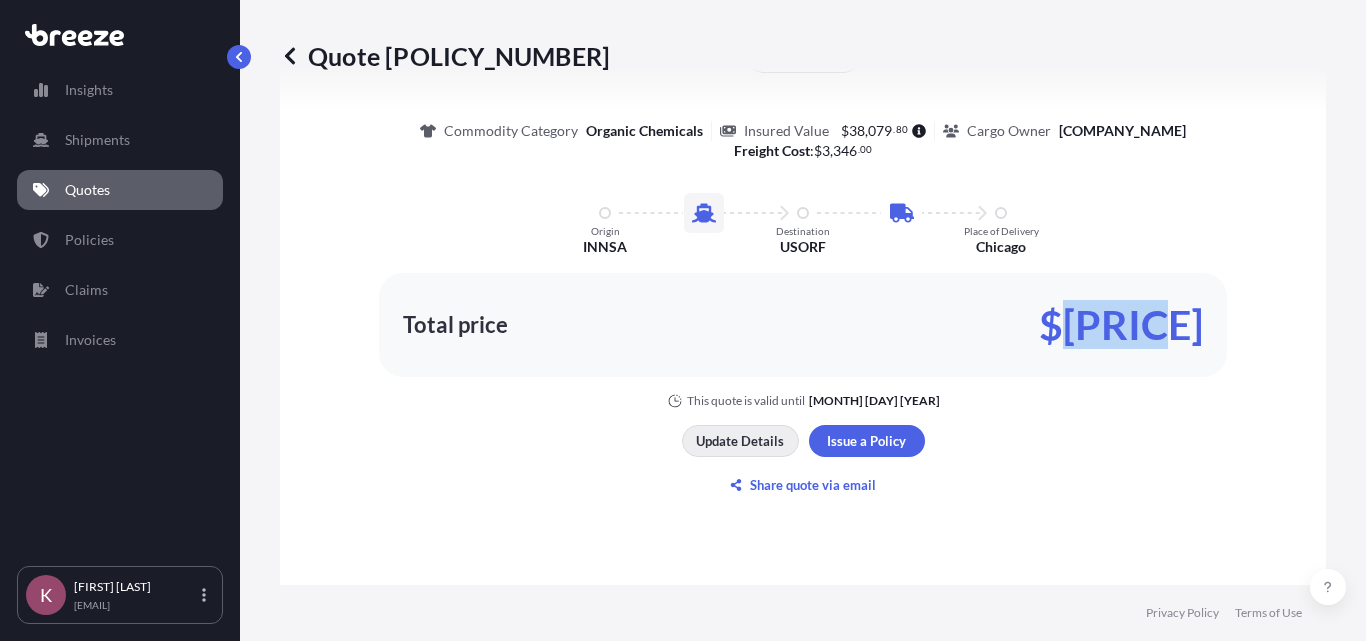 click on "Update Details" at bounding box center [740, 441] 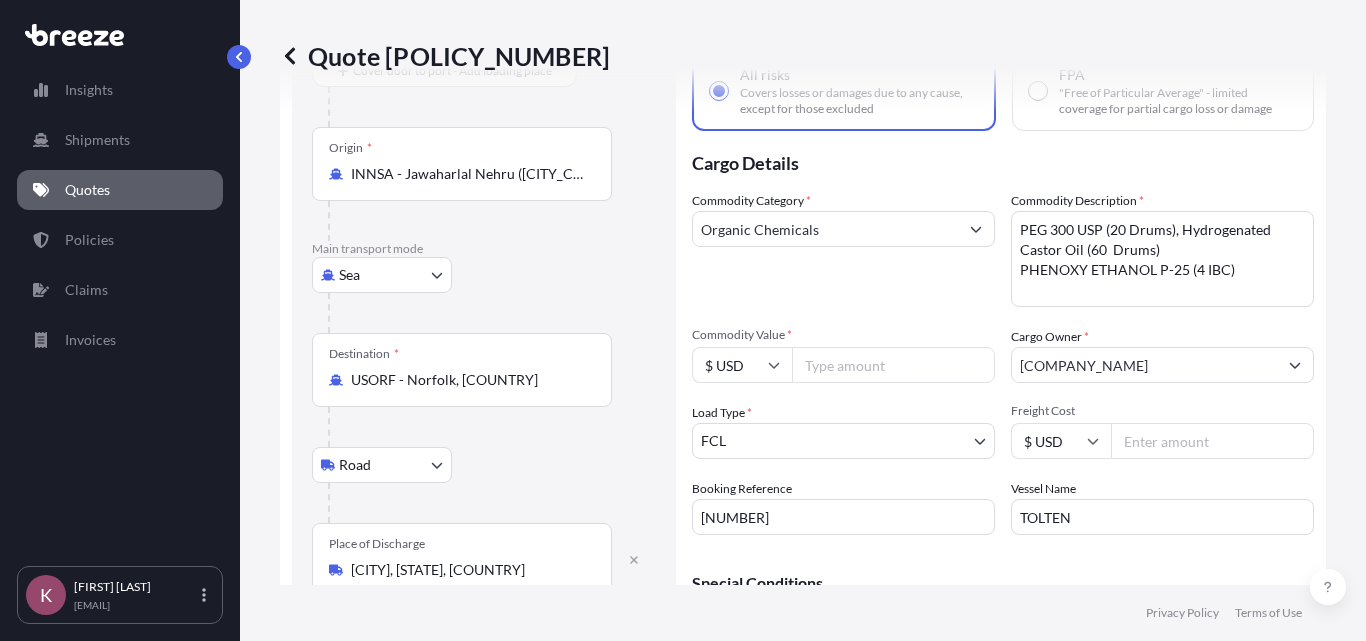 scroll, scrollTop: 138, scrollLeft: 0, axis: vertical 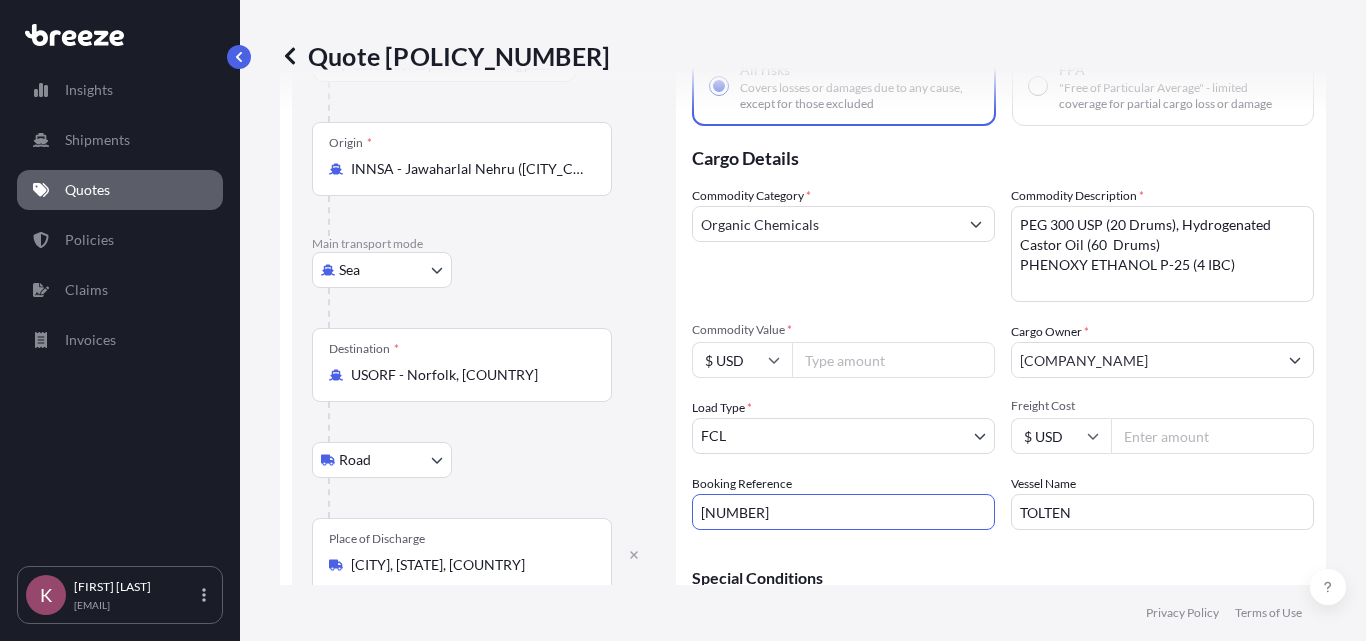 click on "[NUMBER]" at bounding box center [843, 512] 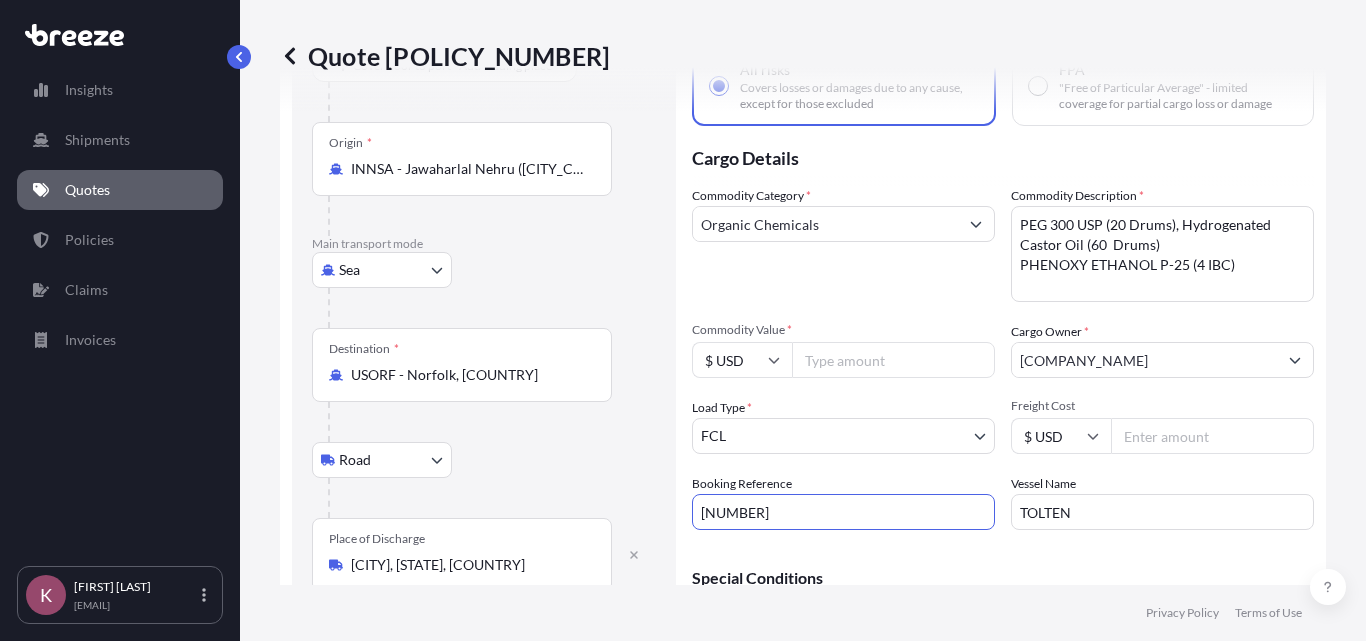 paste on "[NUMBER]" 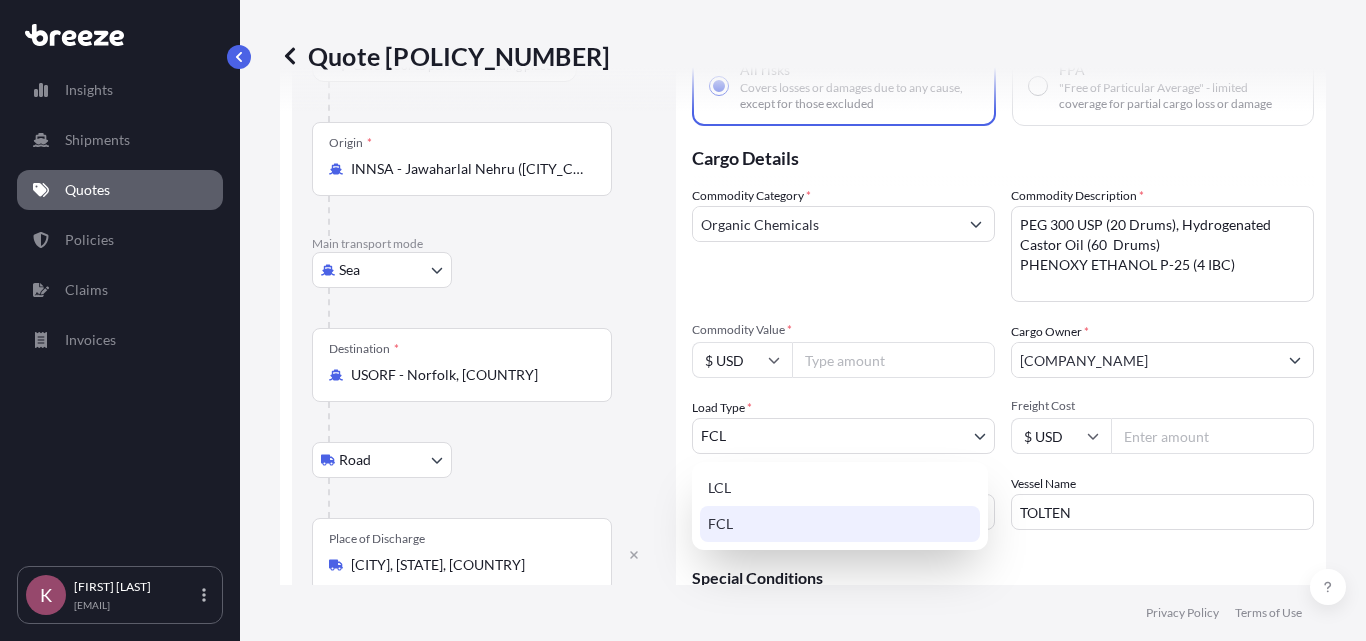 click on "Insights Shipments Quotes Policies Claims Invoices K [FIRST]   [LAST] [EMAIL] Quote 496067 Route Details   Cover door to port - Add loading place Place of loading Road Road Rail Origin * INNSA - Jawaharlal Nehru (Nhava Sheva), [COUNTRY] Main transport mode Sea Sea Air Road Rail Destination * USORF - Norfolk, [COUNTRY] Road Road Rail Place of Discharge Chicago, IL, USA Coverage Type All risks Covers losses or damages due to any cause, except for those excluded FPA "Free of Particular Average" - limited coverage for partial cargo loss or damage Cargo Details Commodity Category * Organic Chemicals Commodity Description * PEG 300 USP (20 Drums), Hydrogenated Castor Oil (60  Drums)
PHENOXY ETHANOL P-25 (4 IBC) Commodity Value   * $ USD 31272 Cargo Owner * Kraft Chemical Company Load Type * FCL LCL FCL Freight Cost   $ USD 3346 Booking Reference 257152855 Vessel Name TOLTEN Special Conditions Hazardous Temperature Controlled Fragile Livestock Bulk Cargo Bagged Goods Used Goods Cancel Changes" at bounding box center [683, 320] 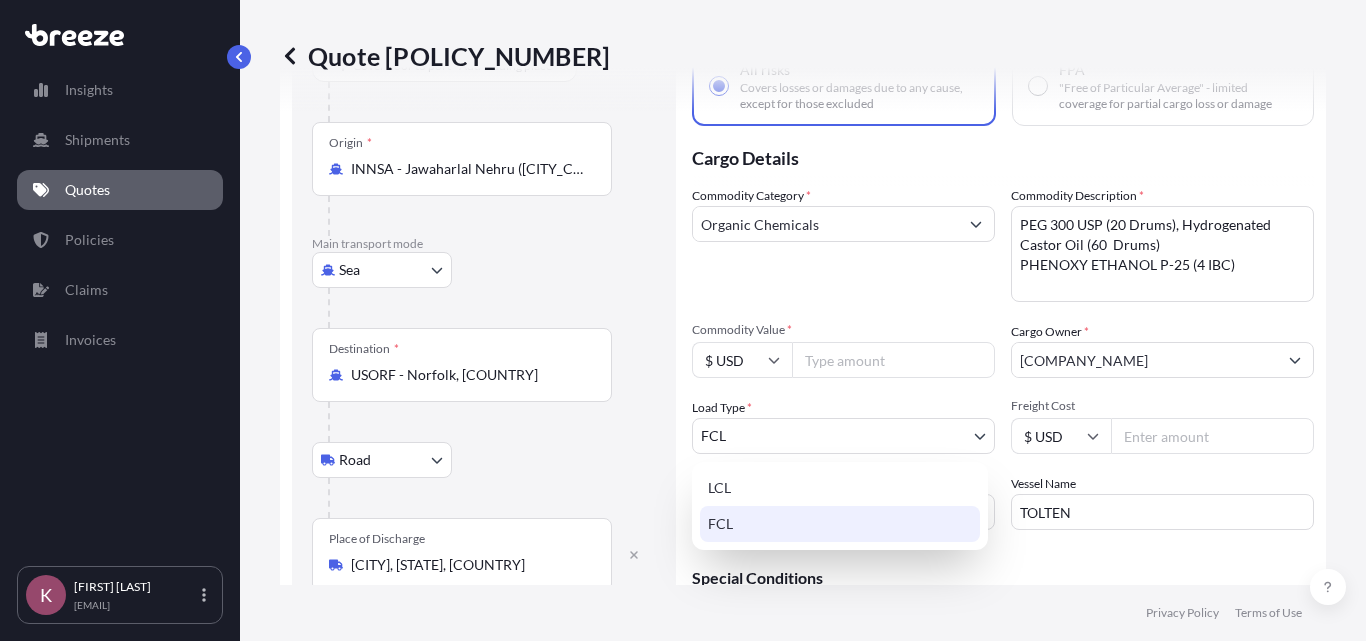 click on "FCL" at bounding box center [840, 524] 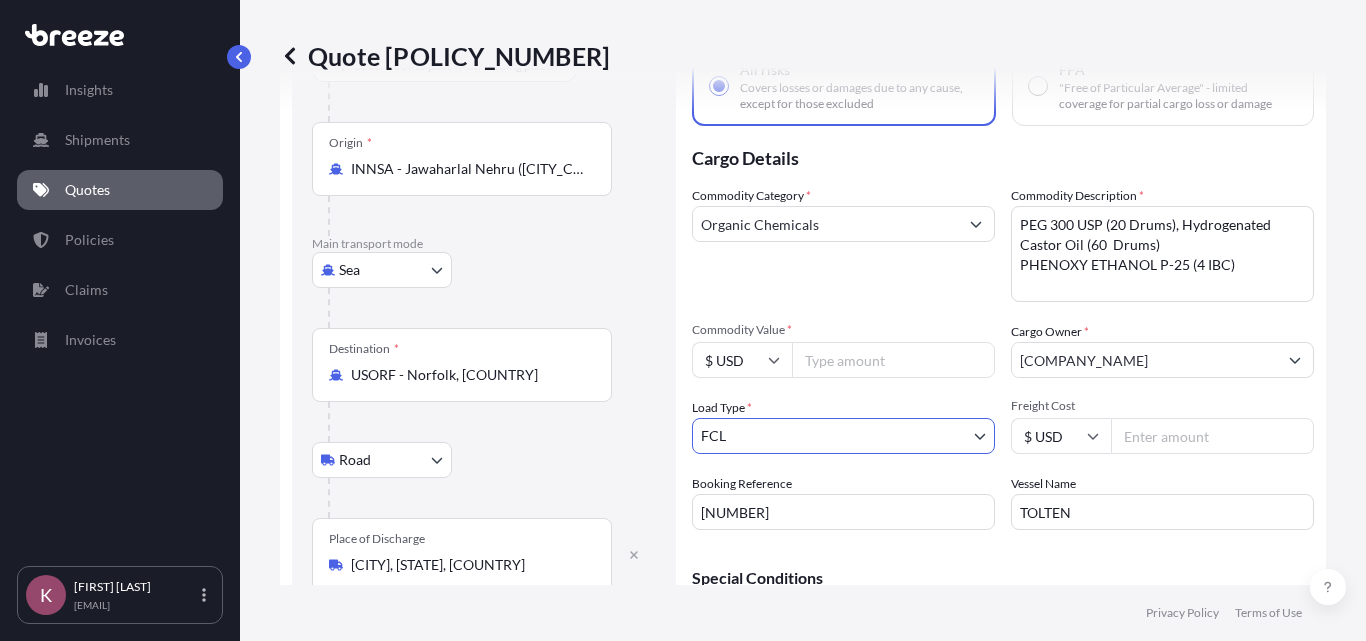 type 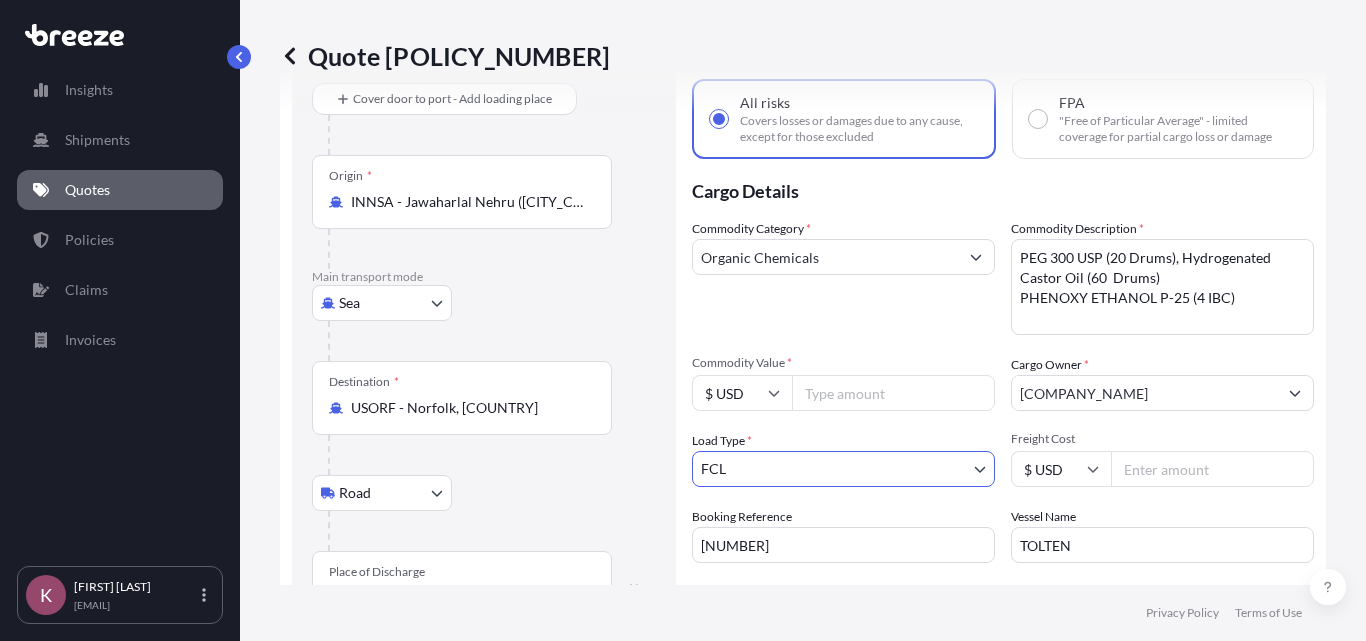 scroll, scrollTop: 104, scrollLeft: 0, axis: vertical 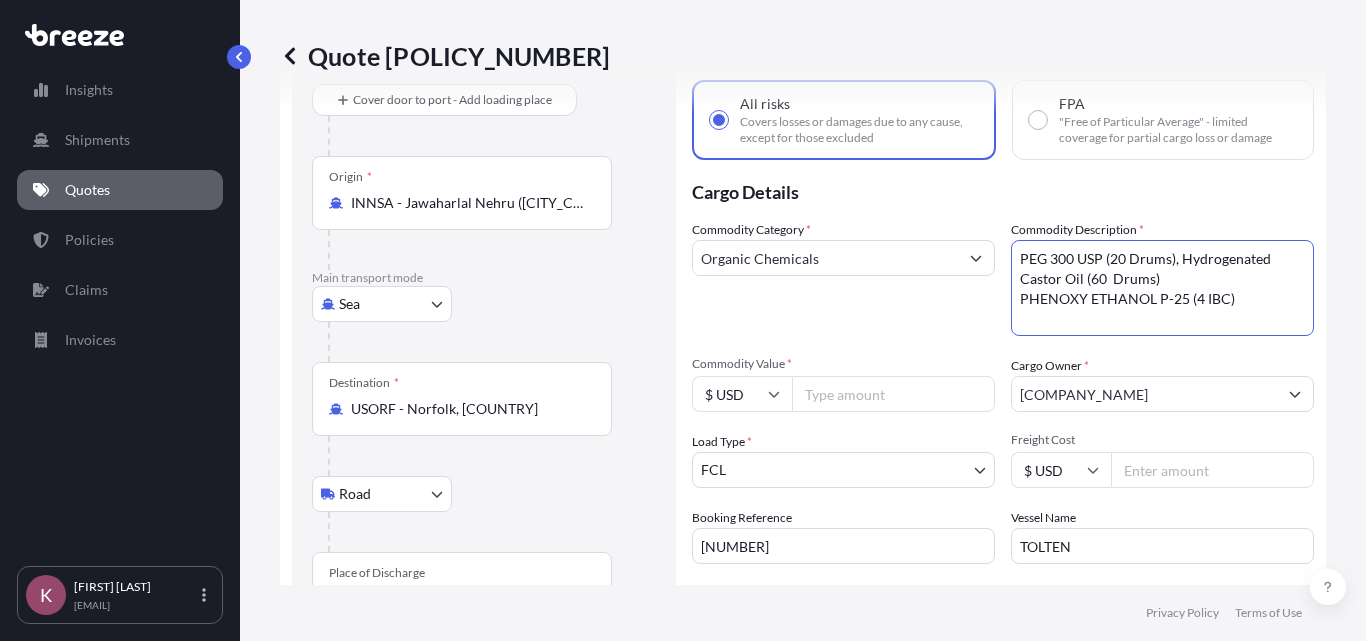 click on "PEG 300 USP (20 Drums), Hydrogenated Castor Oil (60  Drums)
PHENOXY ETHANOL P-25 (4 IBC)" at bounding box center [1162, 288] 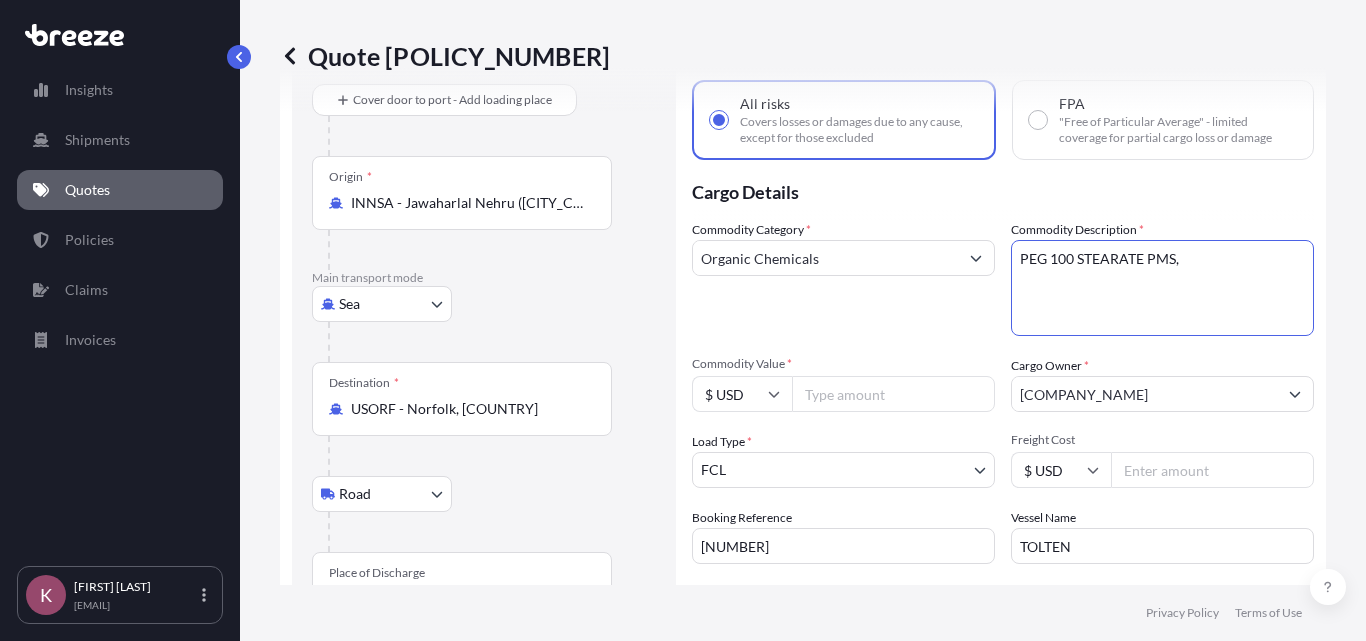 paste on "PEG 100 STEARATE USP" 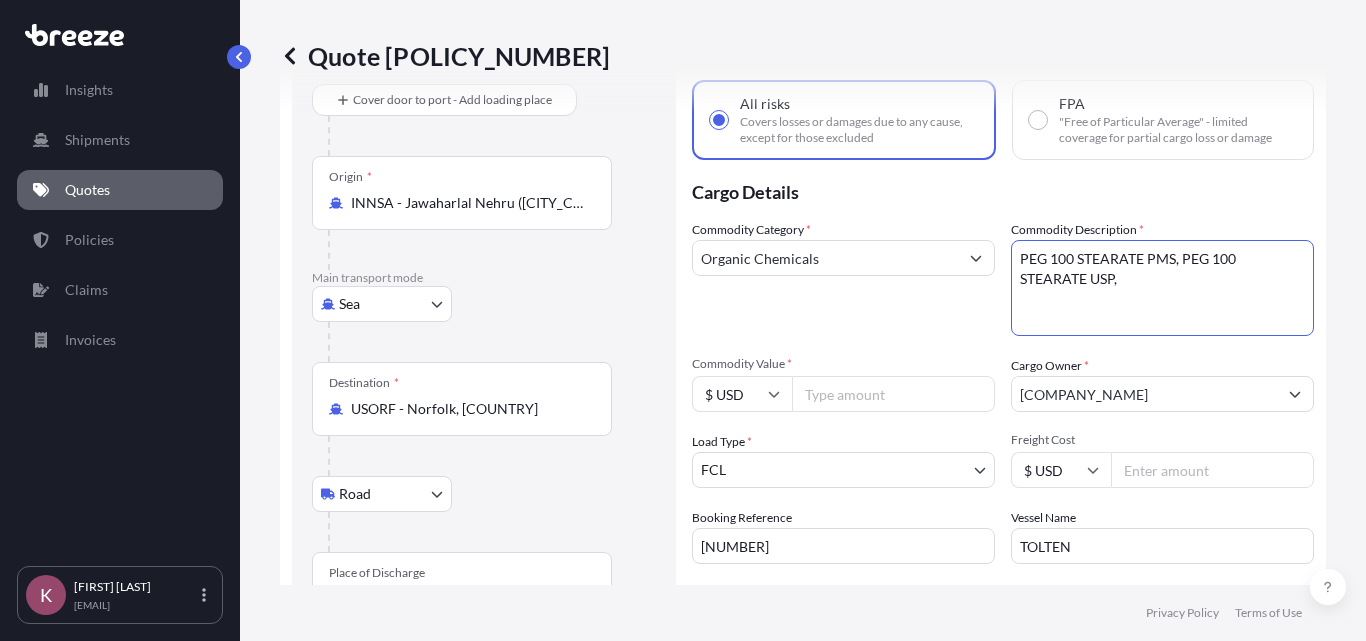 paste on "PEG 400 USP/NF" 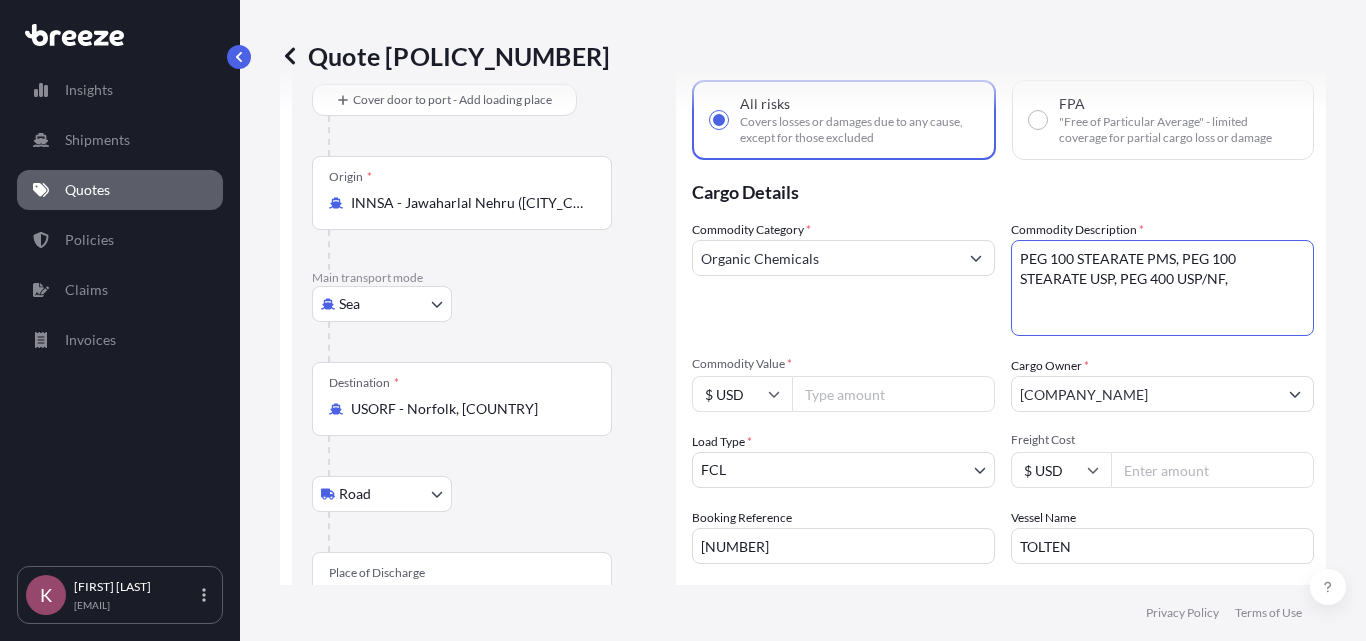 paste on "PEG 40 HYDROGENATED CASTROL OIL" 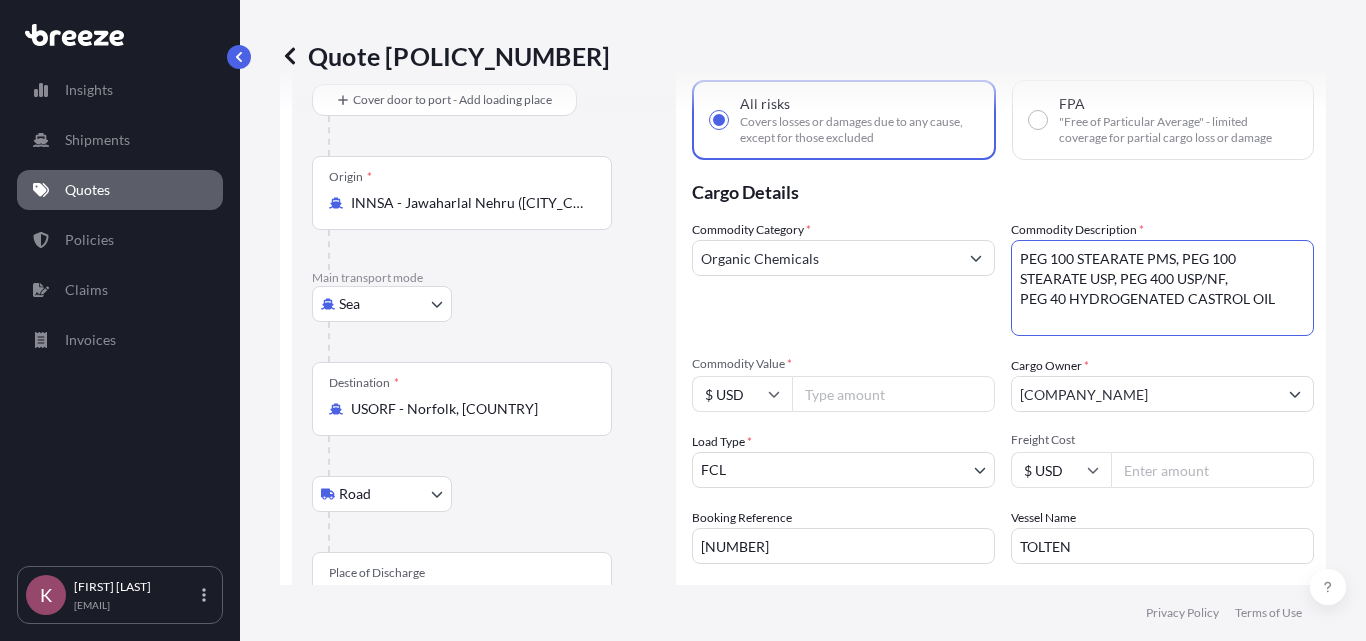 type on "PEG 100 STEARATE PMS, PEG 100 STEARATE USP, PEG 400 USP/NF,
PEG 40 HYDROGENATED CASTROL OIL" 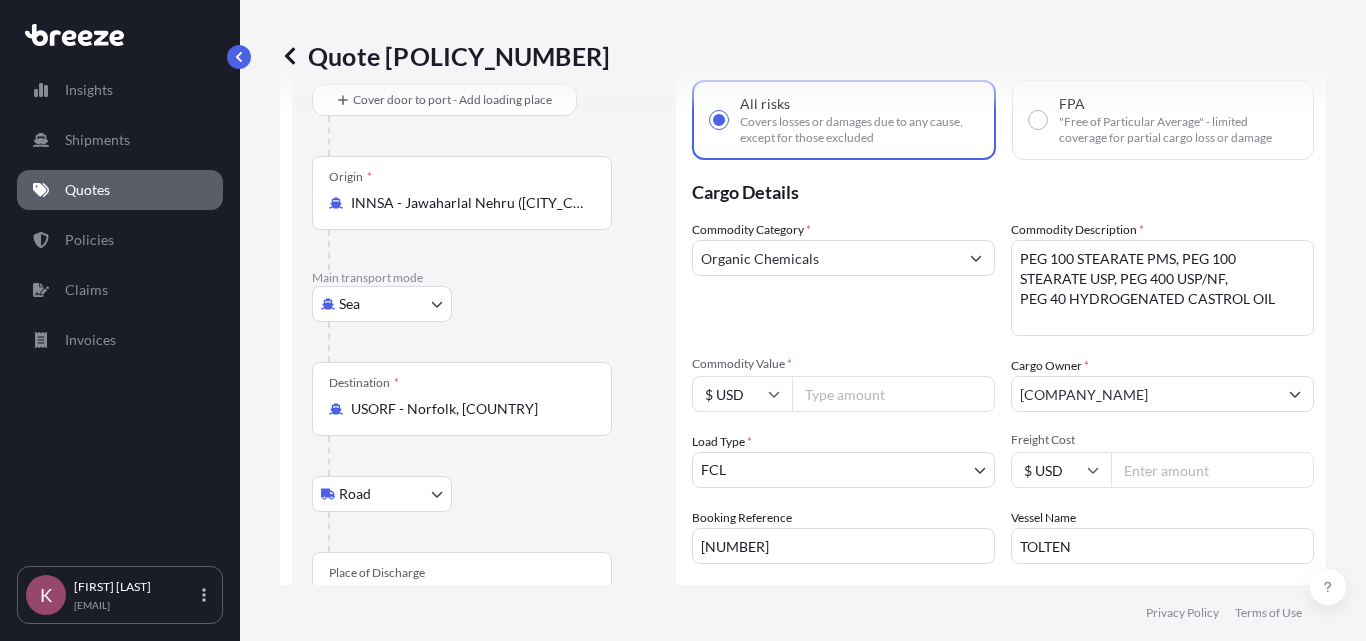 click on "[NUMBER]" at bounding box center (893, 394) 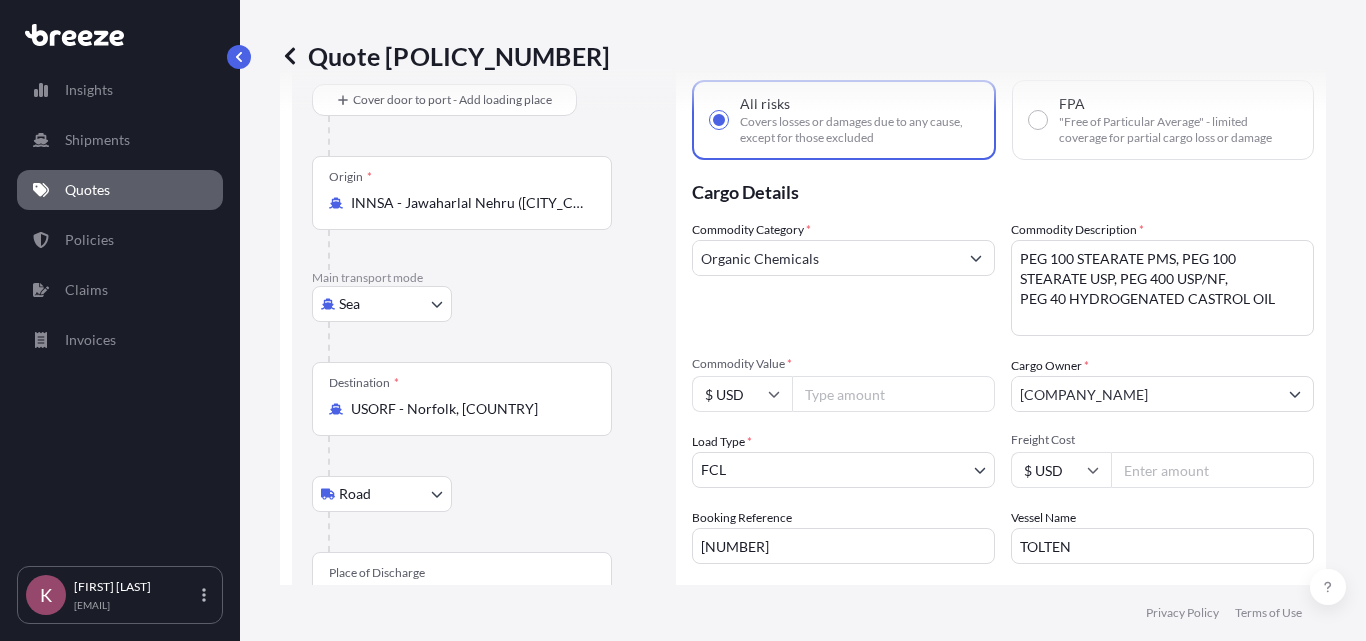 paste on "[NUMBER]" 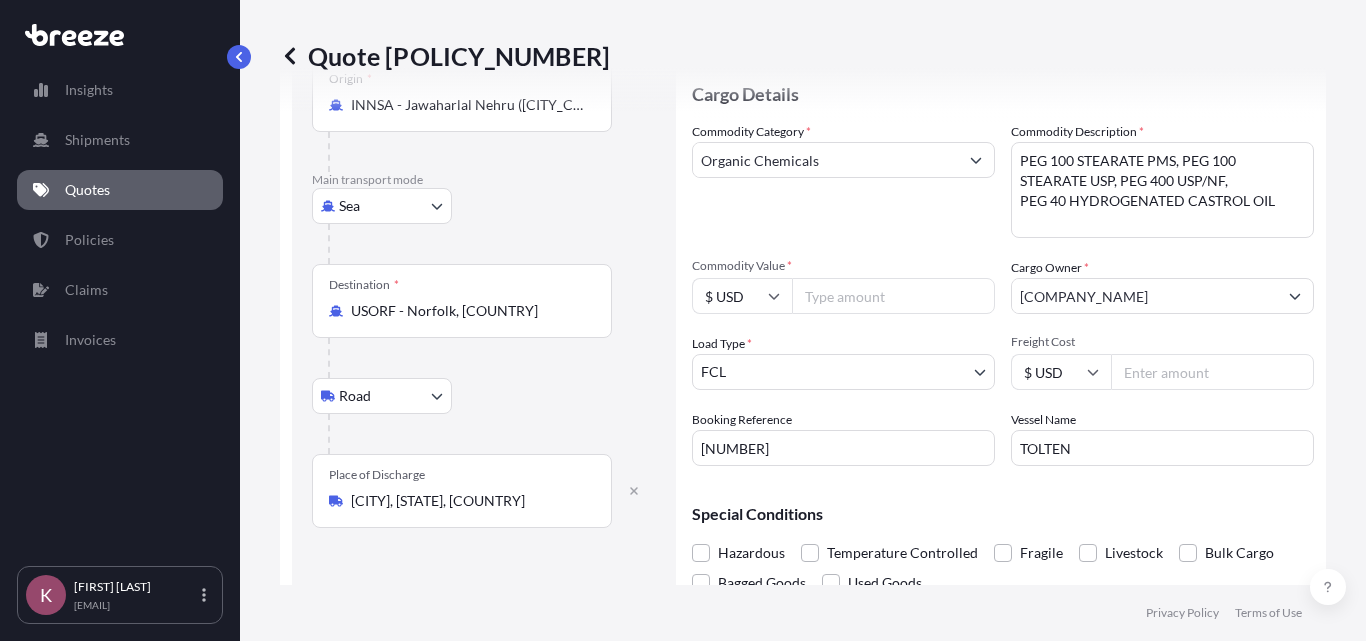 scroll, scrollTop: 203, scrollLeft: 0, axis: vertical 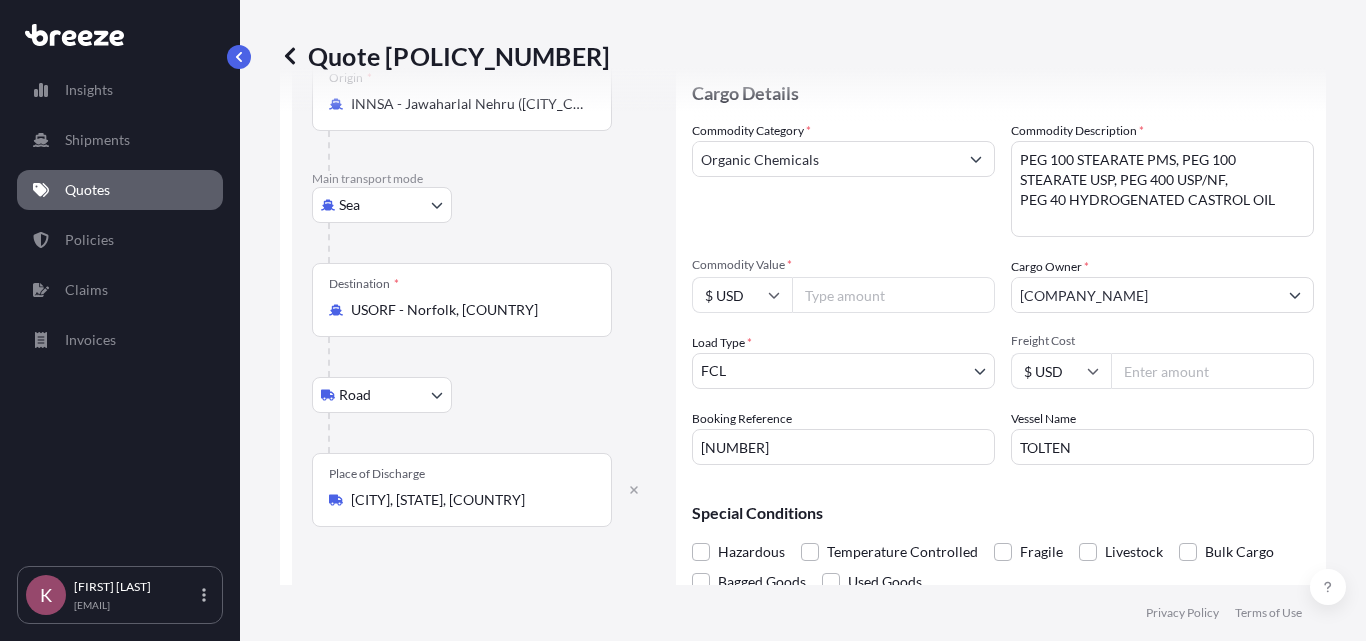 type on "[NUMBER]" 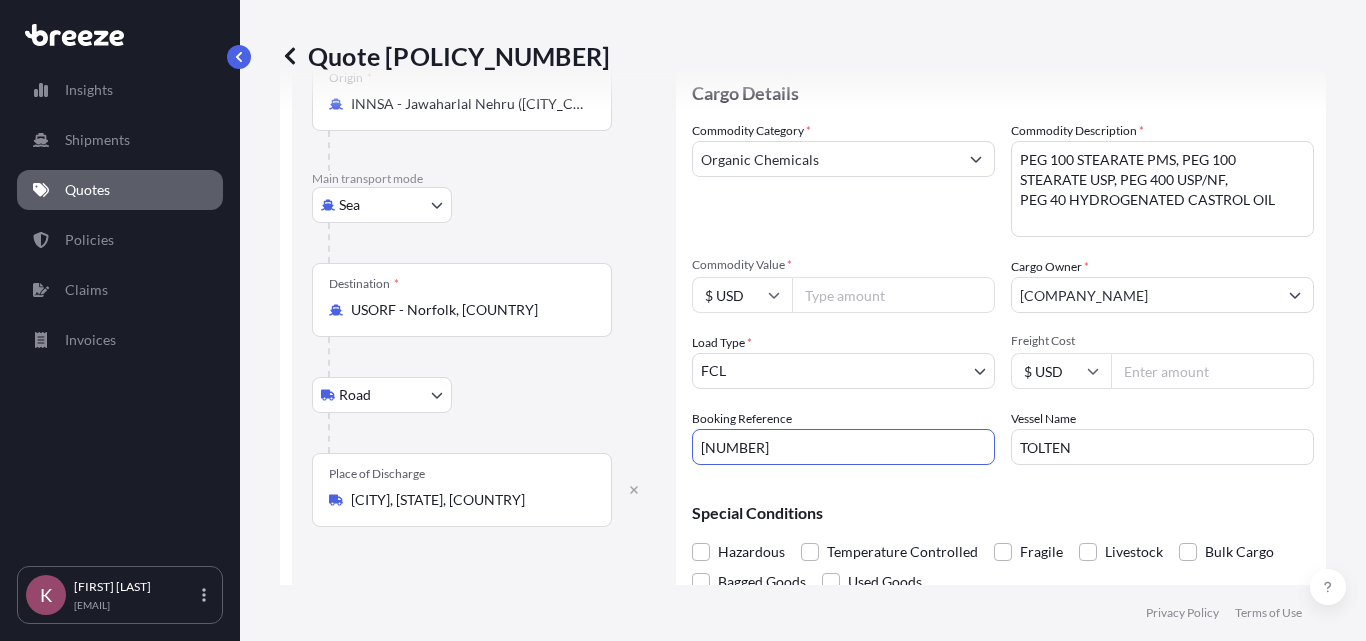 paste on "[NUMBER]" 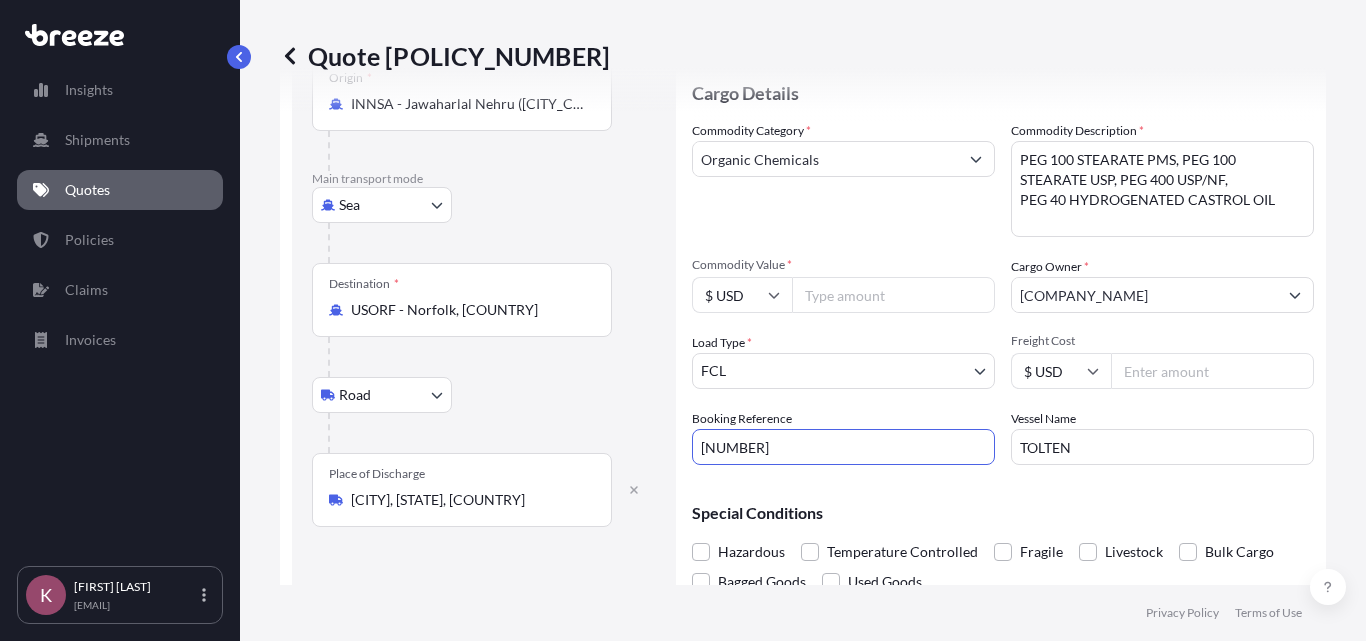 click on "[NUMBER]" at bounding box center (843, 447) 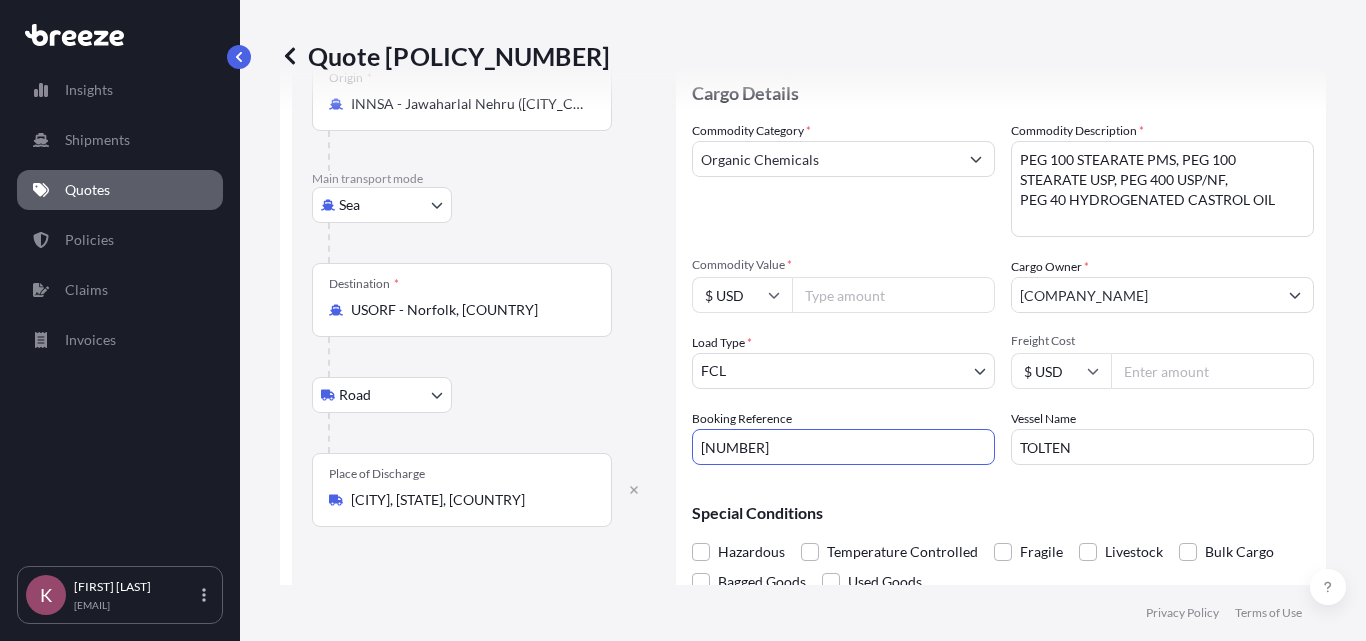 type on "[NUMBER]" 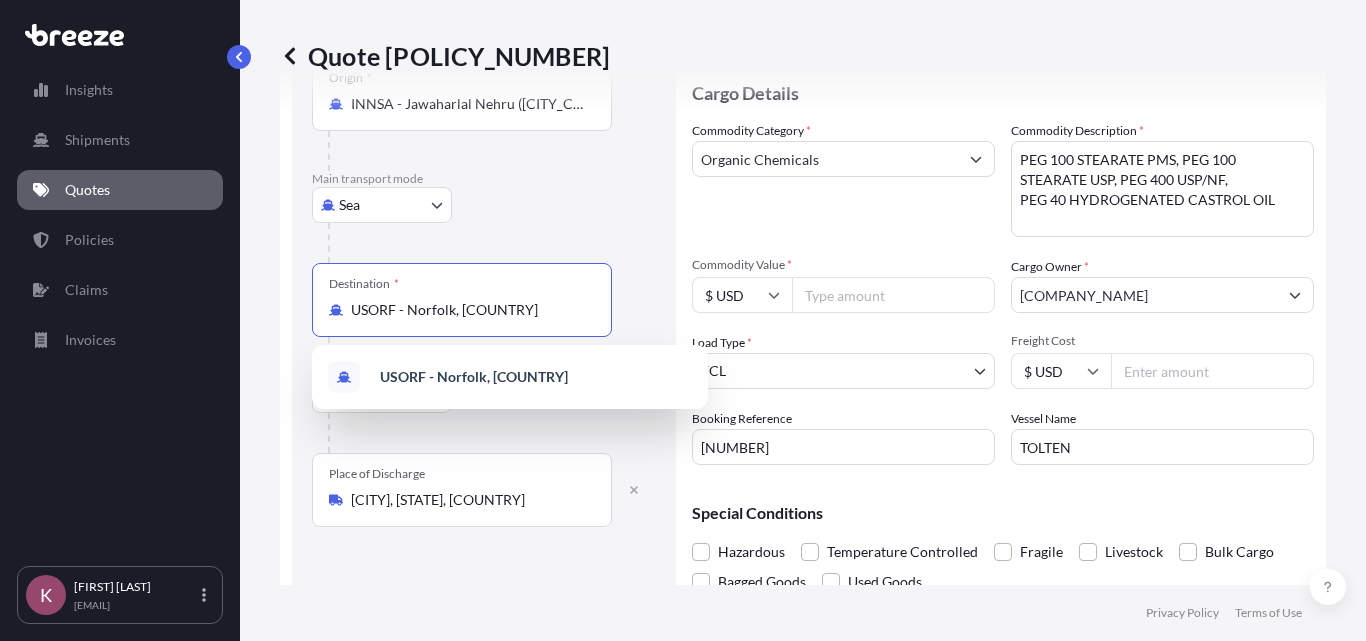 click on "USORF - Norfolk, [COUNTRY]" at bounding box center (469, 310) 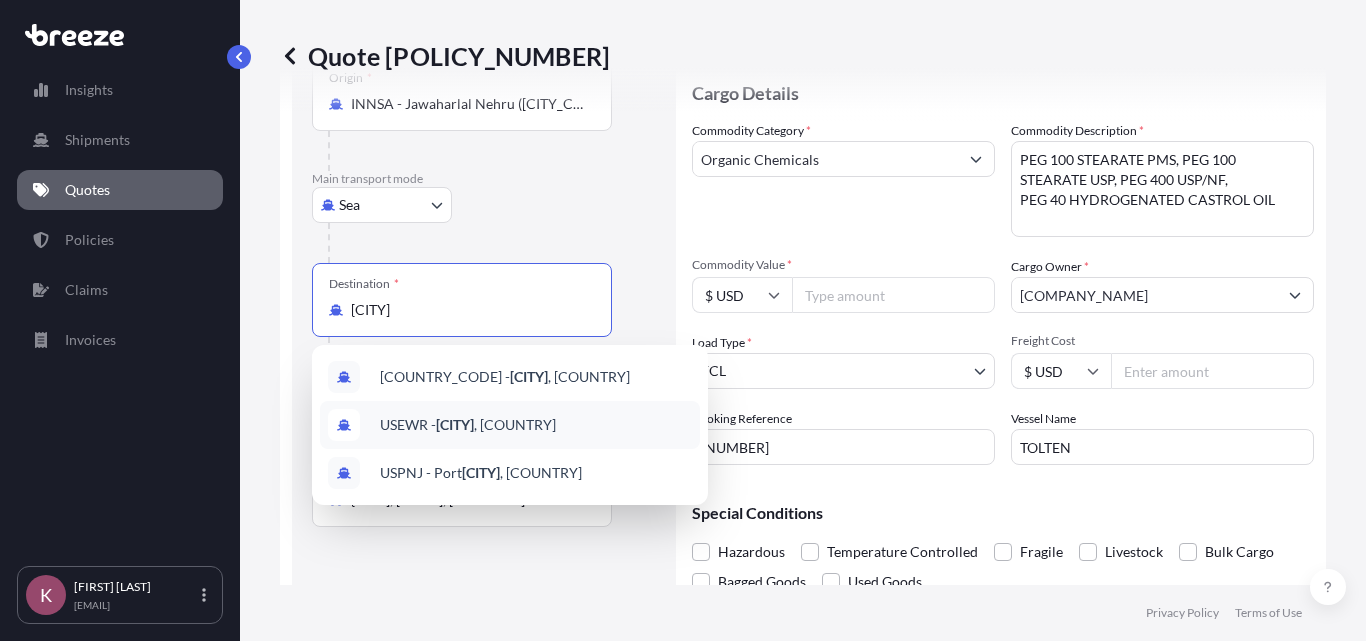 click on "USEWR -  [CITY] , [COUNTRY]" at bounding box center [510, 425] 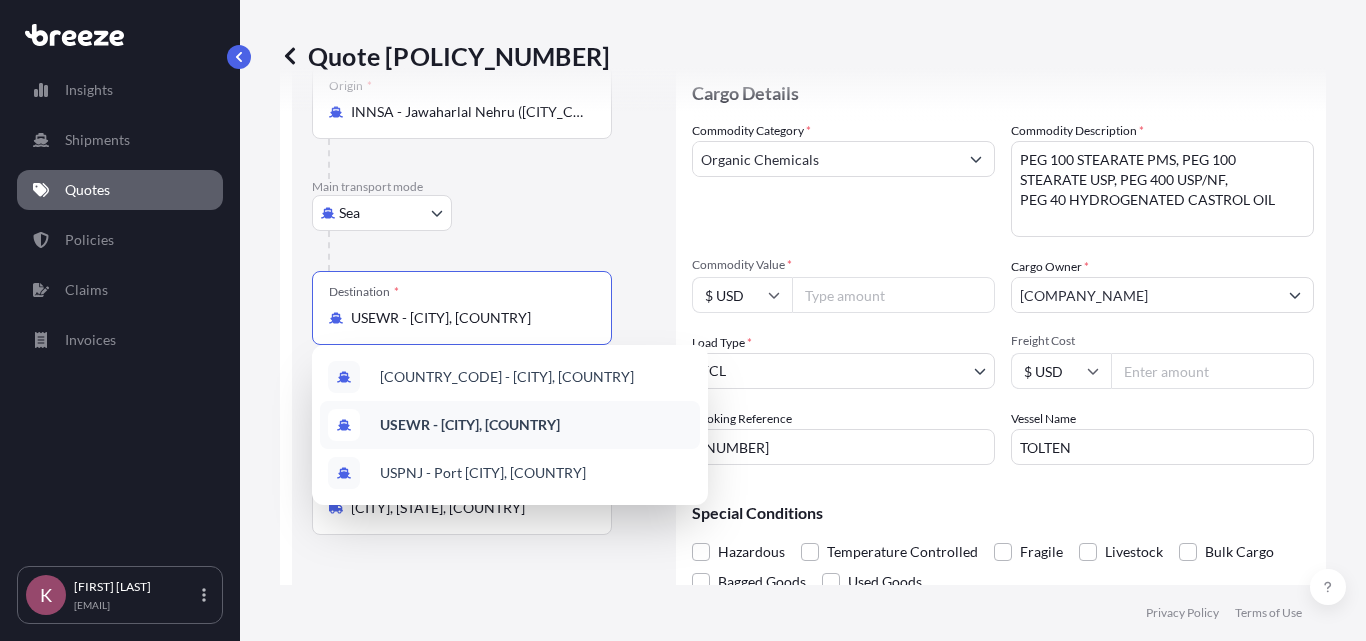 scroll, scrollTop: 211, scrollLeft: 0, axis: vertical 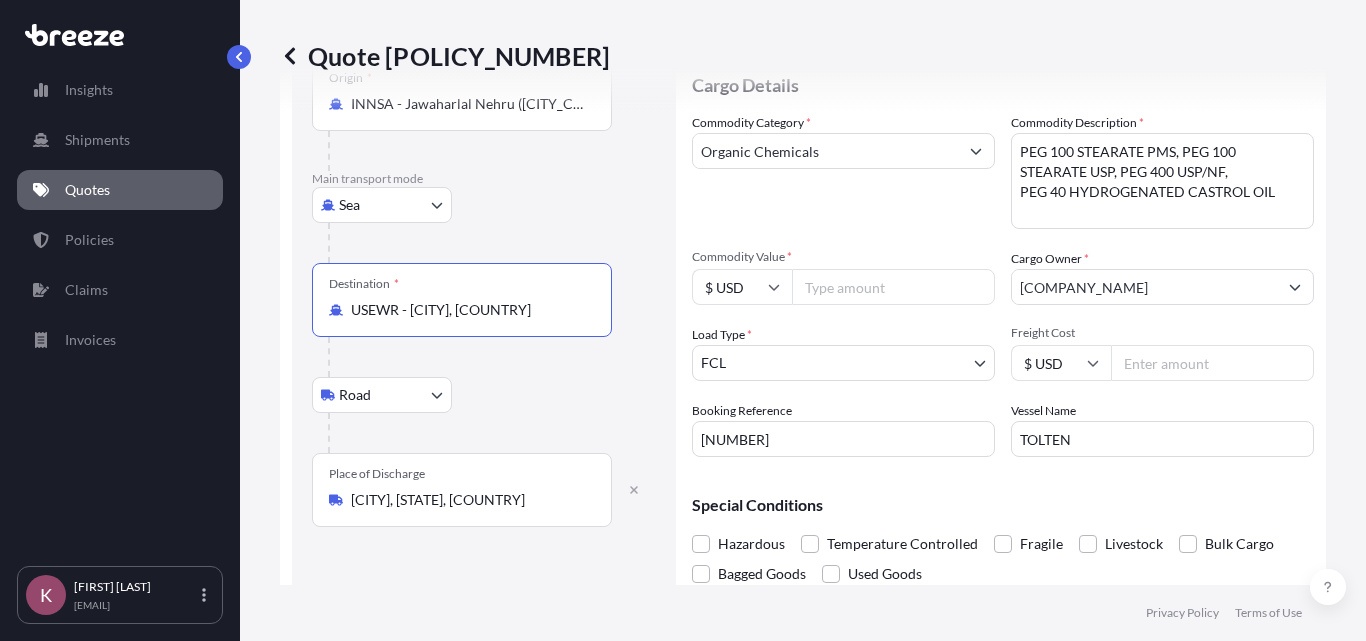 type on "USEWR - [CITY], [COUNTRY]" 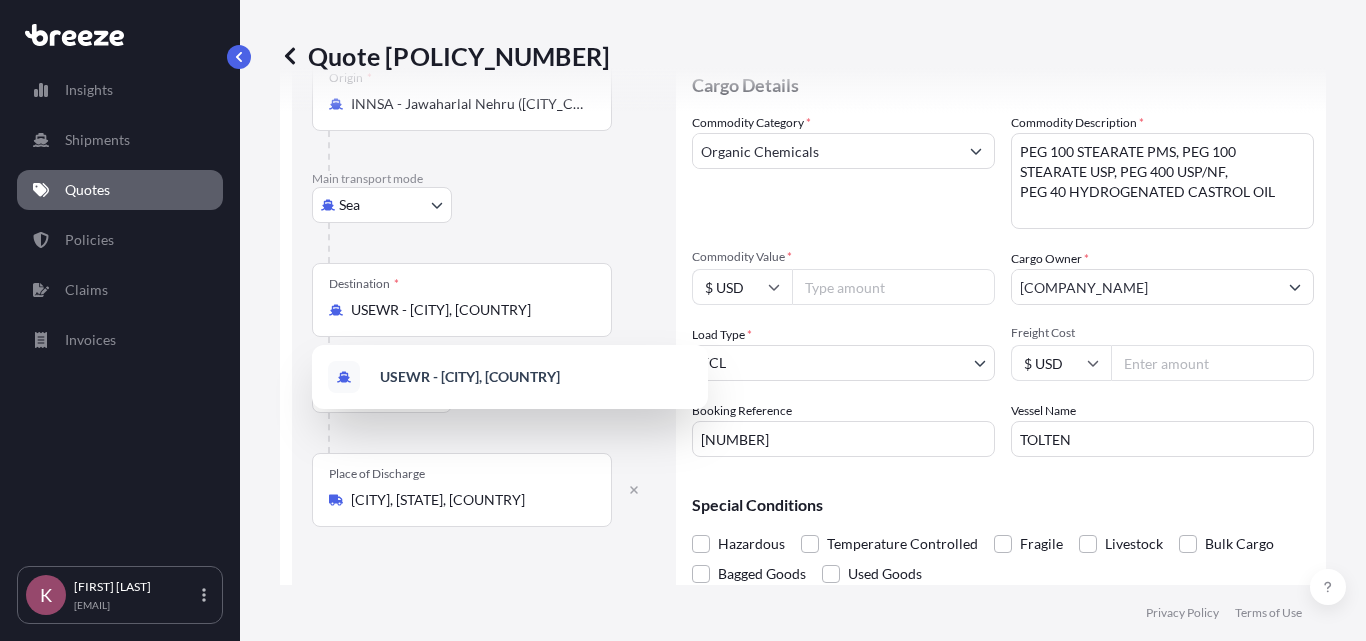 click on "[NUMBER]" at bounding box center (1212, 363) 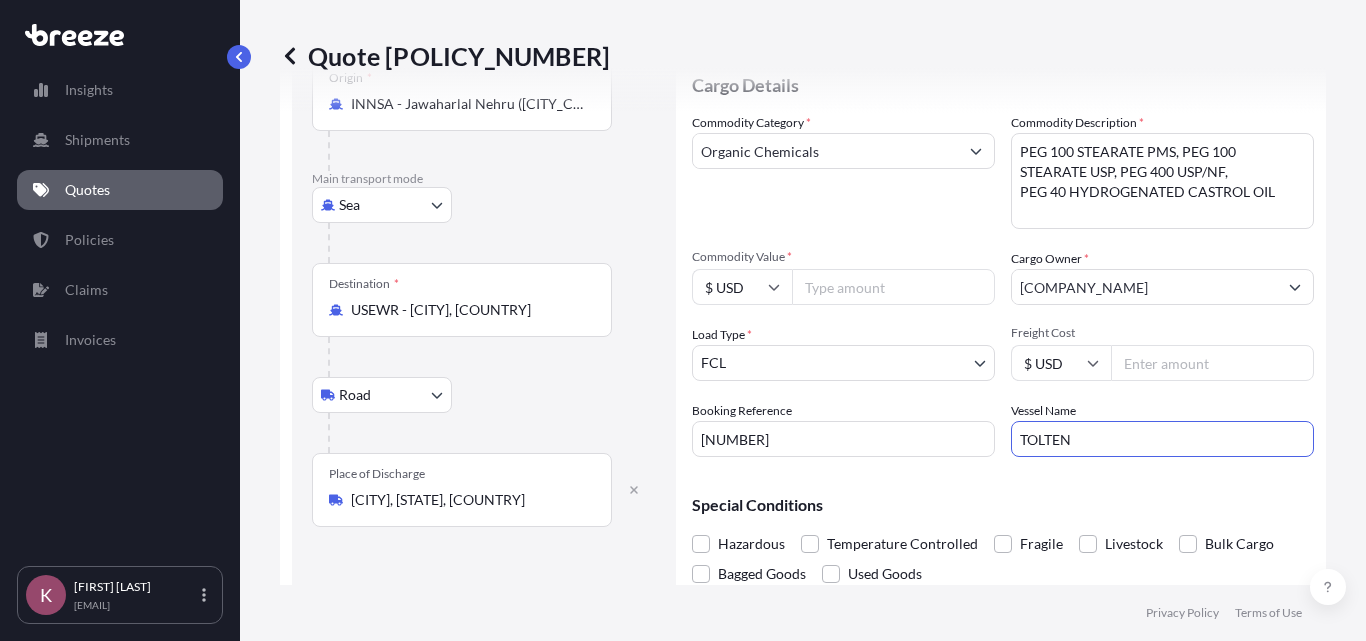click on "TOLTEN" at bounding box center [1162, 439] 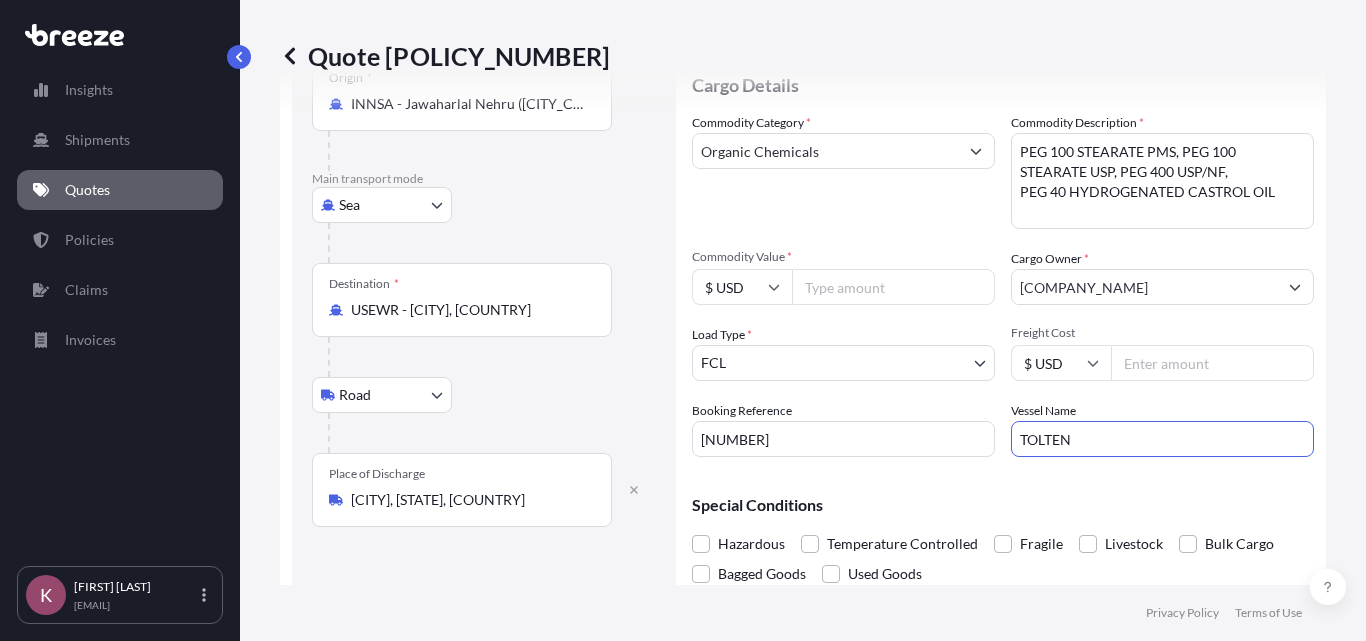 paste on "CLEMENTINE MAERSK" 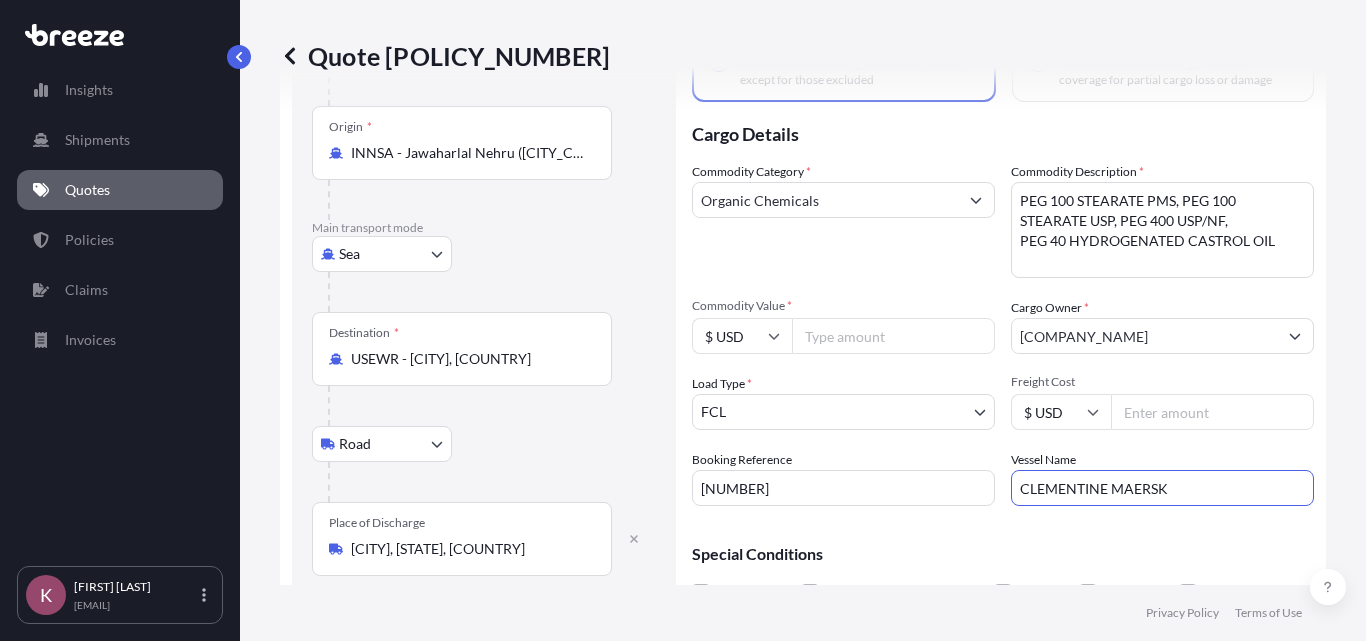 scroll, scrollTop: 161, scrollLeft: 0, axis: vertical 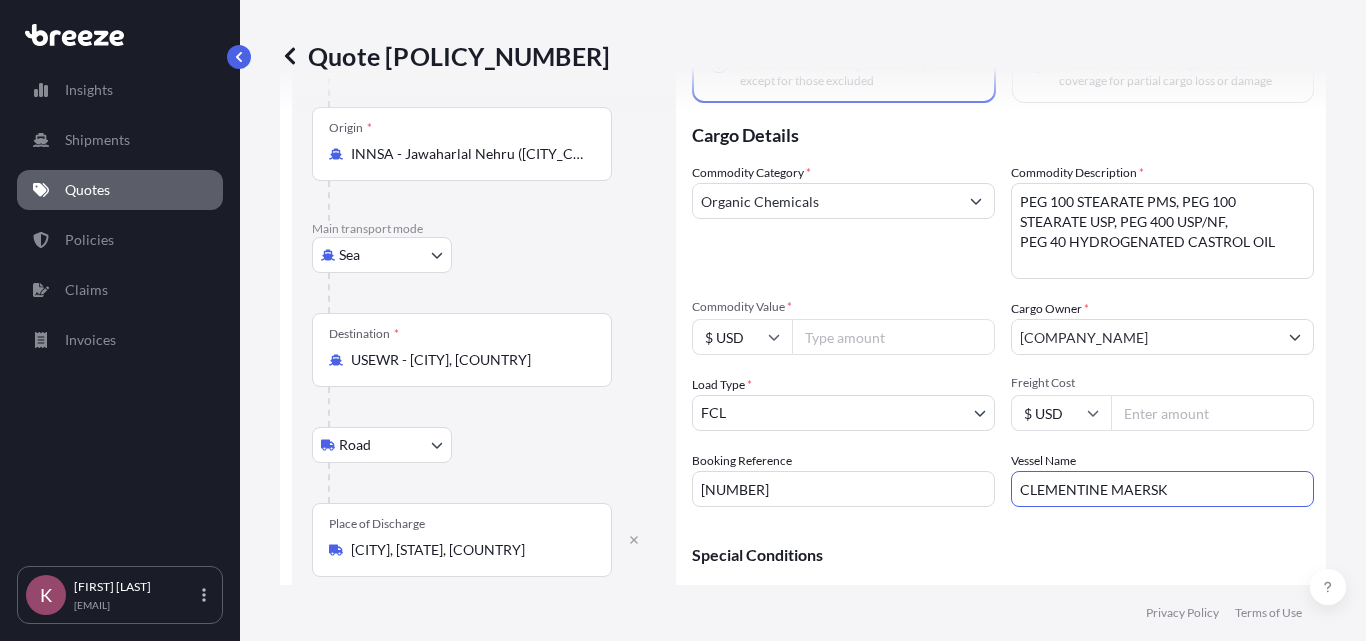 type on "CLEMENTINE MAERSK" 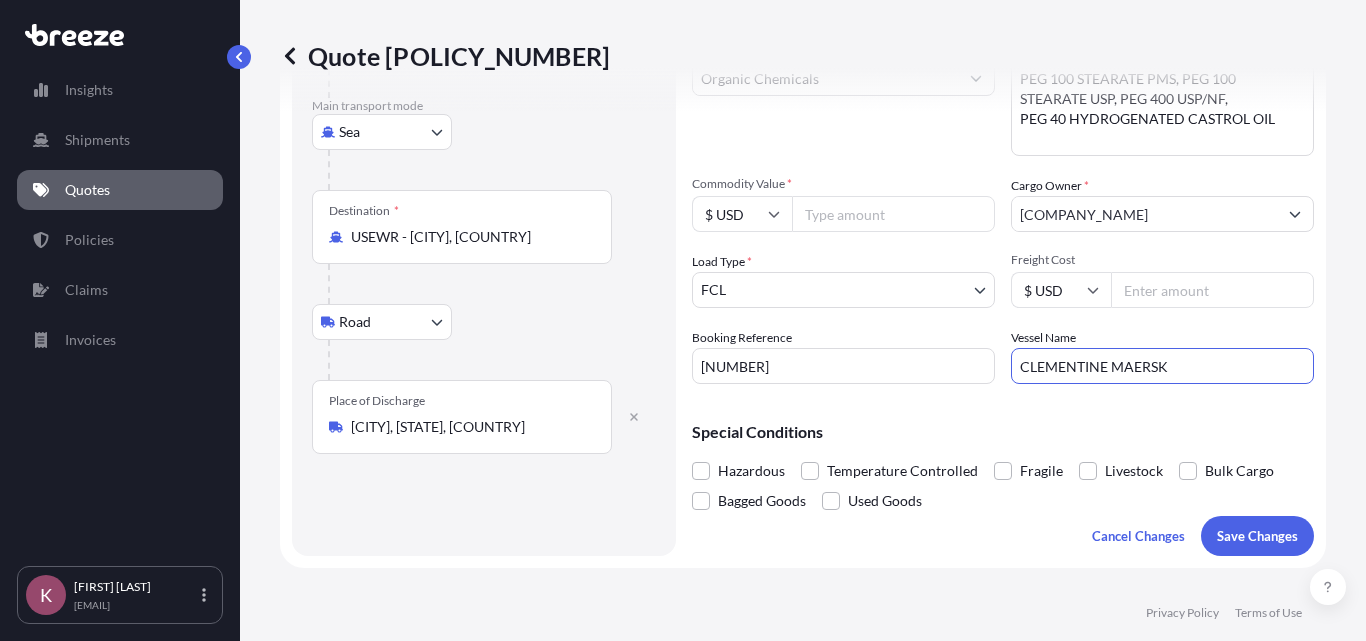 scroll, scrollTop: 315, scrollLeft: 0, axis: vertical 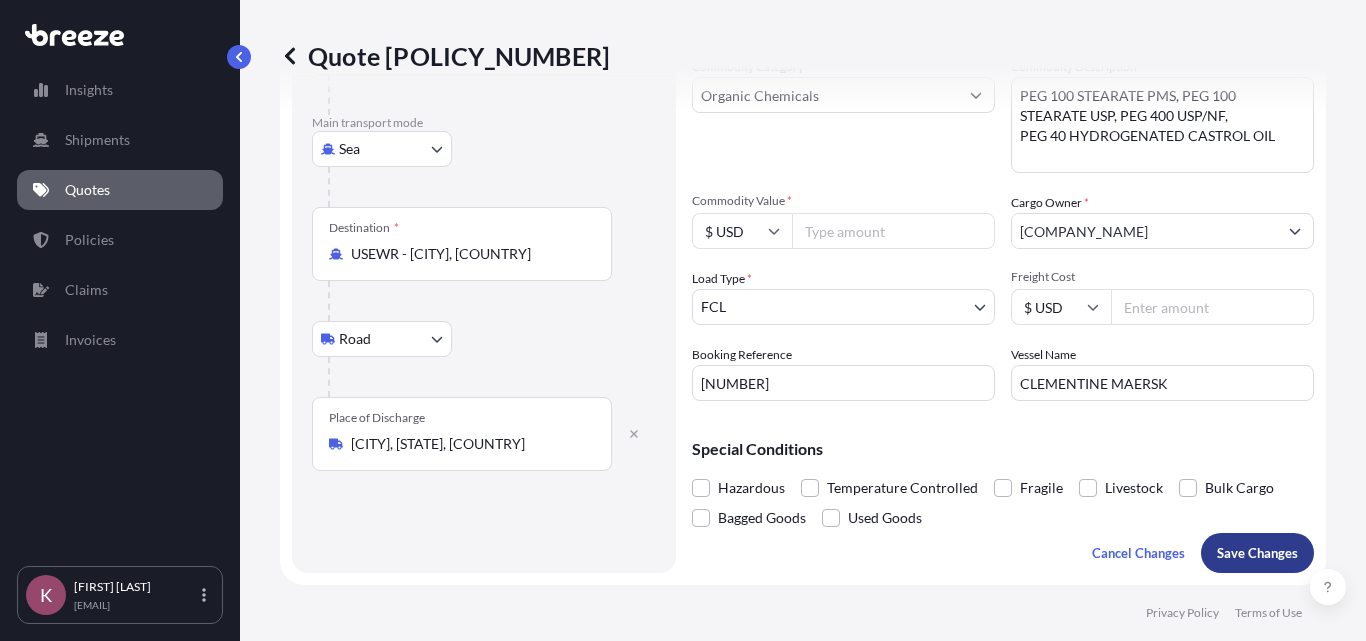 click on "Save Changes" at bounding box center (1257, 553) 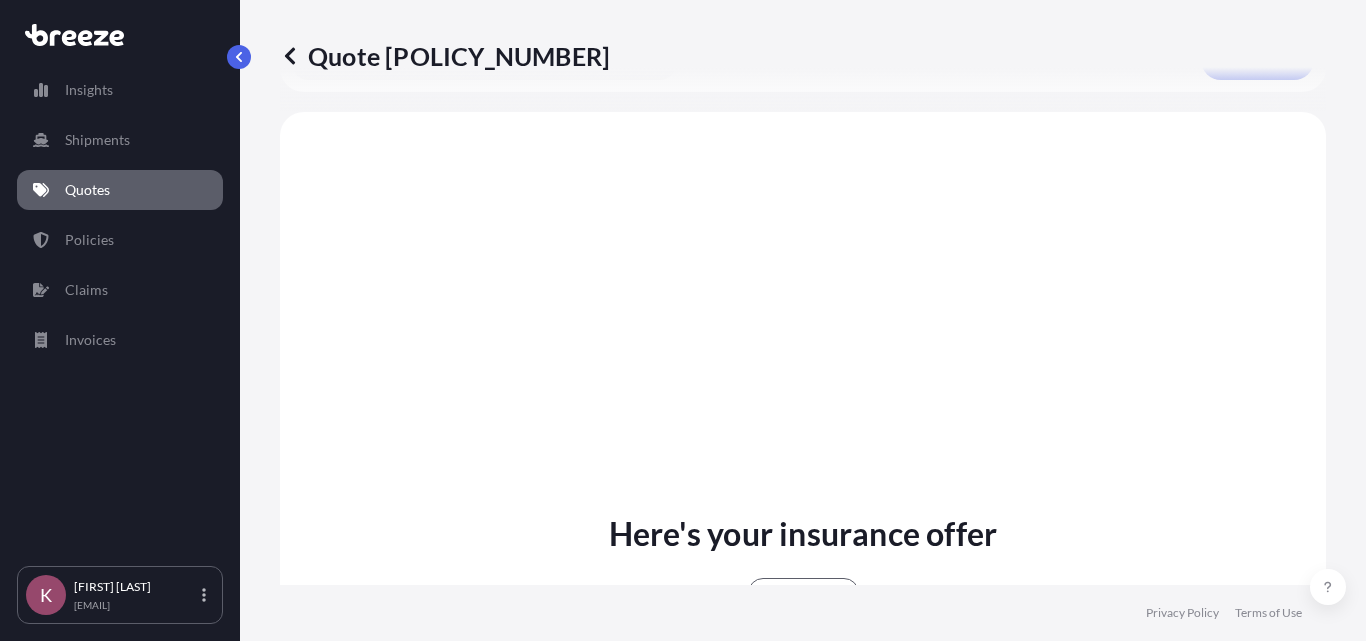 scroll, scrollTop: 772, scrollLeft: 0, axis: vertical 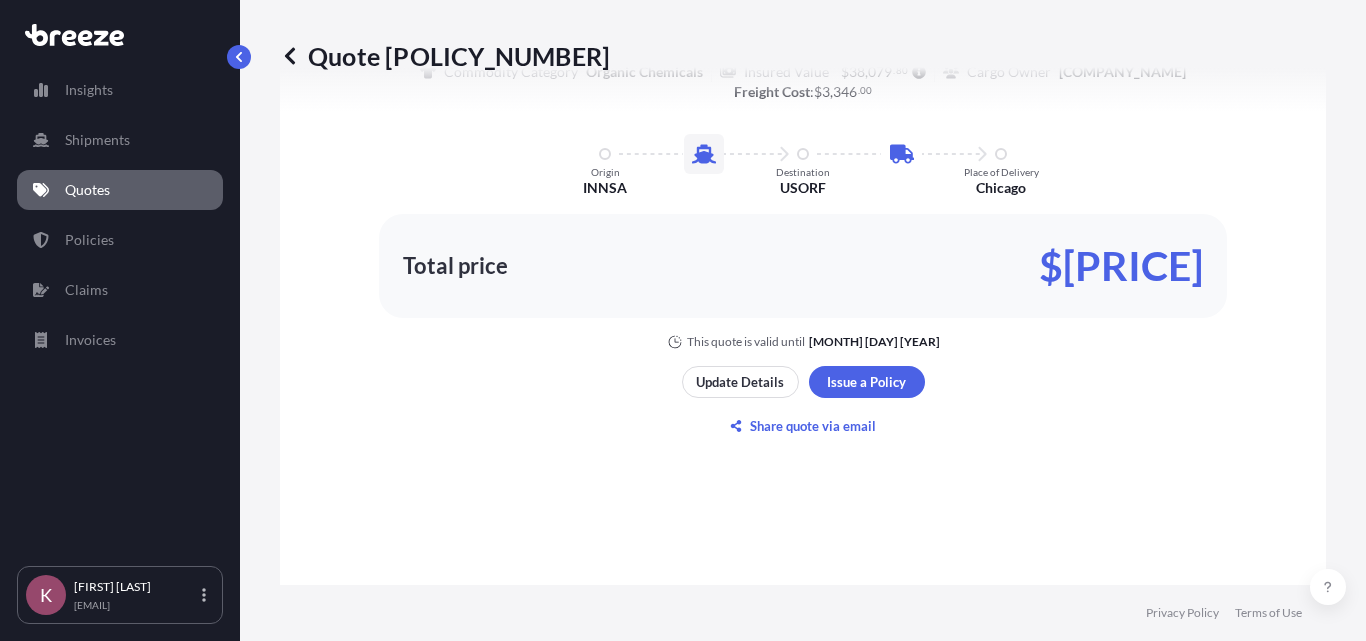select on "Sea" 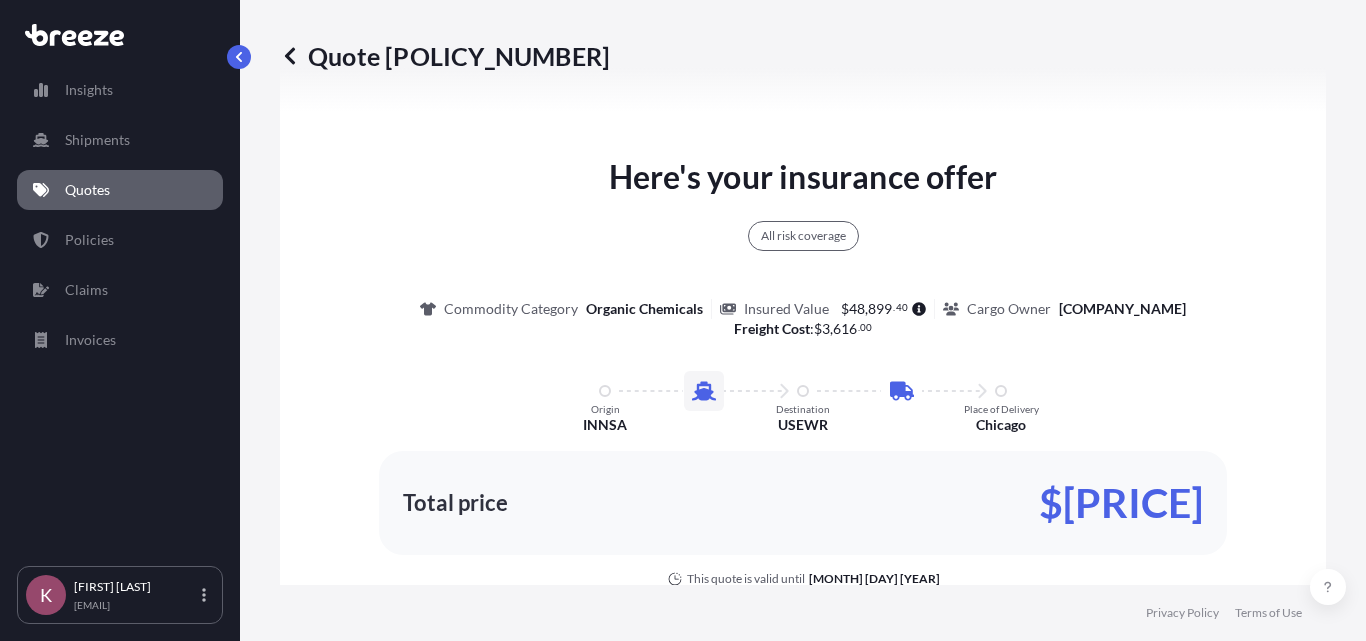 scroll, scrollTop: 1118, scrollLeft: 0, axis: vertical 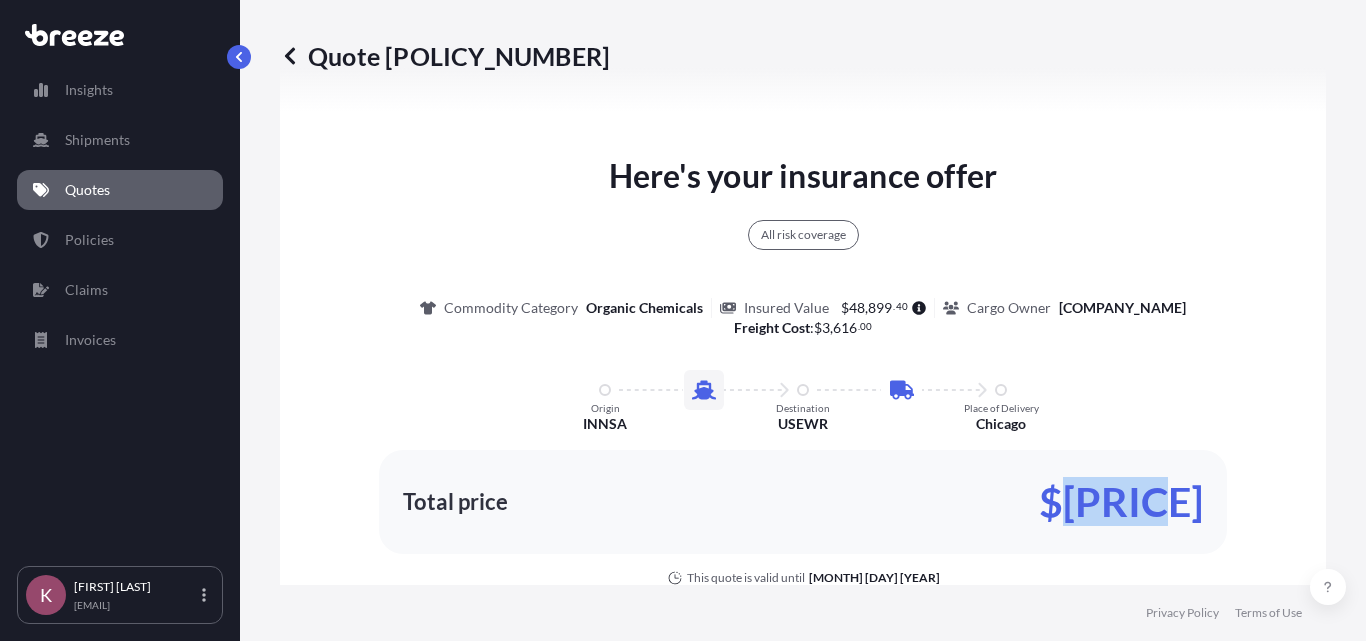 drag, startPoint x: 1196, startPoint y: 503, endPoint x: 1093, endPoint y: 509, distance: 103.17461 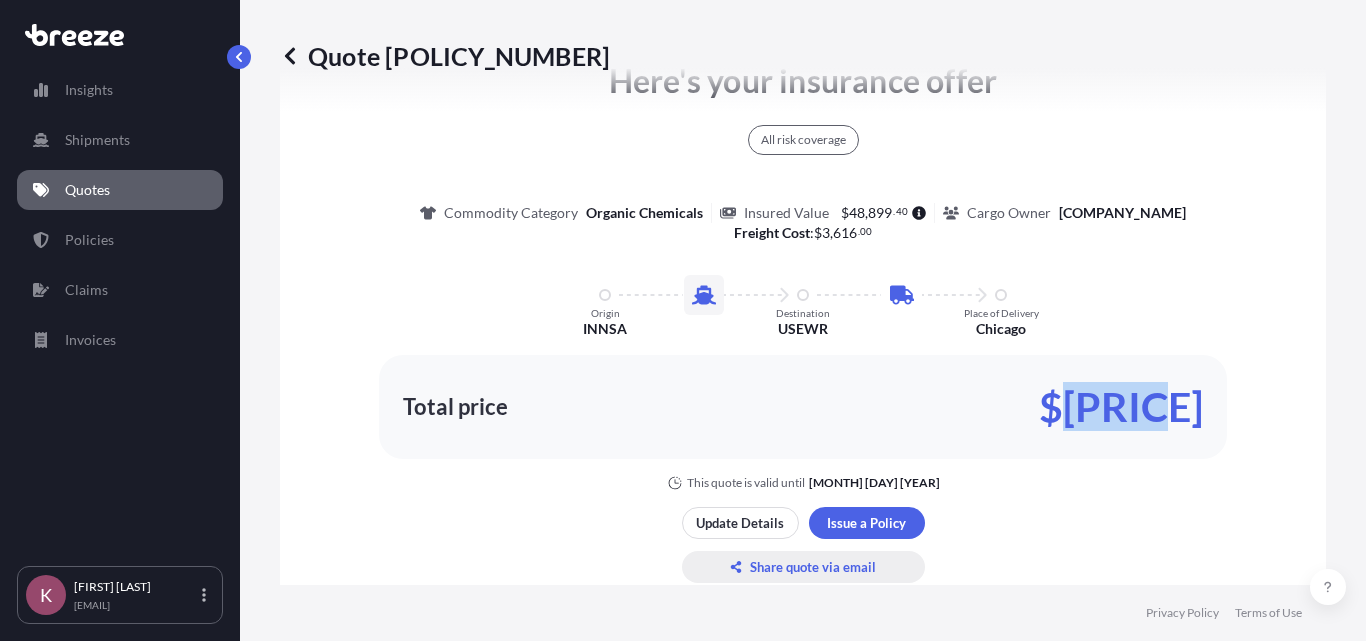 scroll, scrollTop: 1211, scrollLeft: 0, axis: vertical 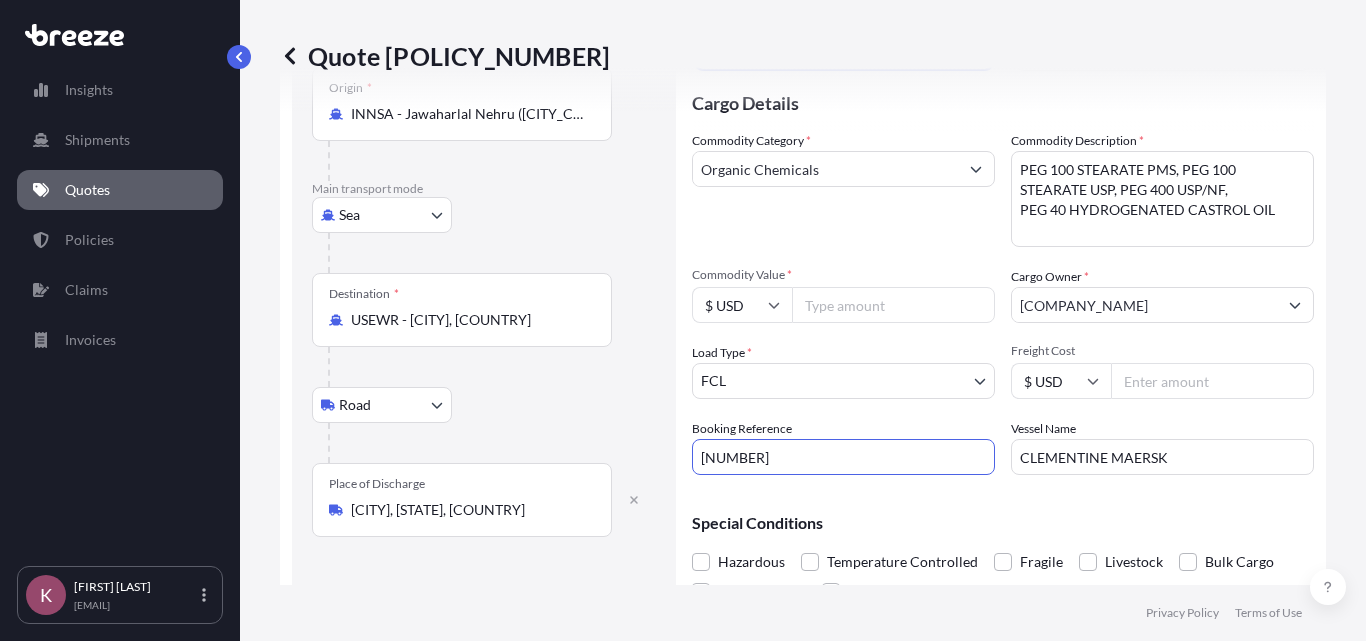 click on "[NUMBER]" at bounding box center [843, 457] 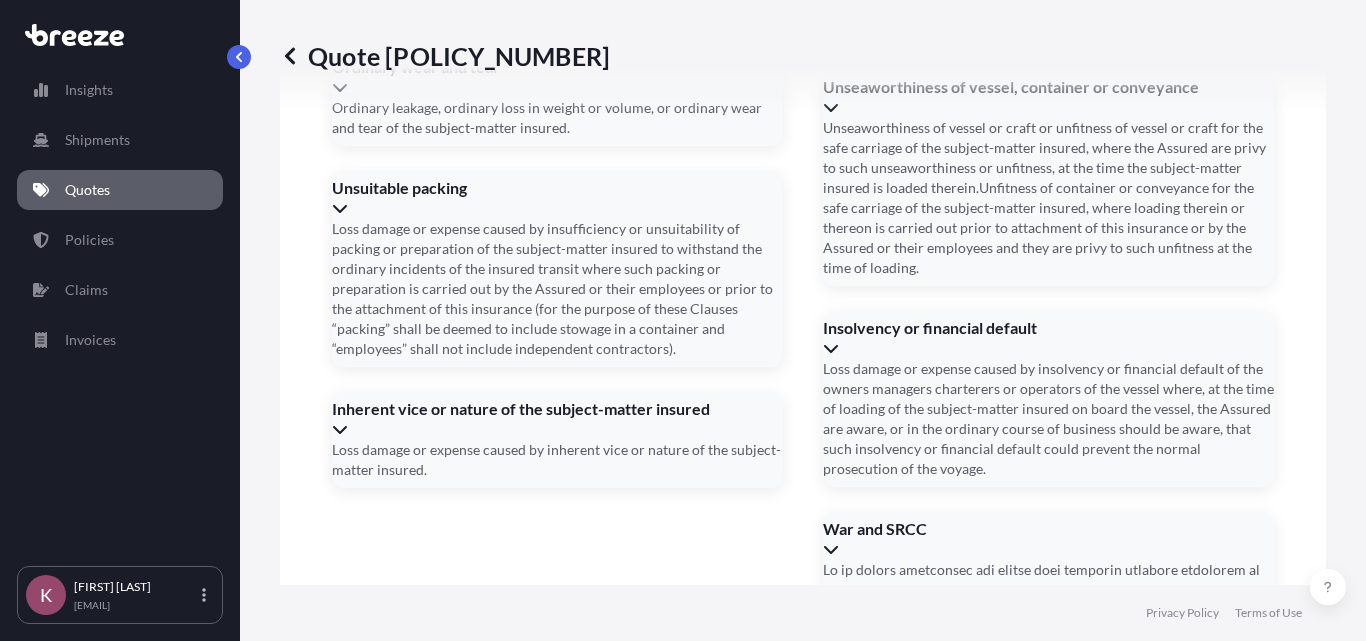 scroll, scrollTop: 2964, scrollLeft: 0, axis: vertical 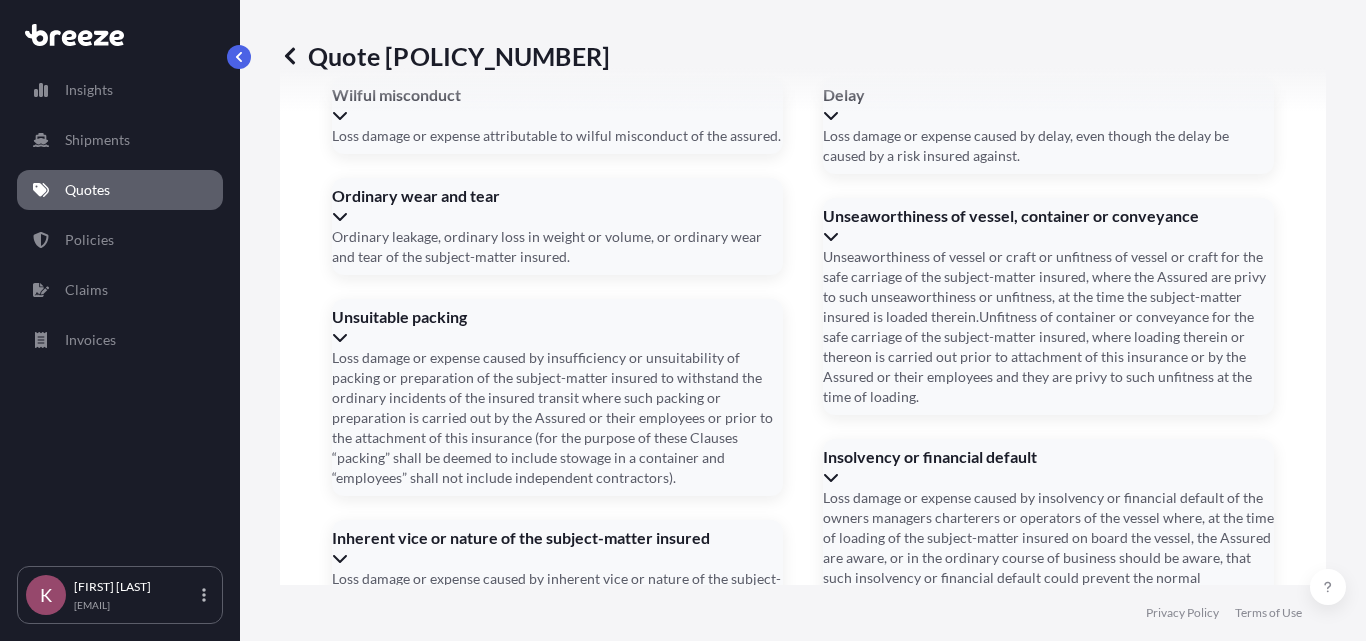 click 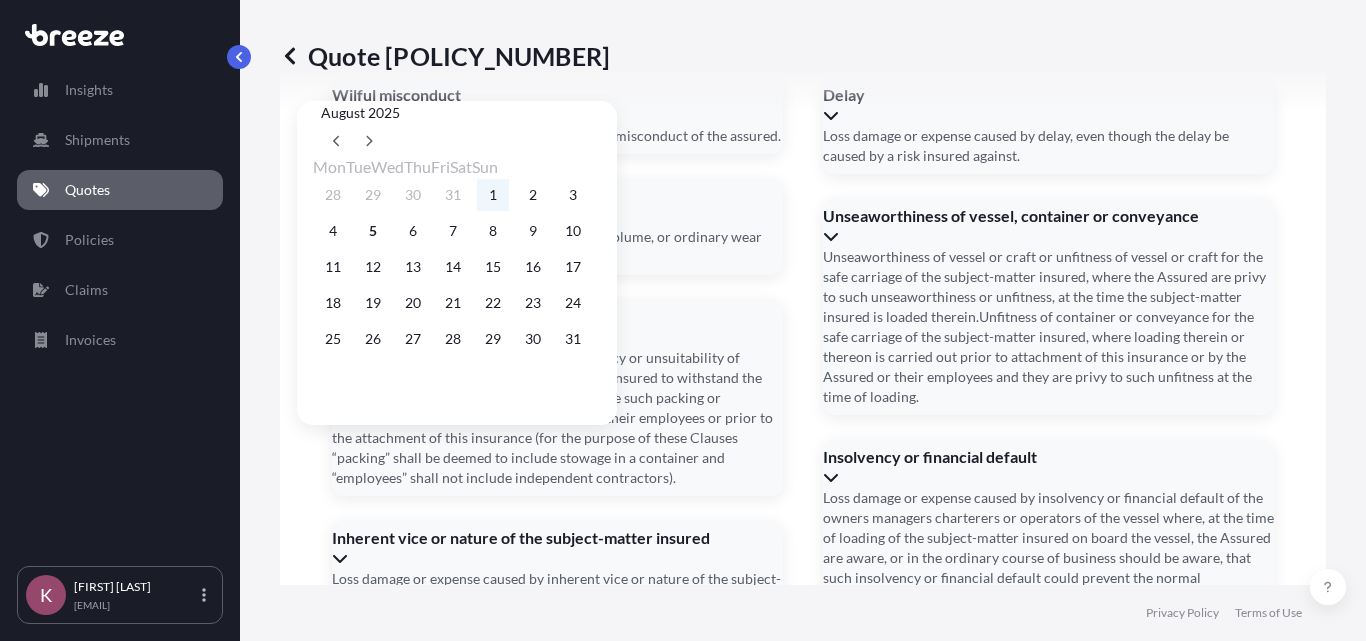 click on "1" at bounding box center (493, 195) 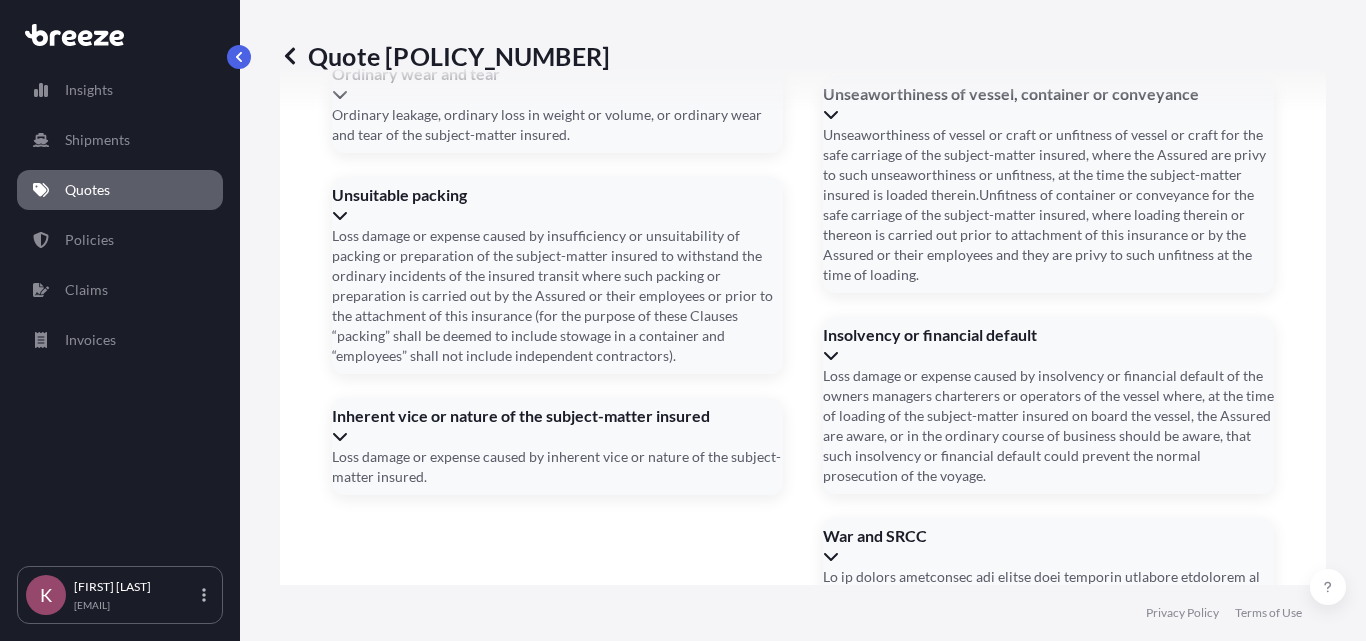 scroll, scrollTop: 2999, scrollLeft: 0, axis: vertical 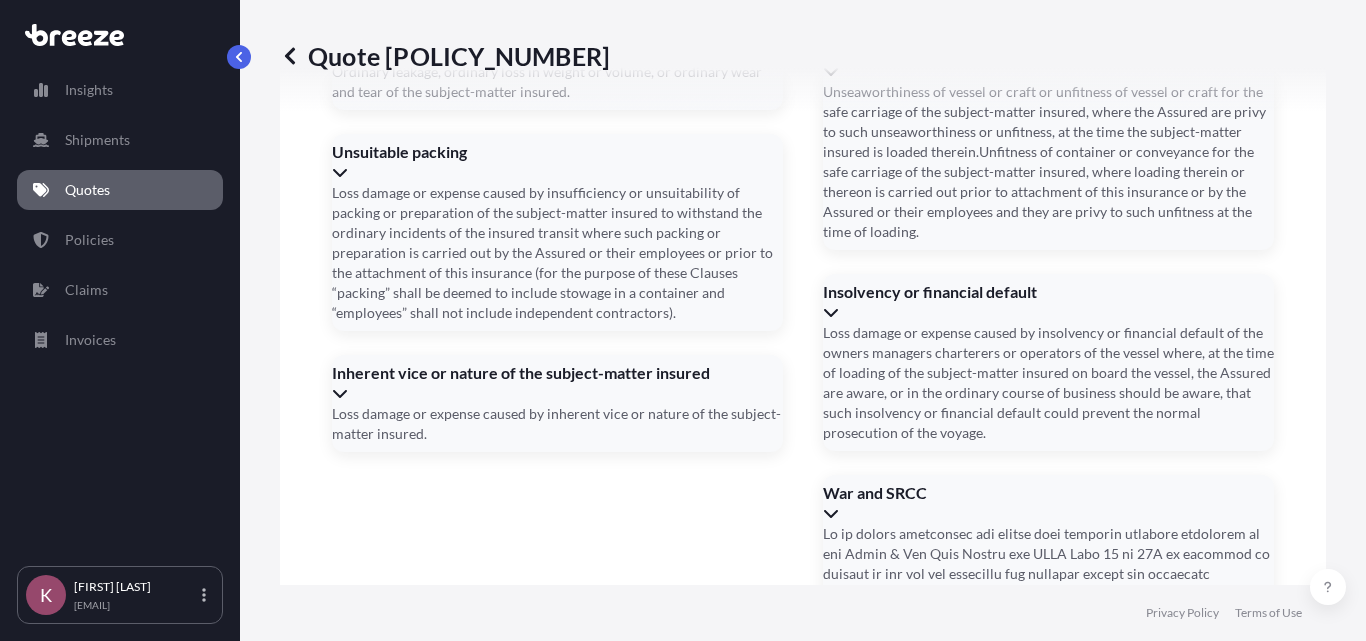click 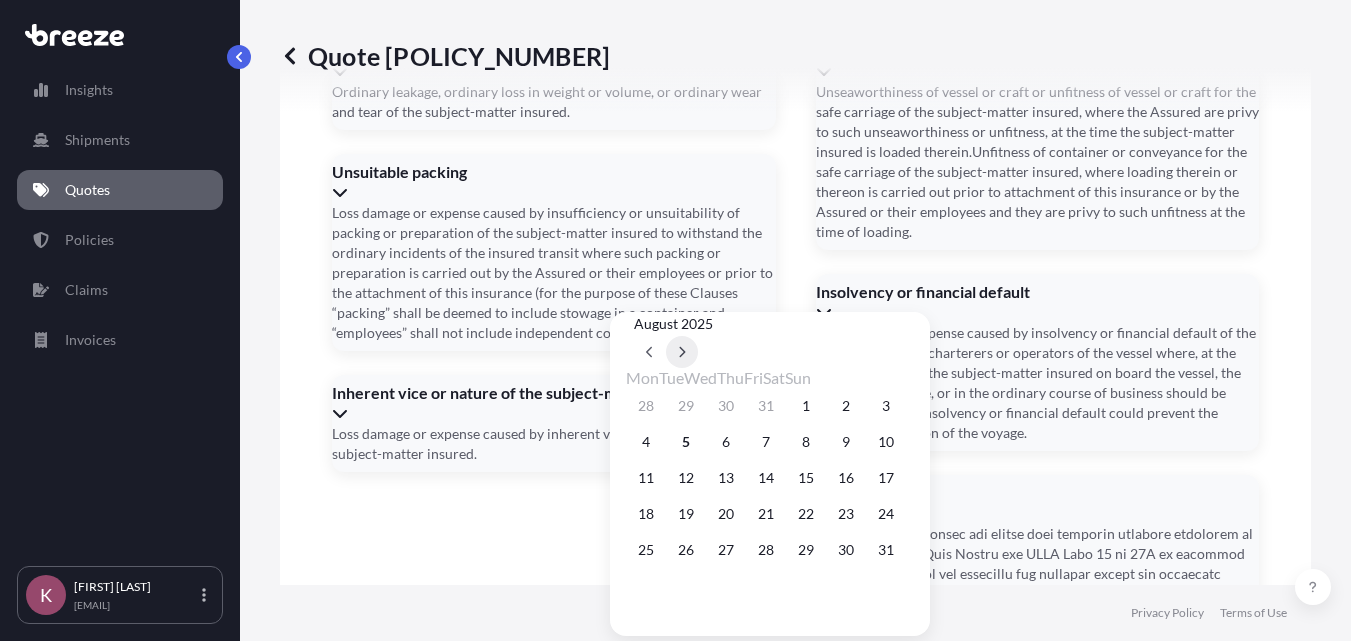 click 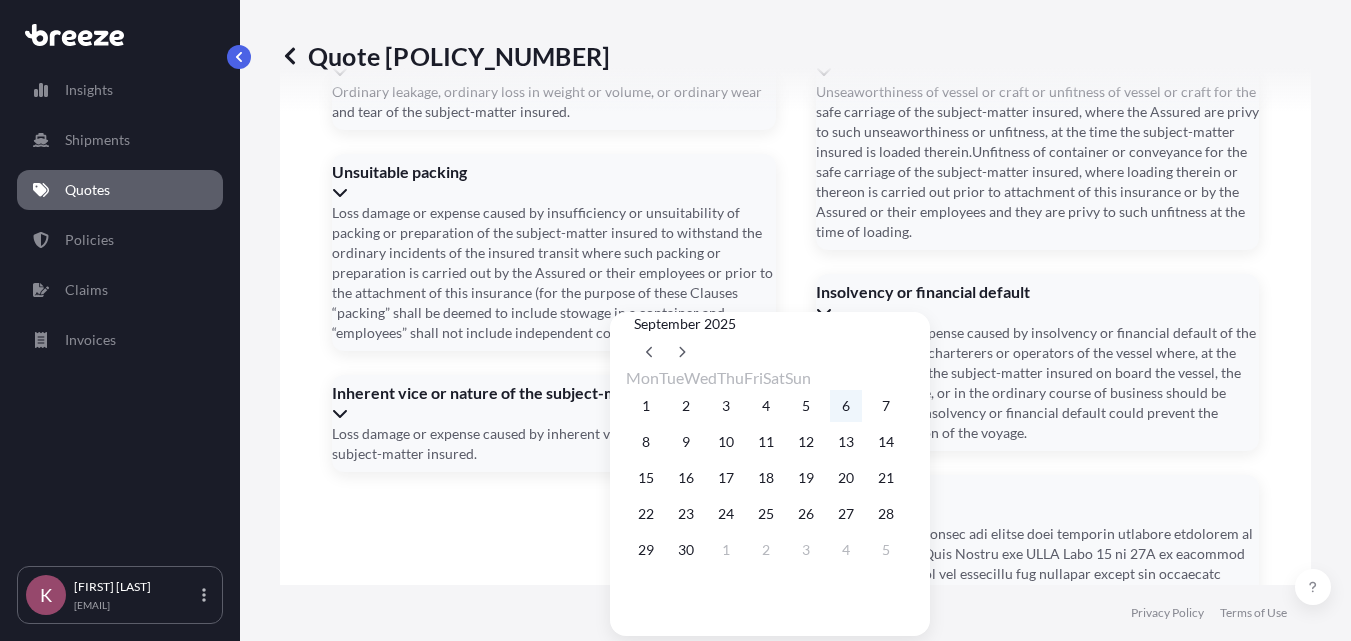 click on "6" at bounding box center (846, 406) 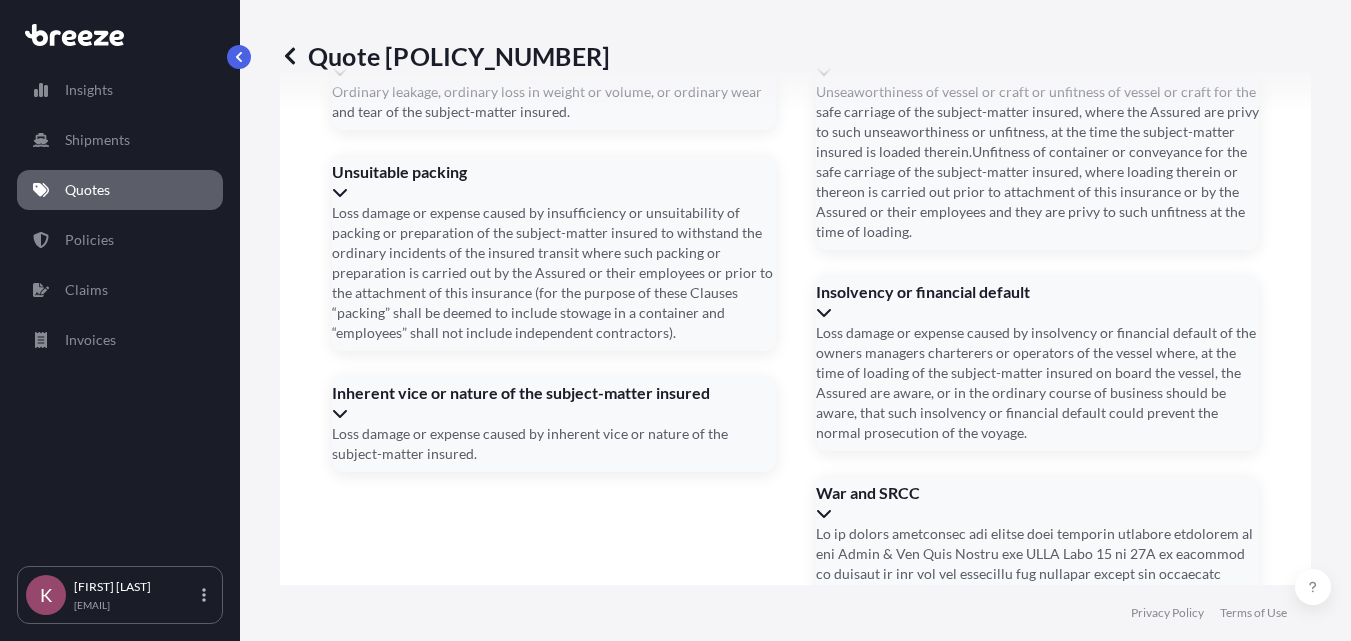 type on "09/06/2025" 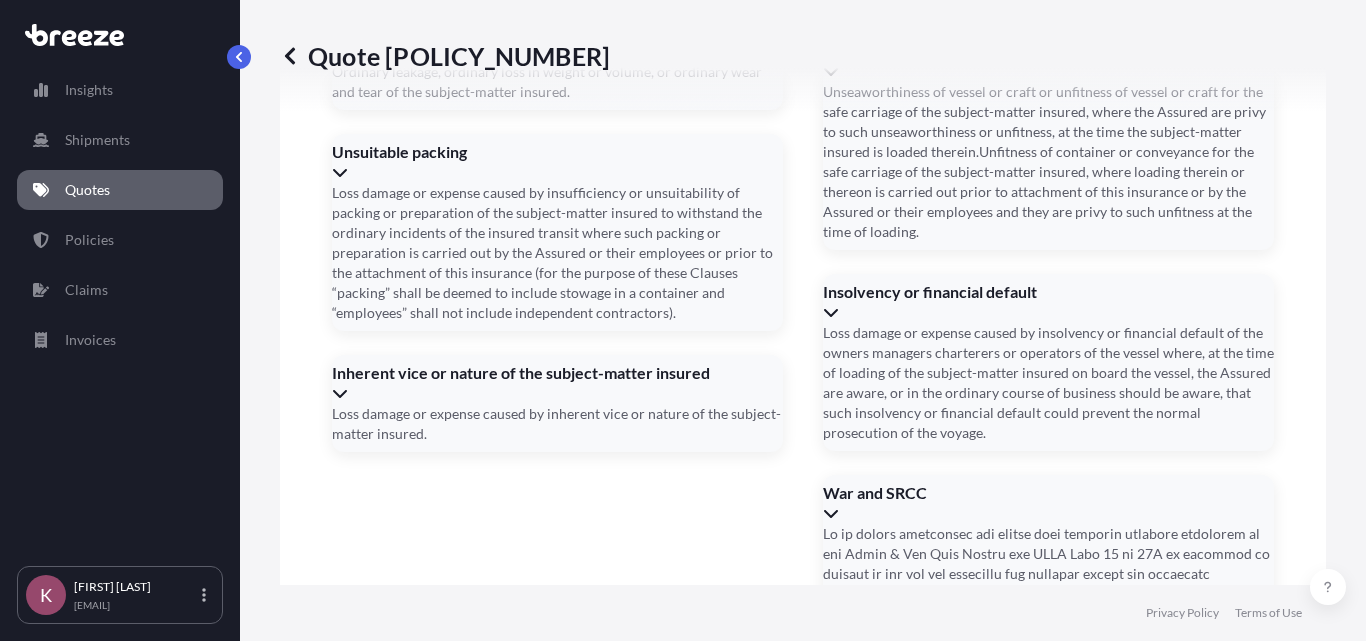 scroll, scrollTop: 3021, scrollLeft: 0, axis: vertical 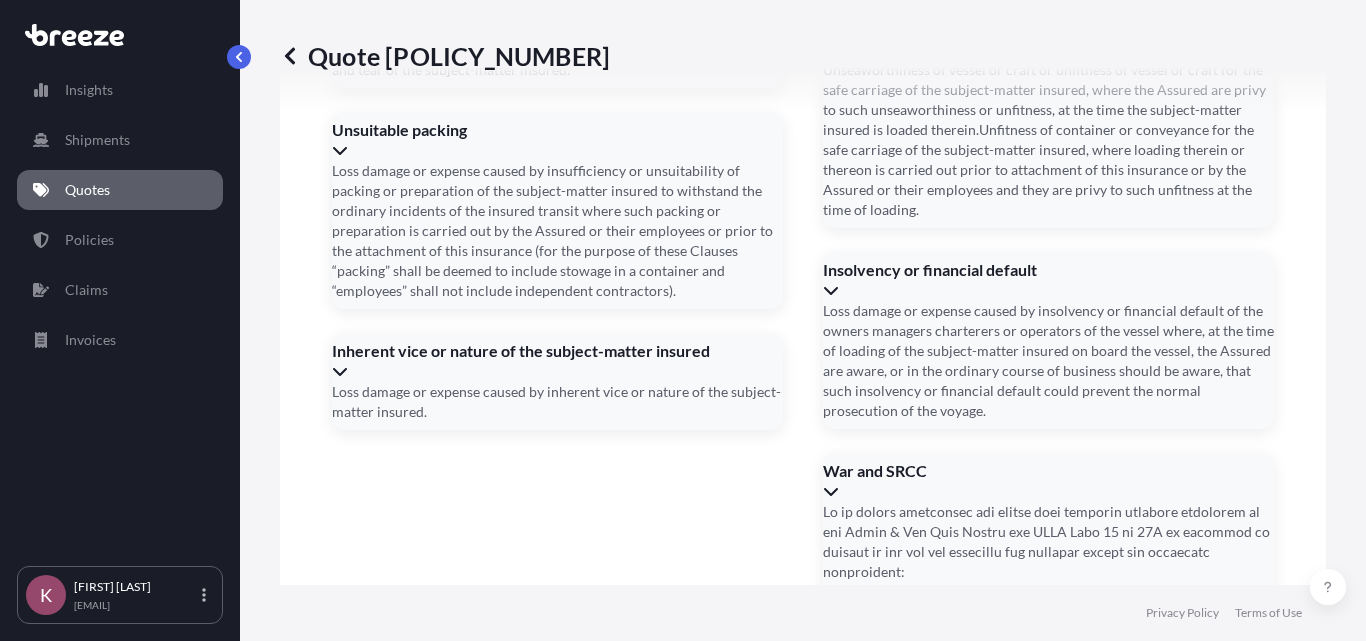 click on "Container Number(s)" at bounding box center [801, 1413] 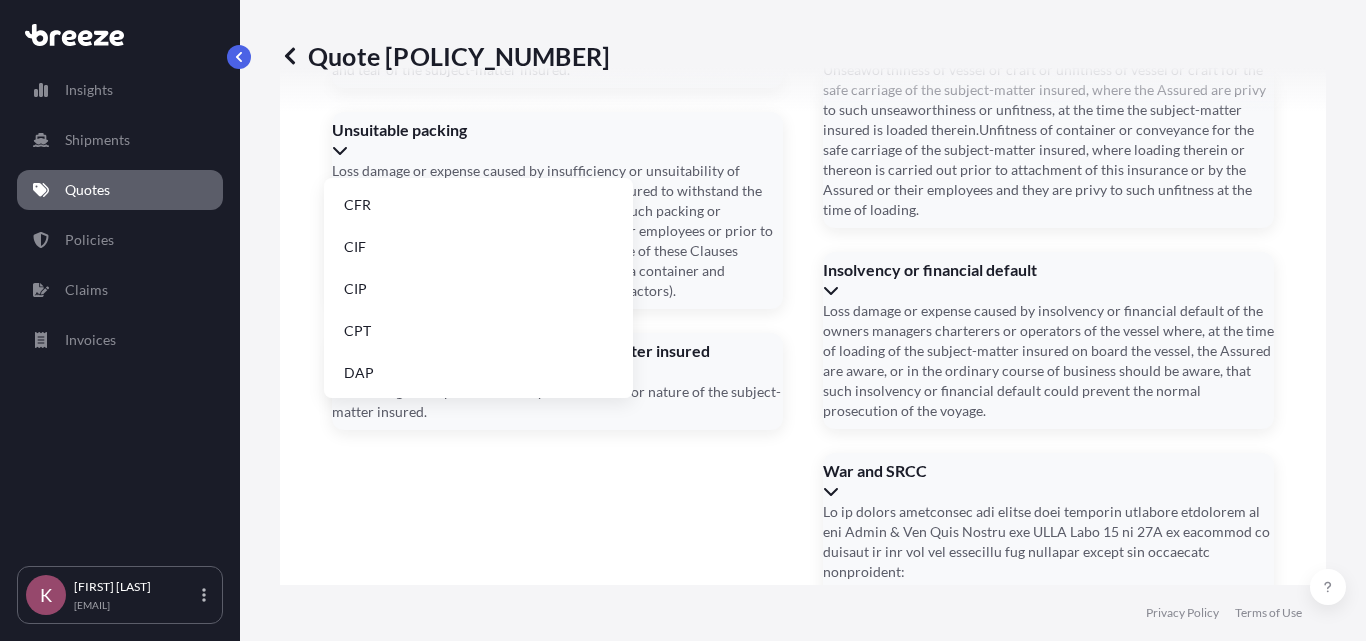 click on "Incoterm" at bounding box center (481, 1513) 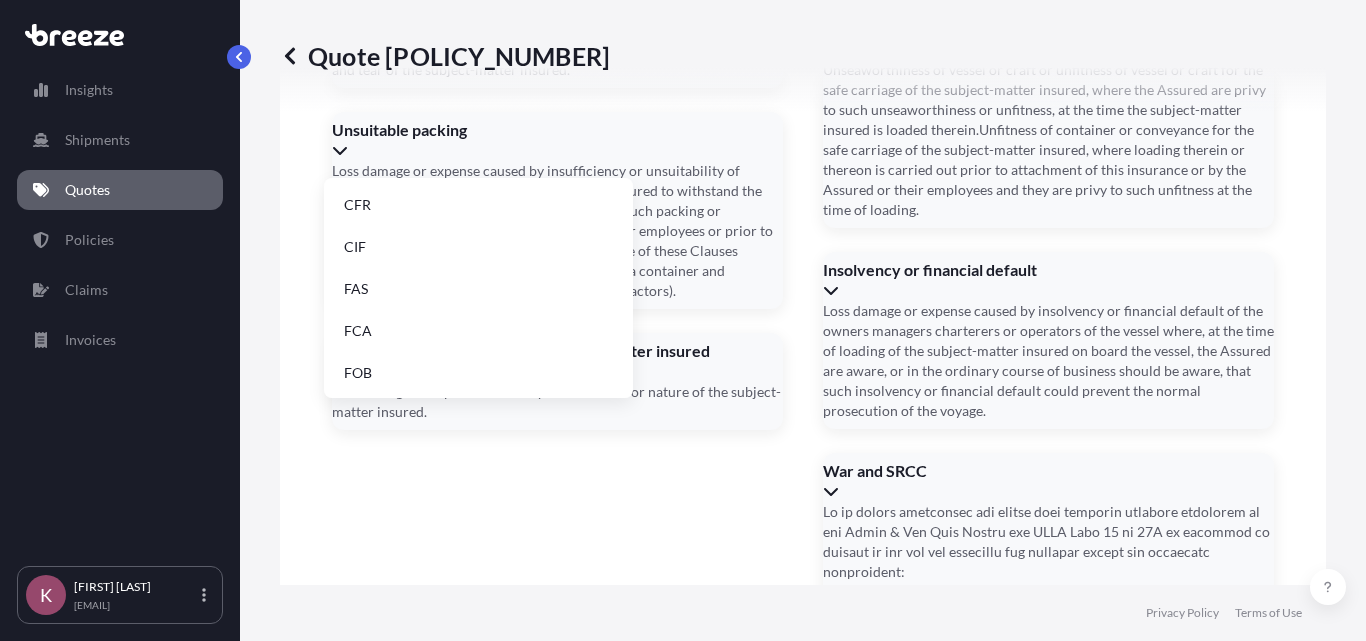 type on "fo" 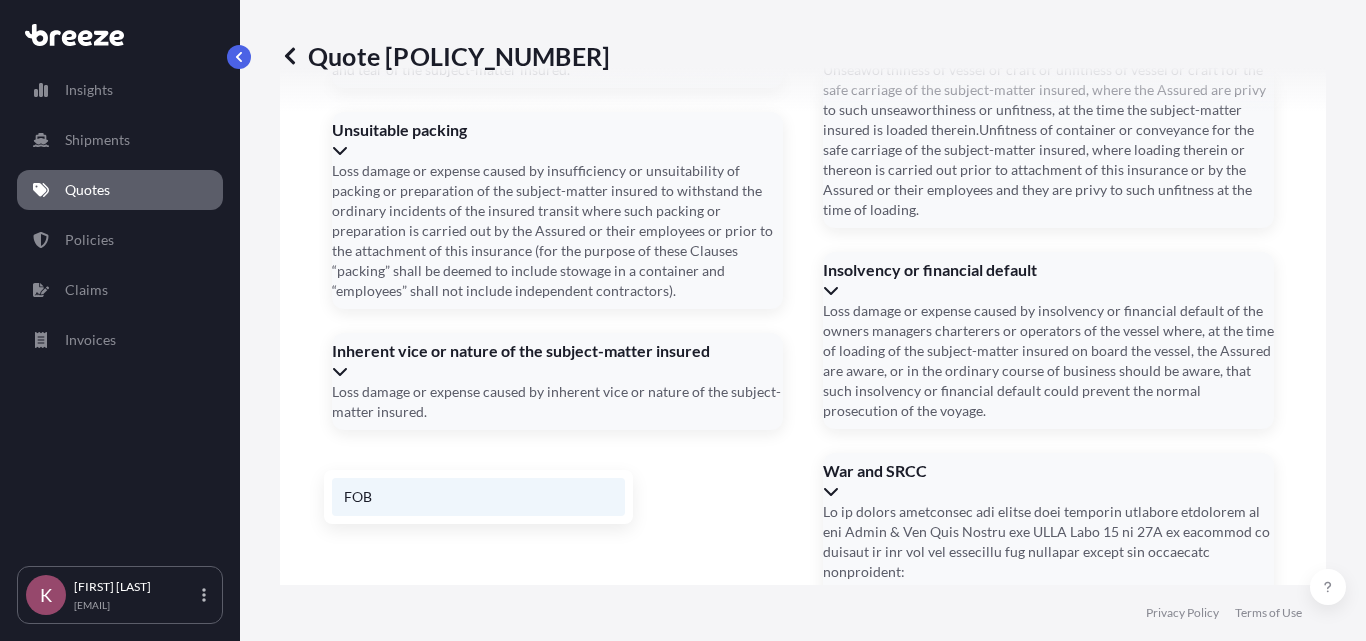 click on "FOB" at bounding box center (478, 497) 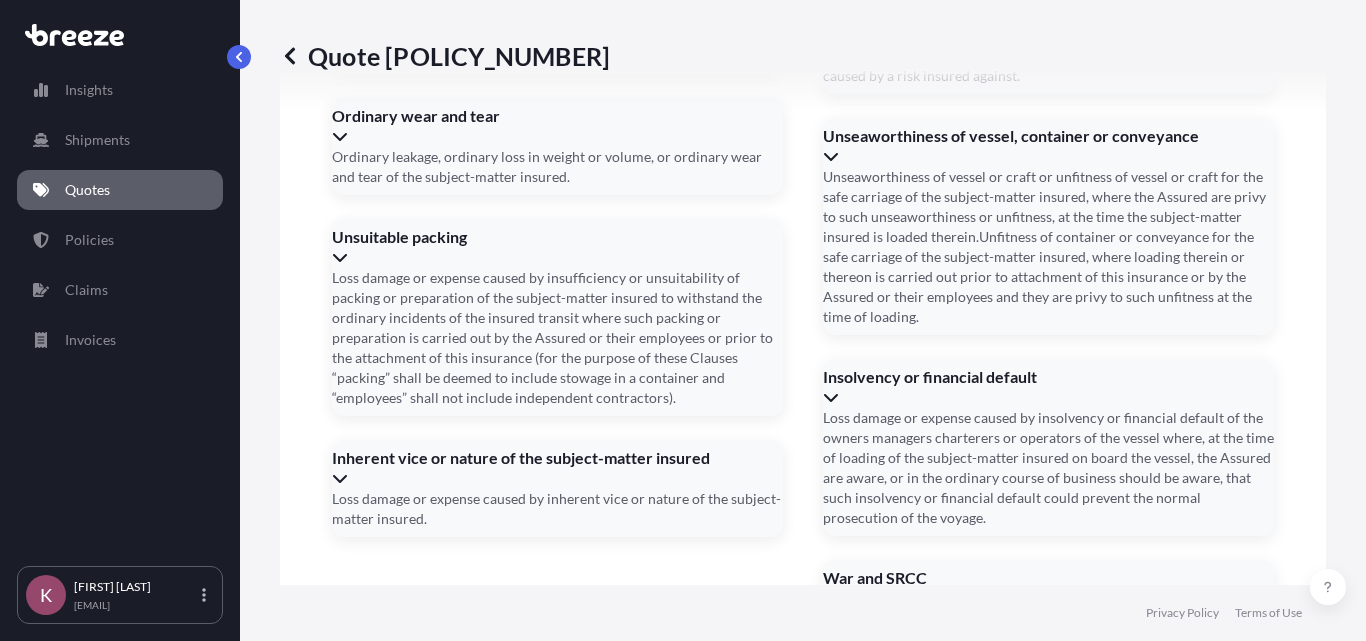scroll, scrollTop: 3021, scrollLeft: 0, axis: vertical 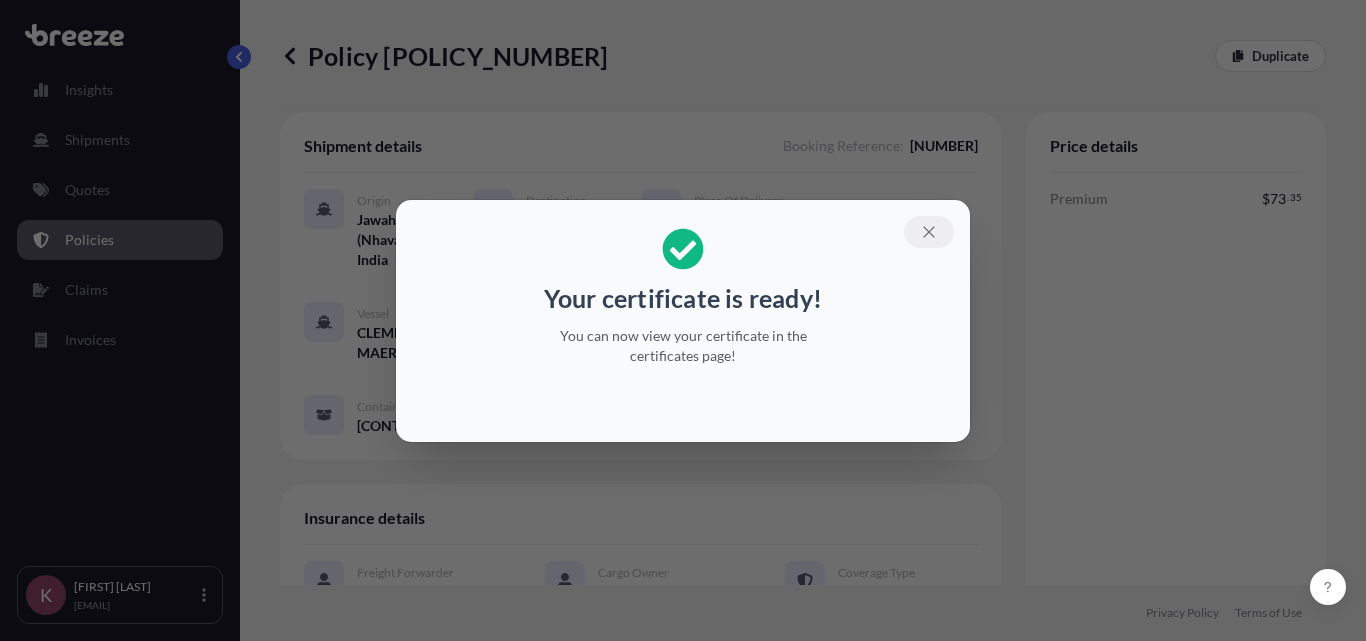 click at bounding box center (929, 232) 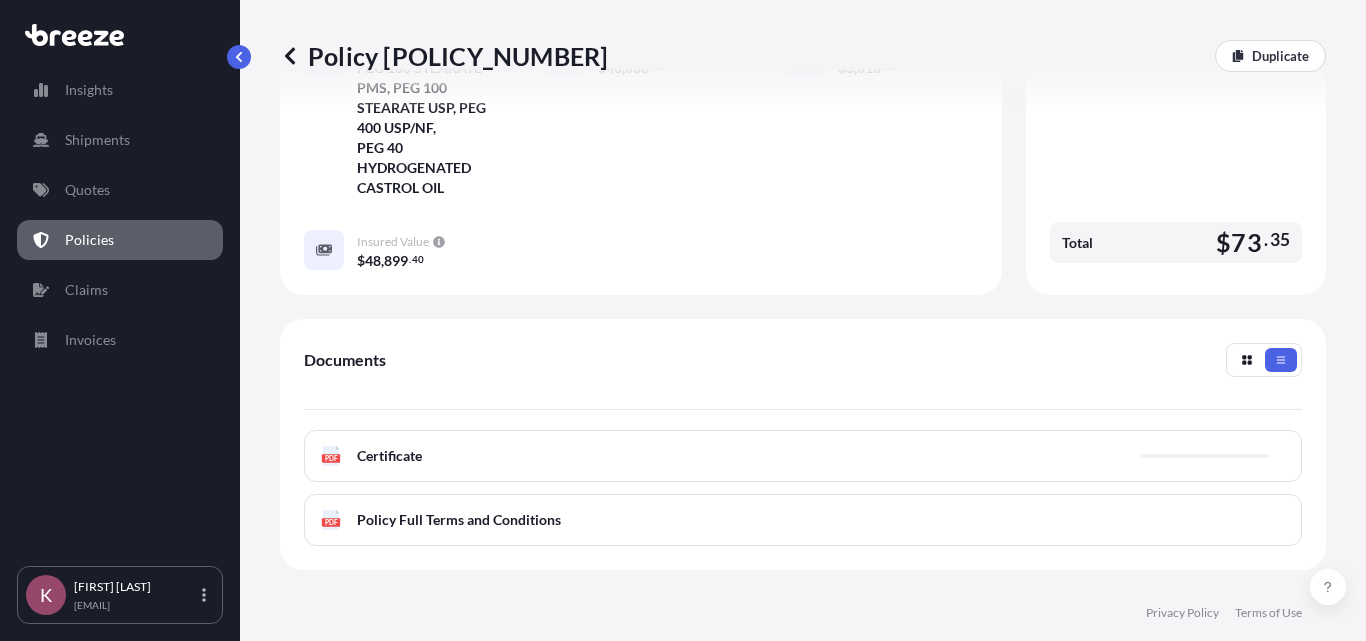 scroll, scrollTop: 620, scrollLeft: 0, axis: vertical 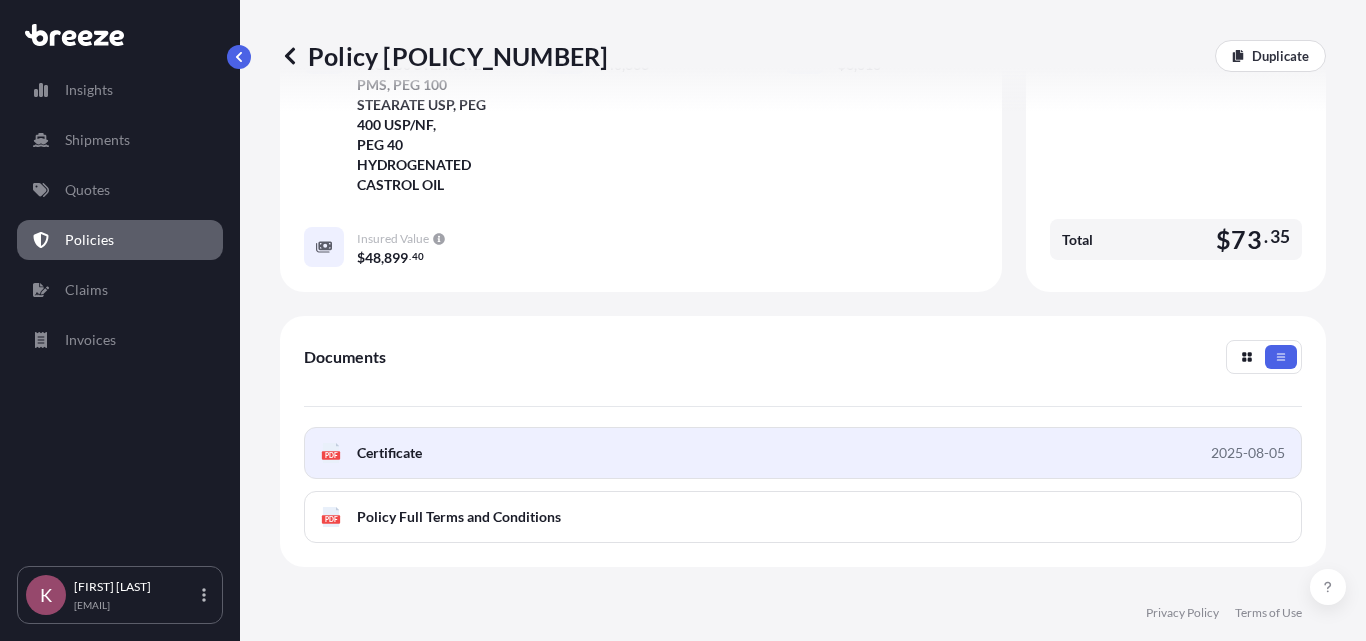 click on "PDF Certificate 2025-08-05" at bounding box center [803, 453] 